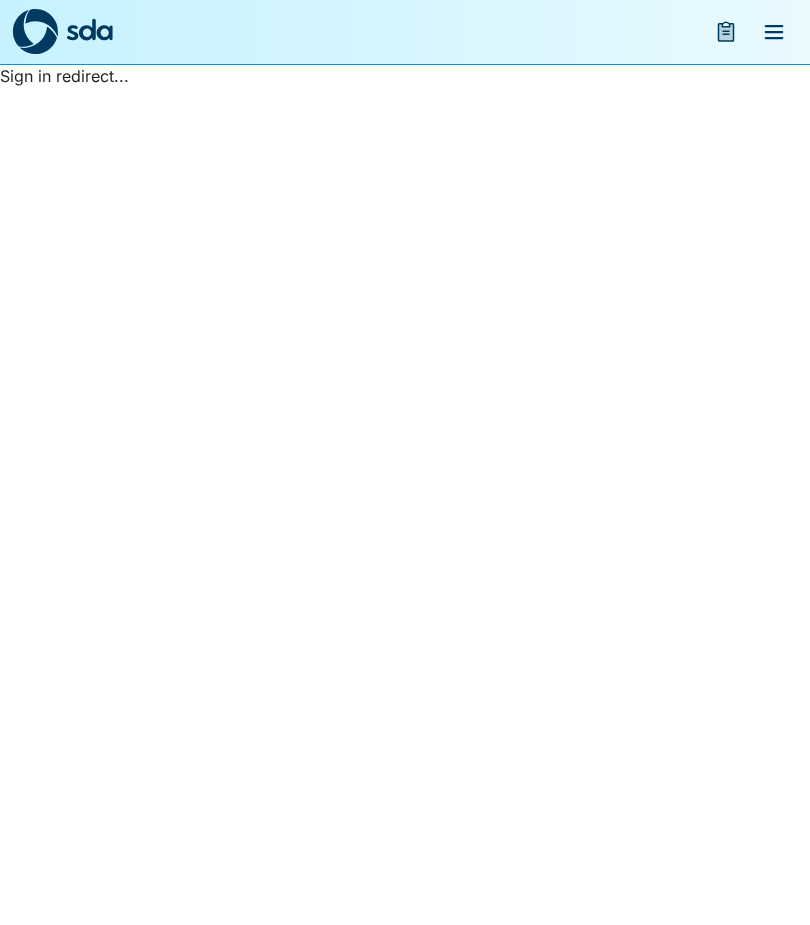 scroll, scrollTop: 0, scrollLeft: 0, axis: both 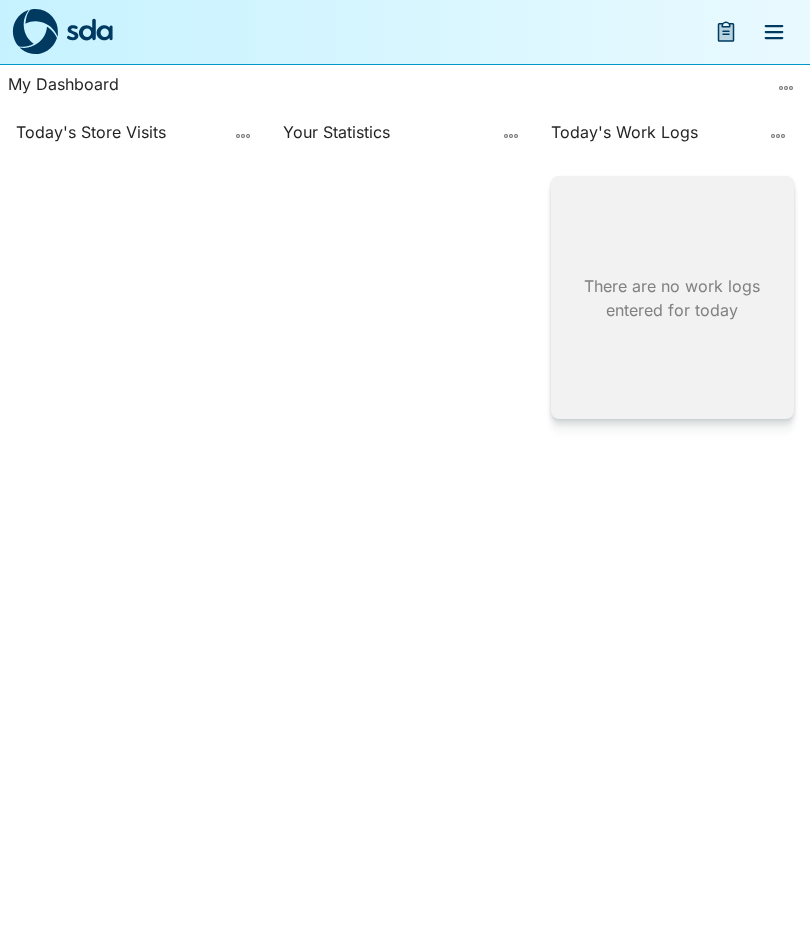 click 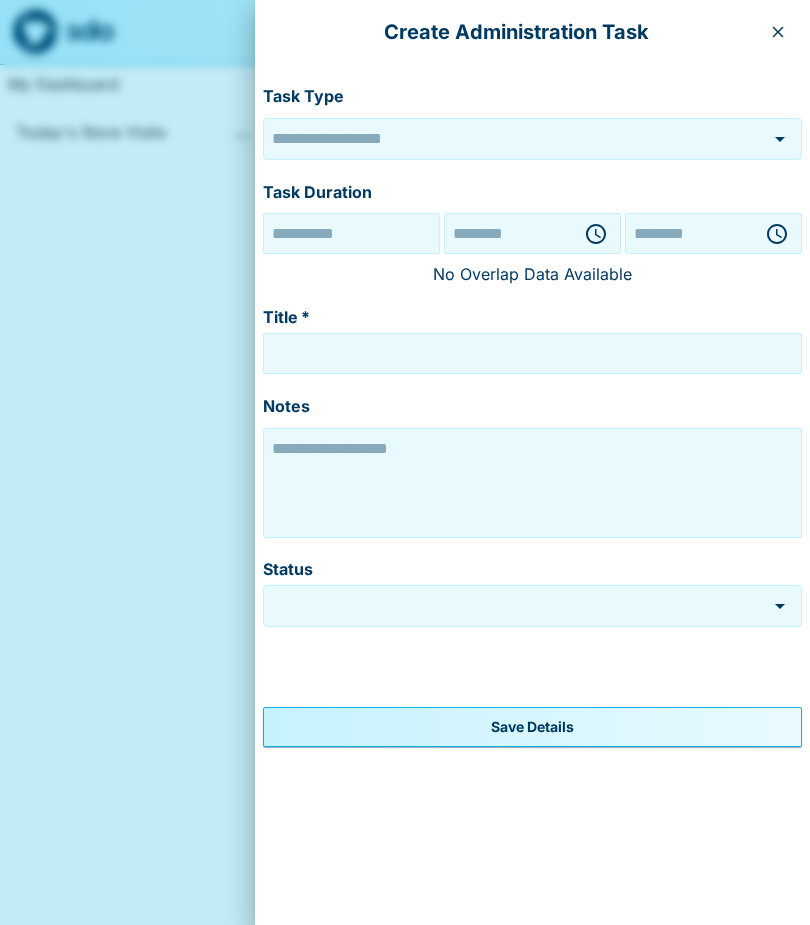 type on "******" 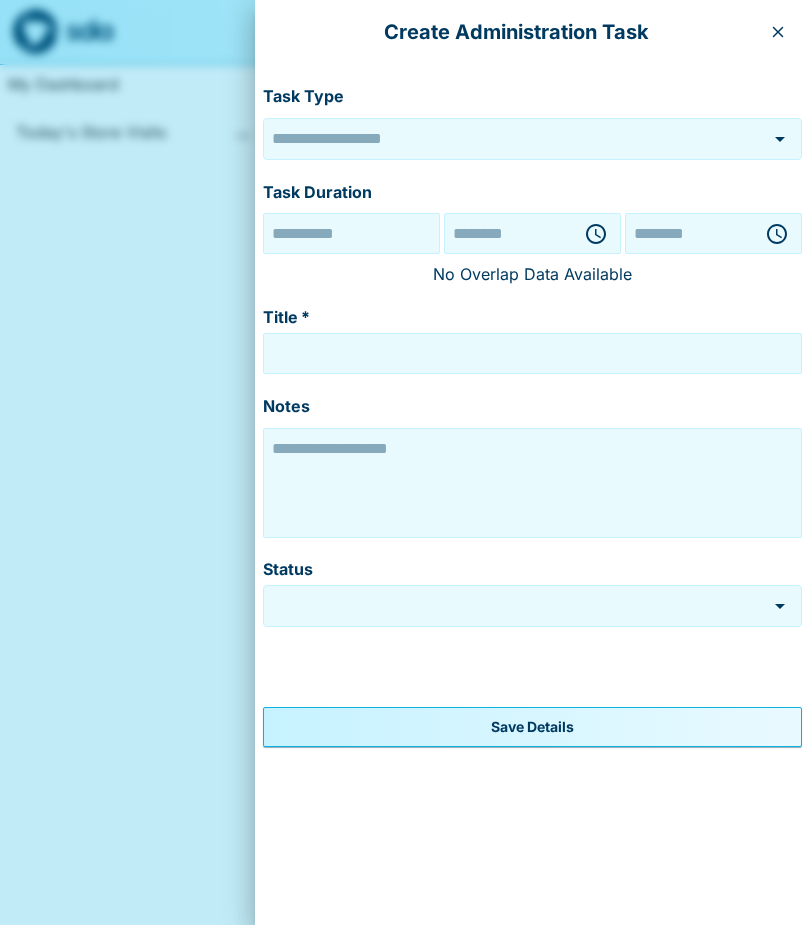 type on "******" 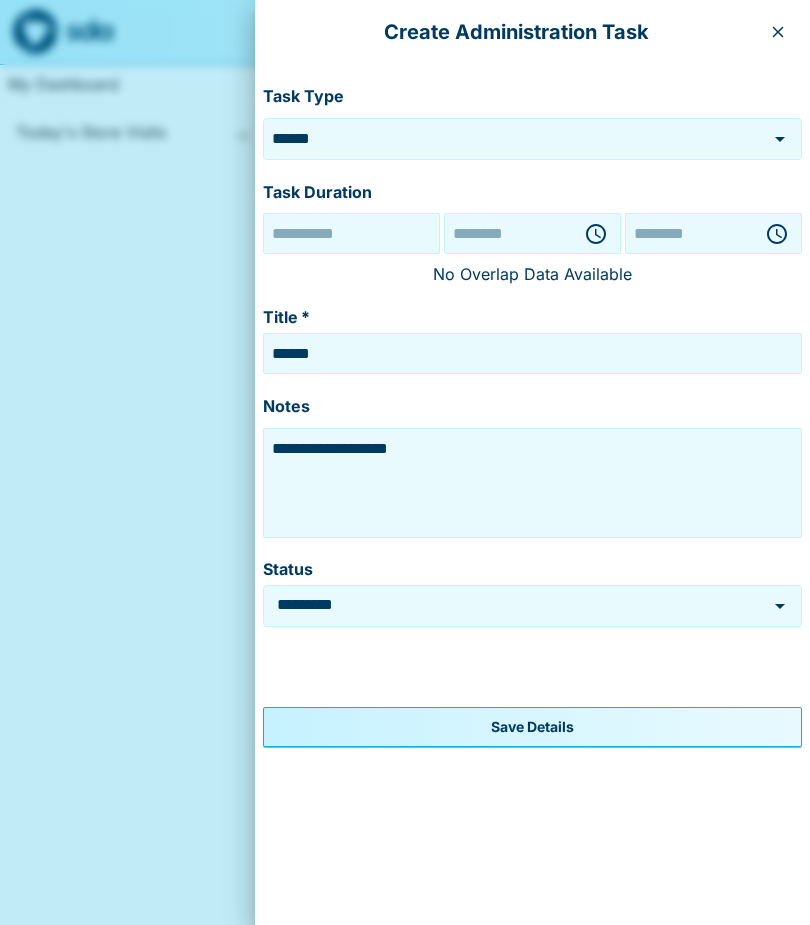 type on "**********" 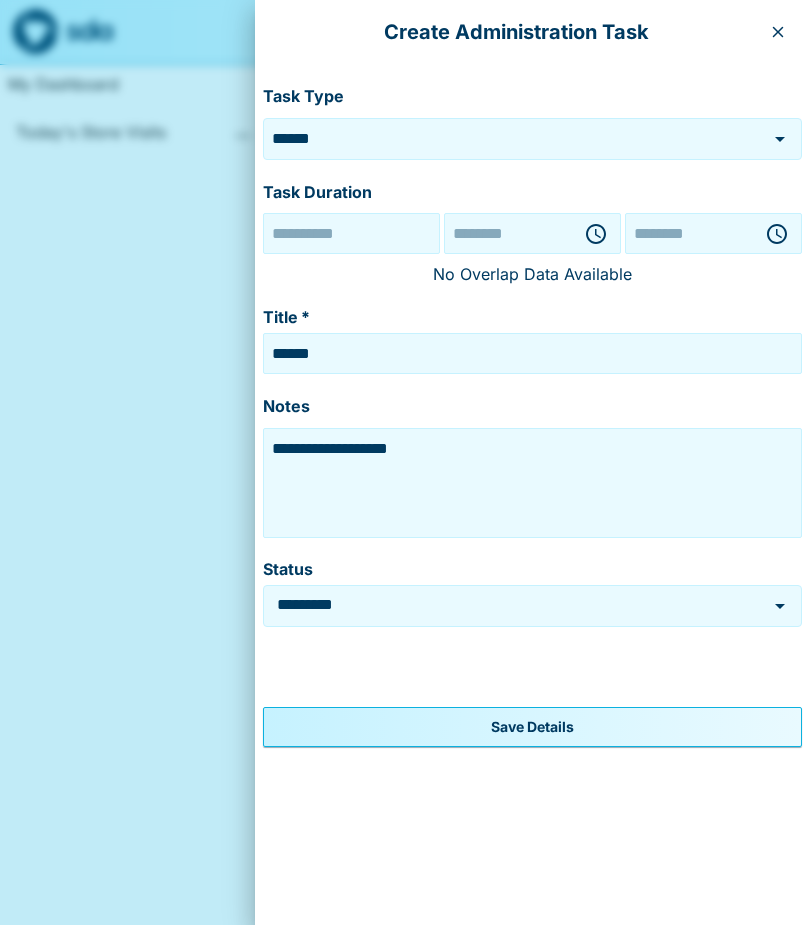 type on "********" 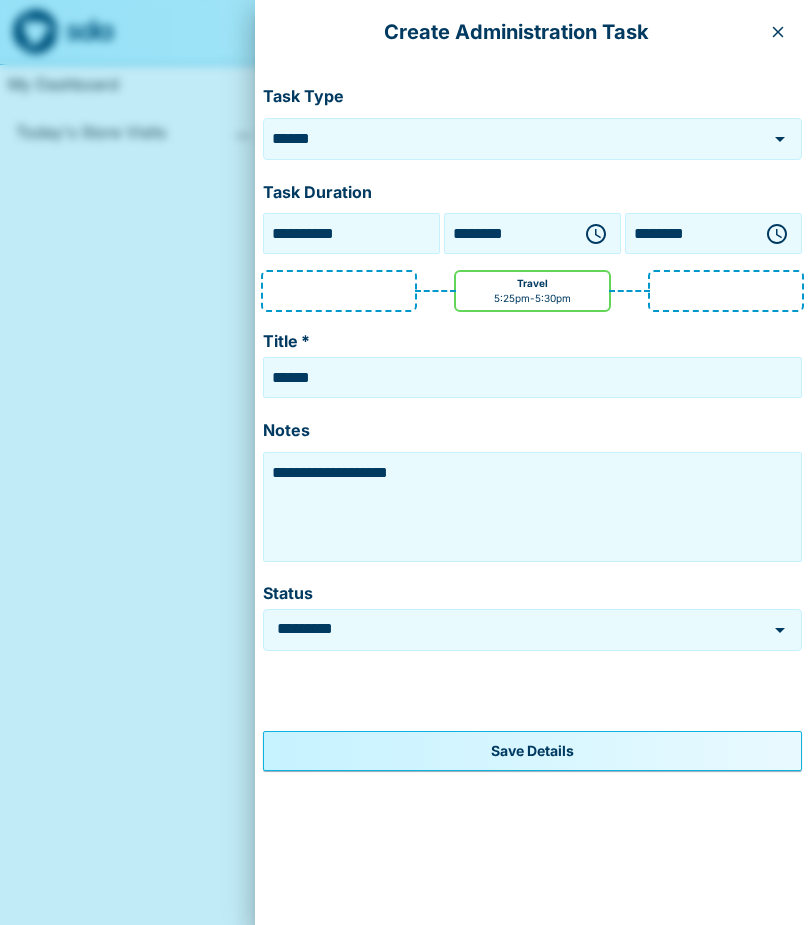 click at bounding box center [778, 32] 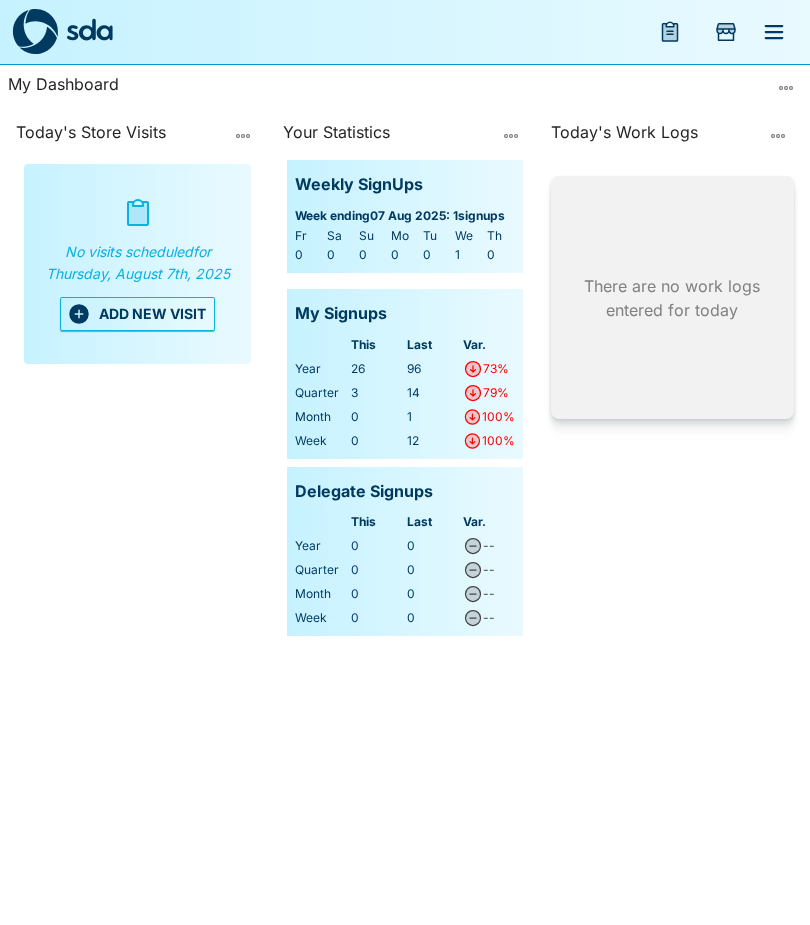 click on "ADD NEW VISIT" at bounding box center [137, 314] 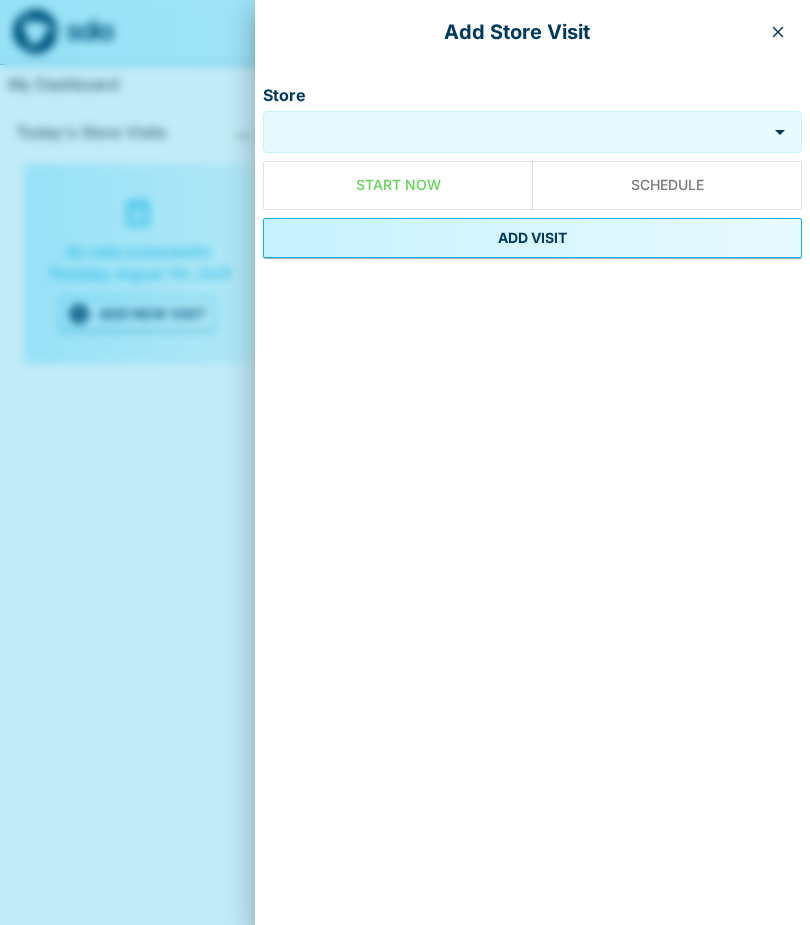 click on "Store" at bounding box center [517, 131] 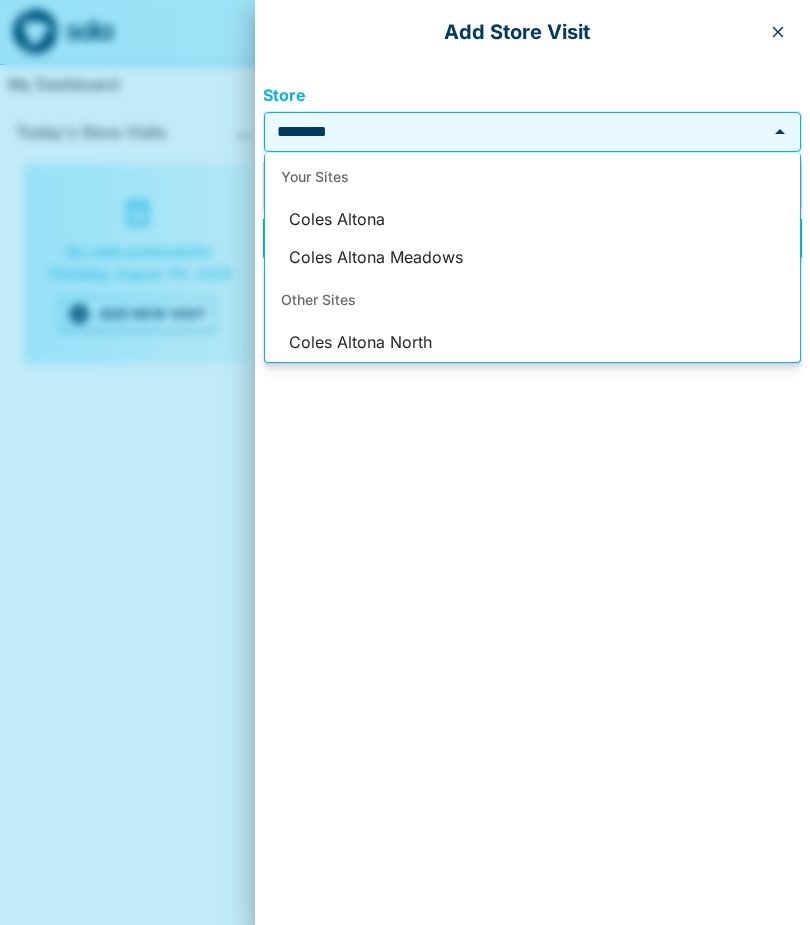 click on "Coles Altona" at bounding box center [532, 220] 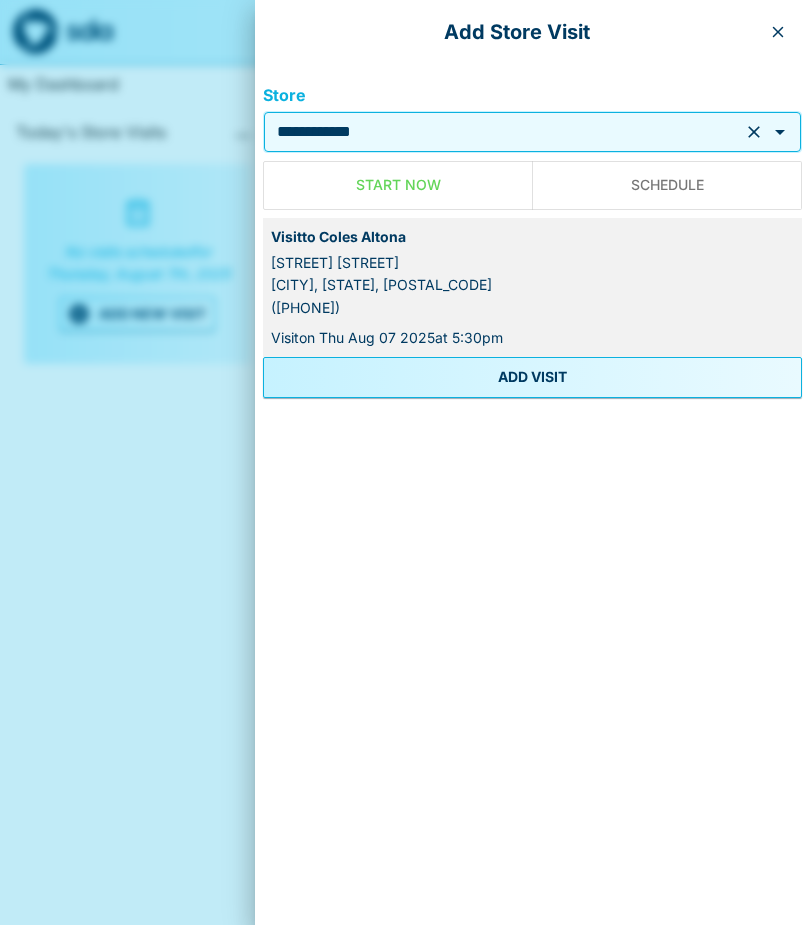 click on "ADD VISIT" at bounding box center [532, 377] 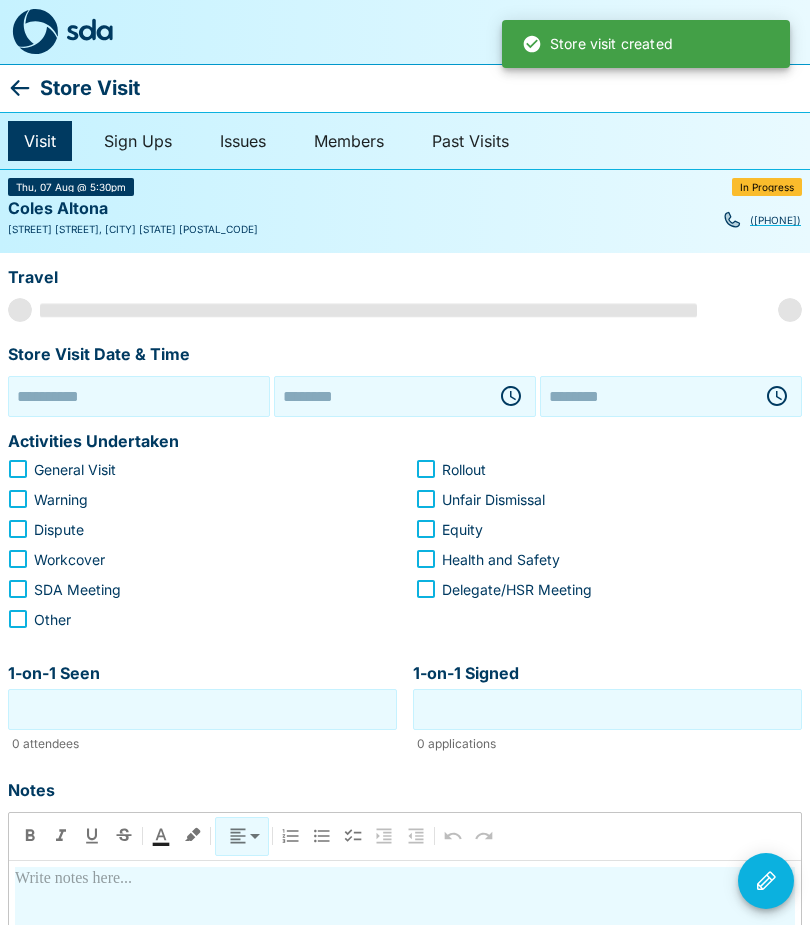 type on "**********" 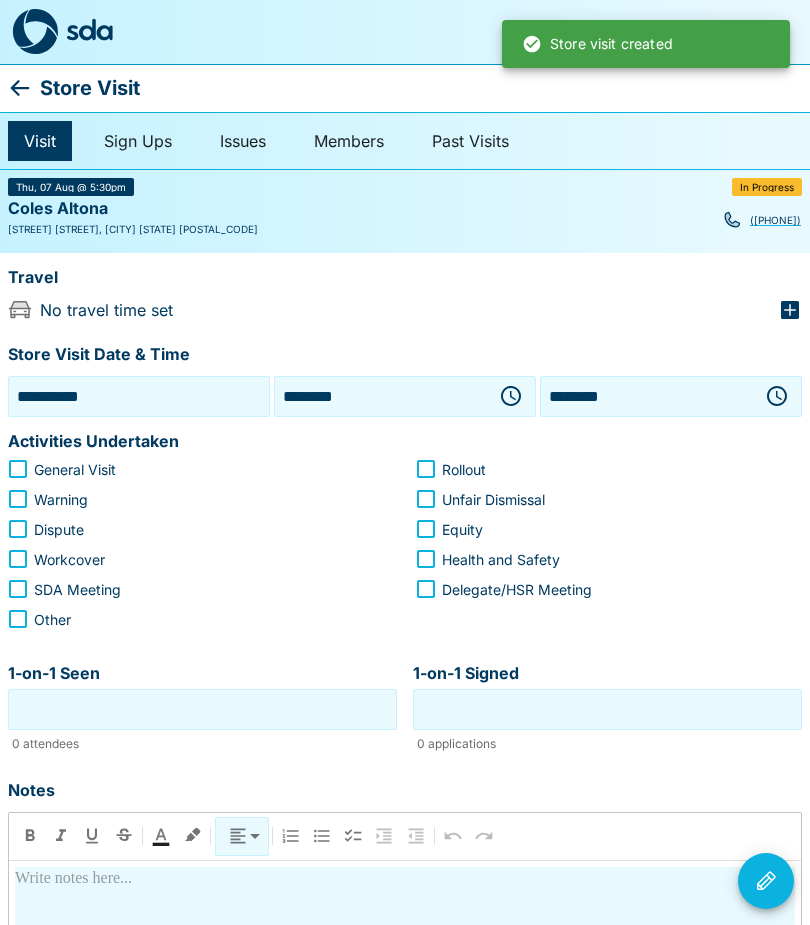 click 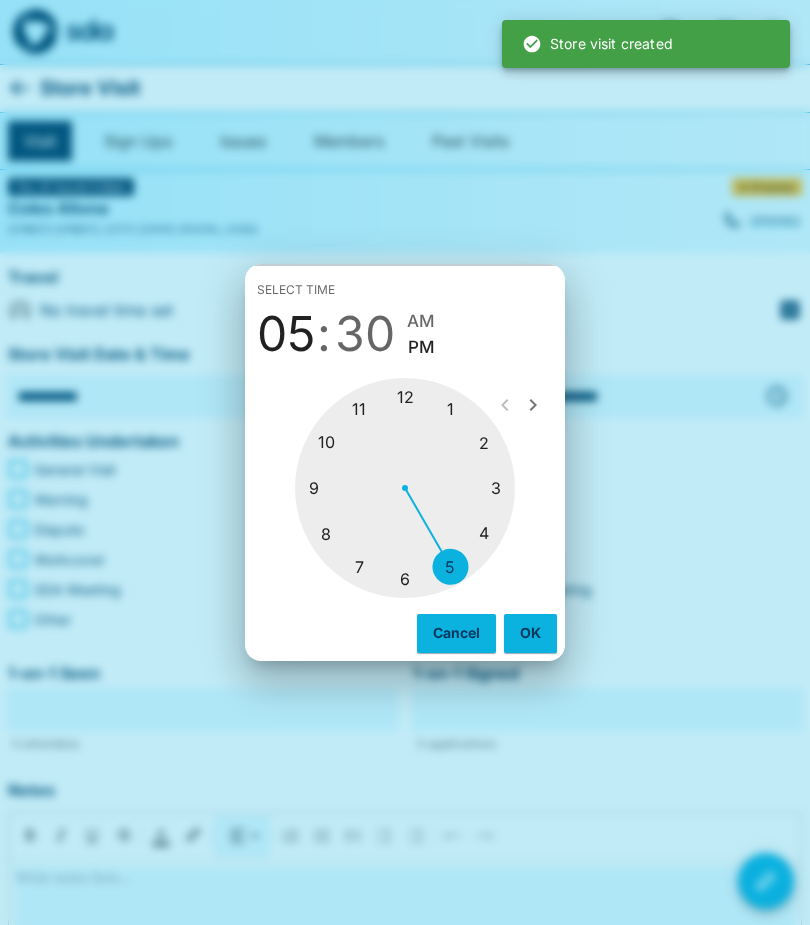 click at bounding box center [405, 488] 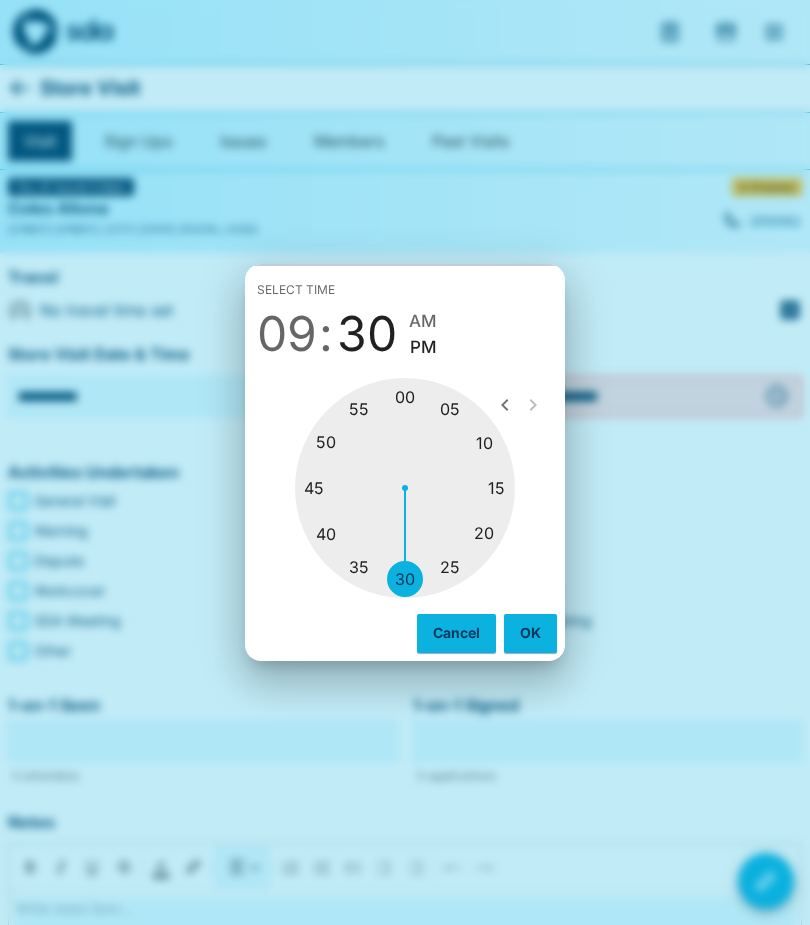 click on "AM" at bounding box center (423, 321) 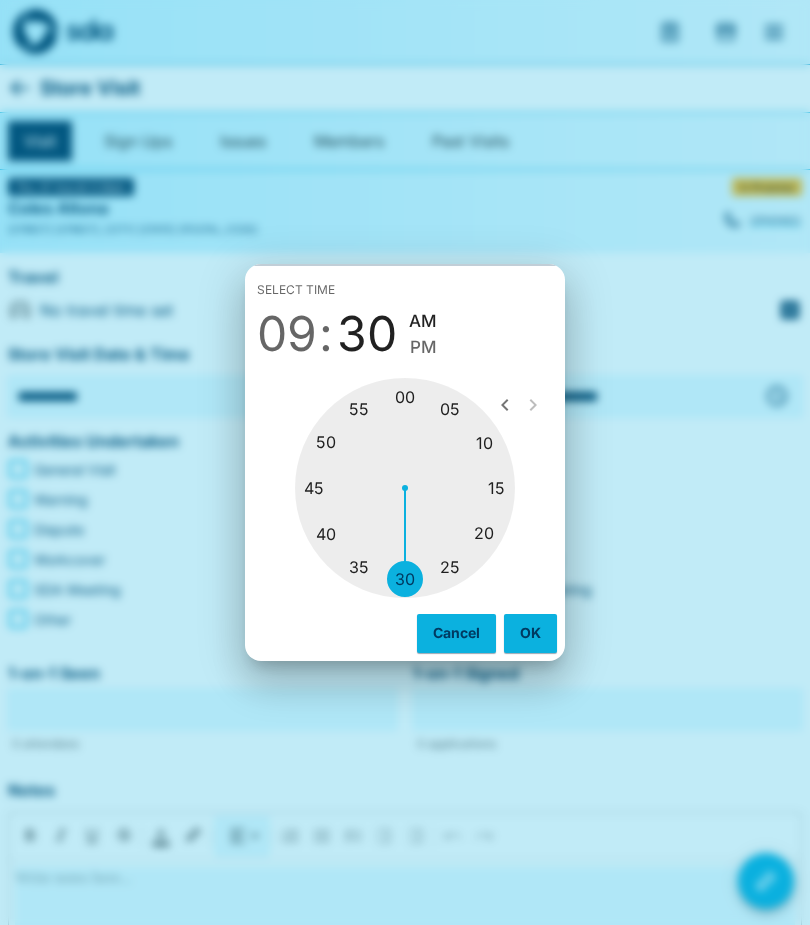 click on "OK" at bounding box center (530, 633) 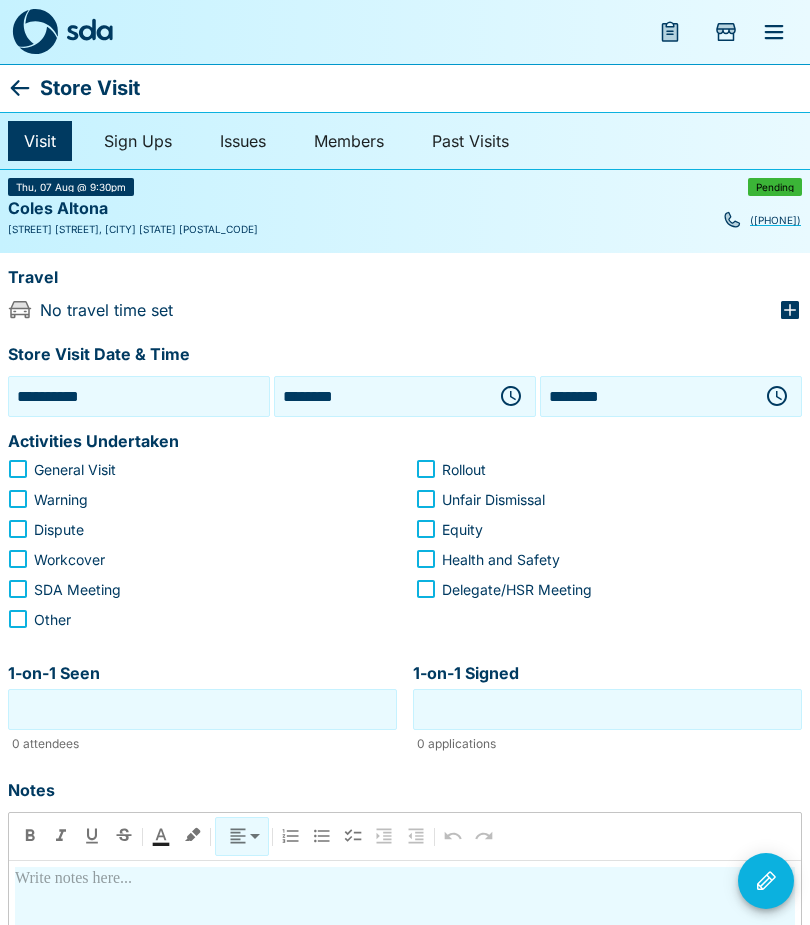 click at bounding box center [777, 396] 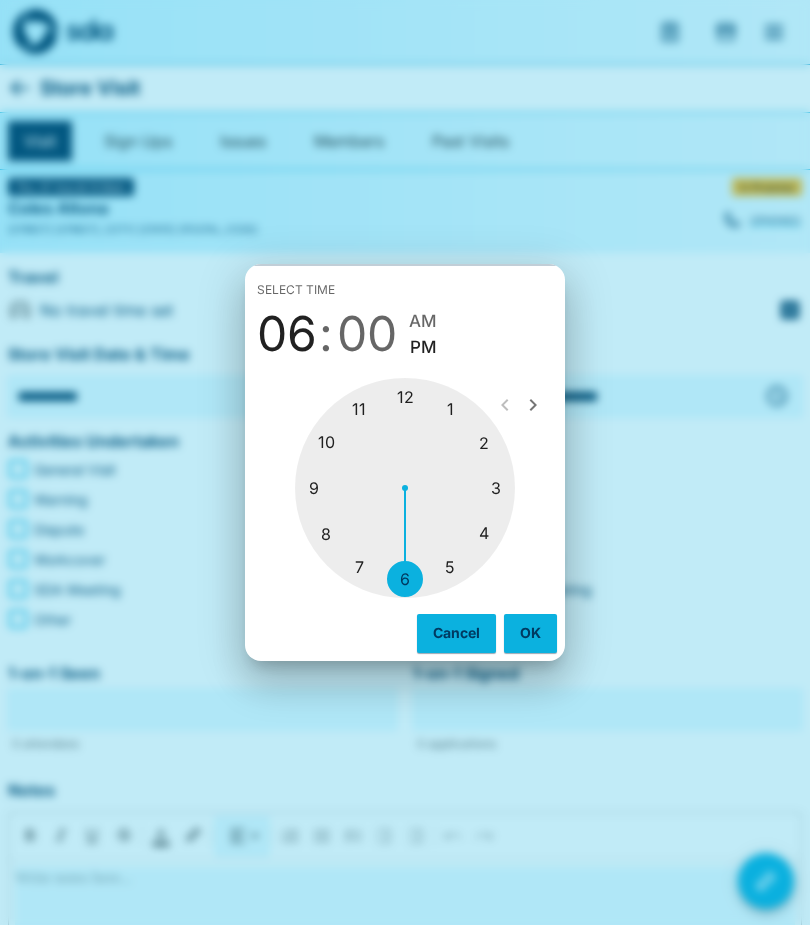 click at bounding box center [405, 488] 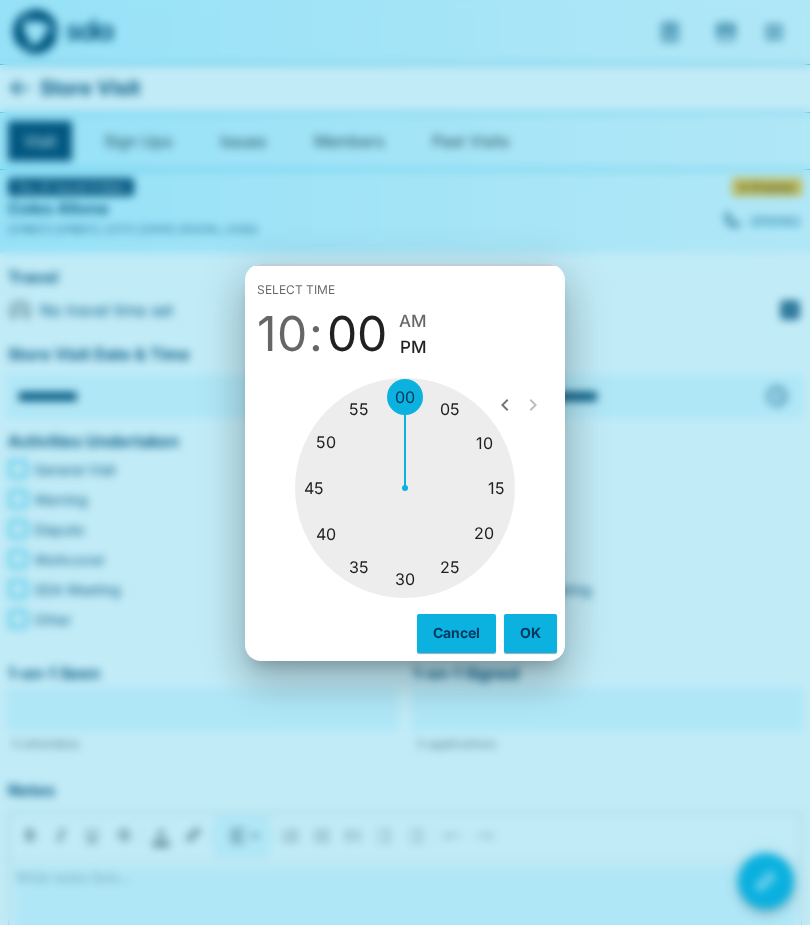 click at bounding box center (405, 488) 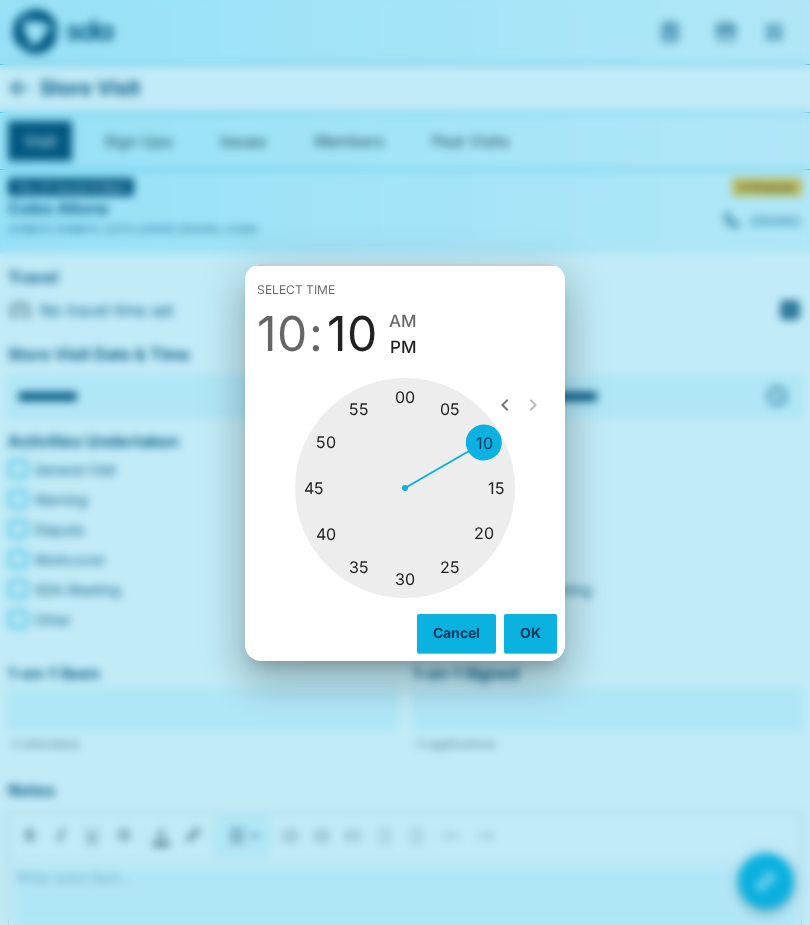 click on "AM" at bounding box center [403, 321] 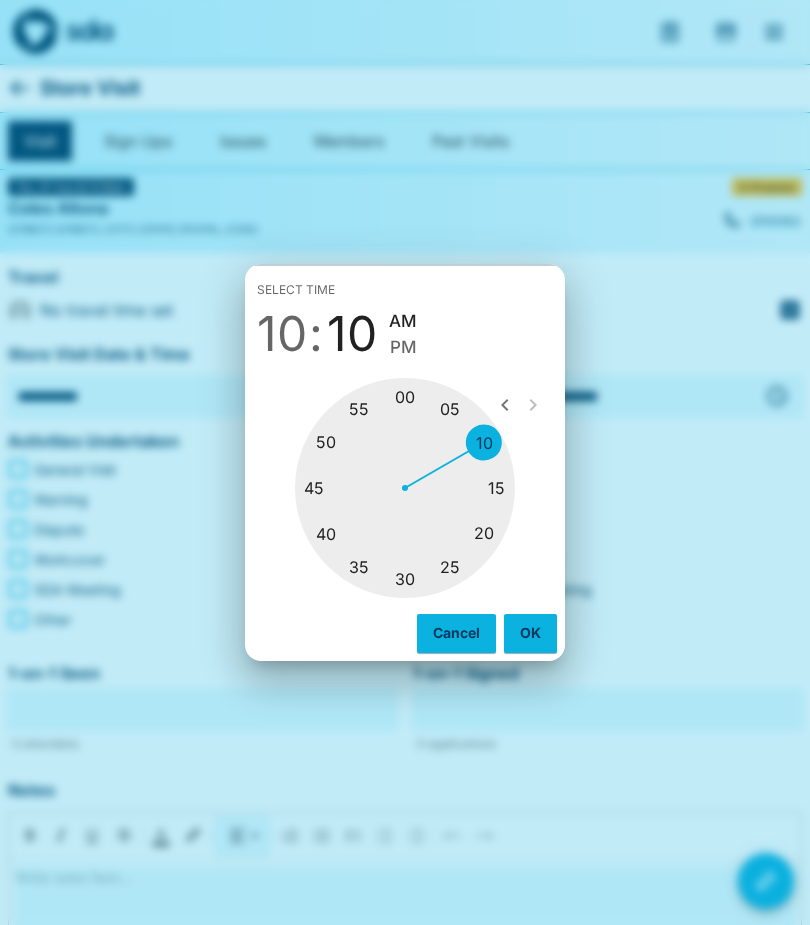 click on "OK" at bounding box center [530, 633] 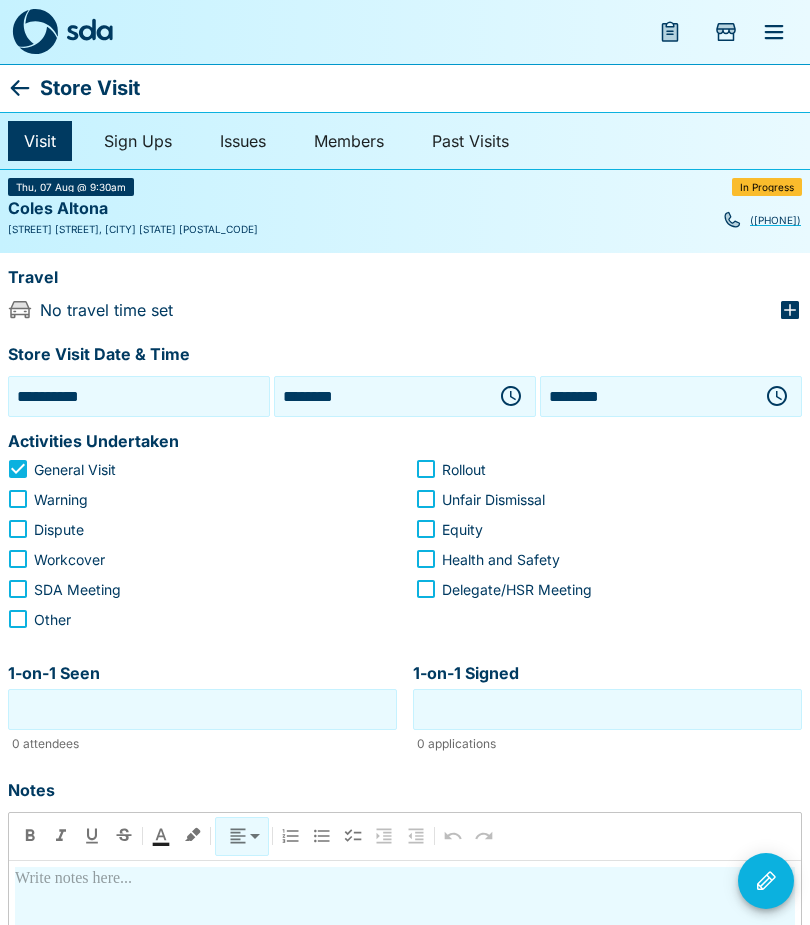 click on "1-on-1 Seen" at bounding box center (202, 709) 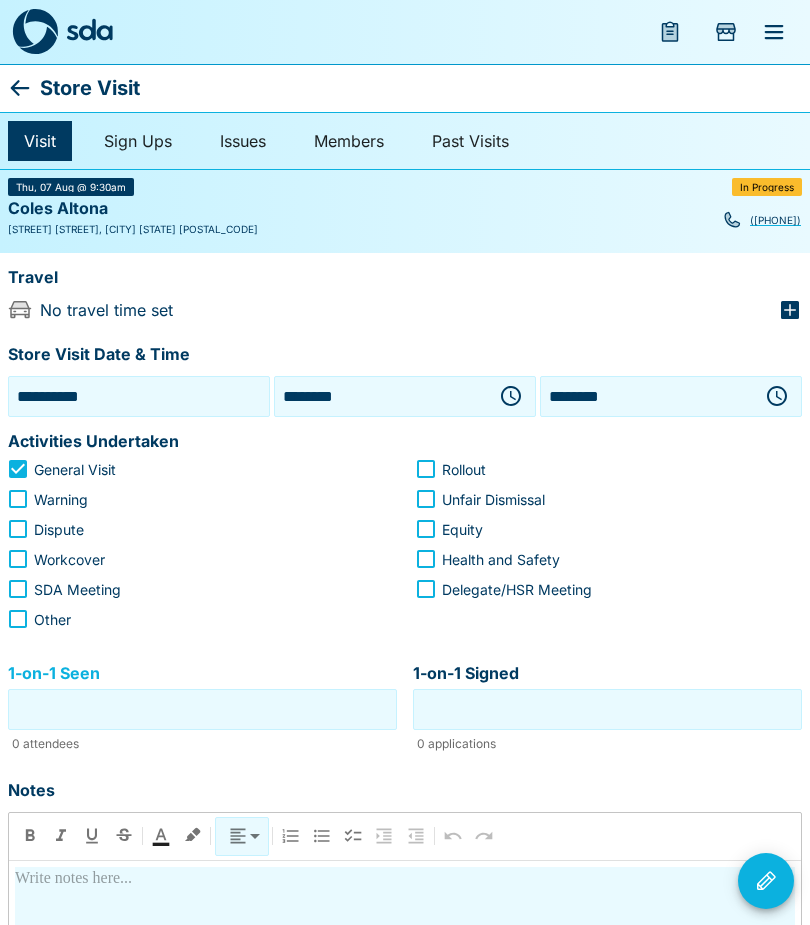 scroll, scrollTop: 85, scrollLeft: 0, axis: vertical 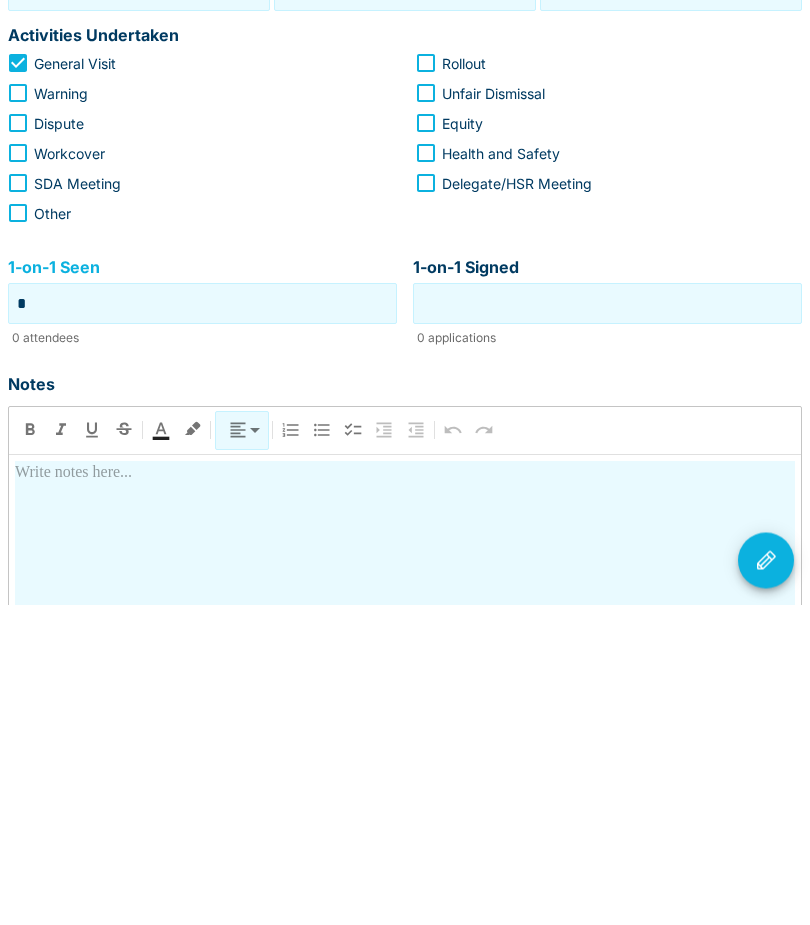 type on "*" 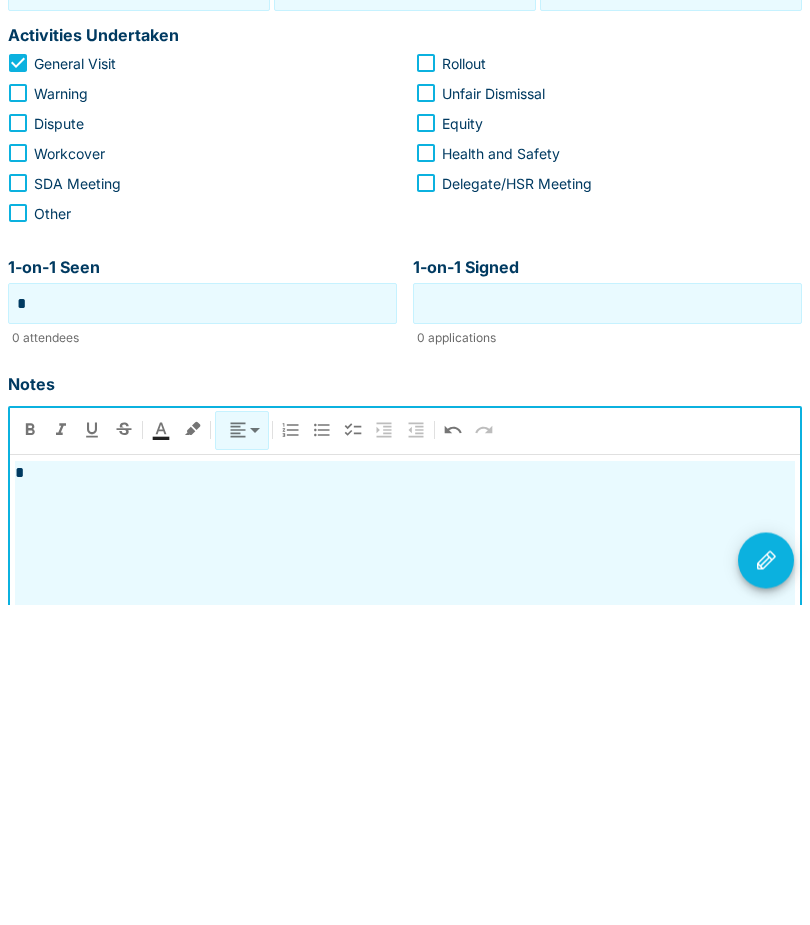 type 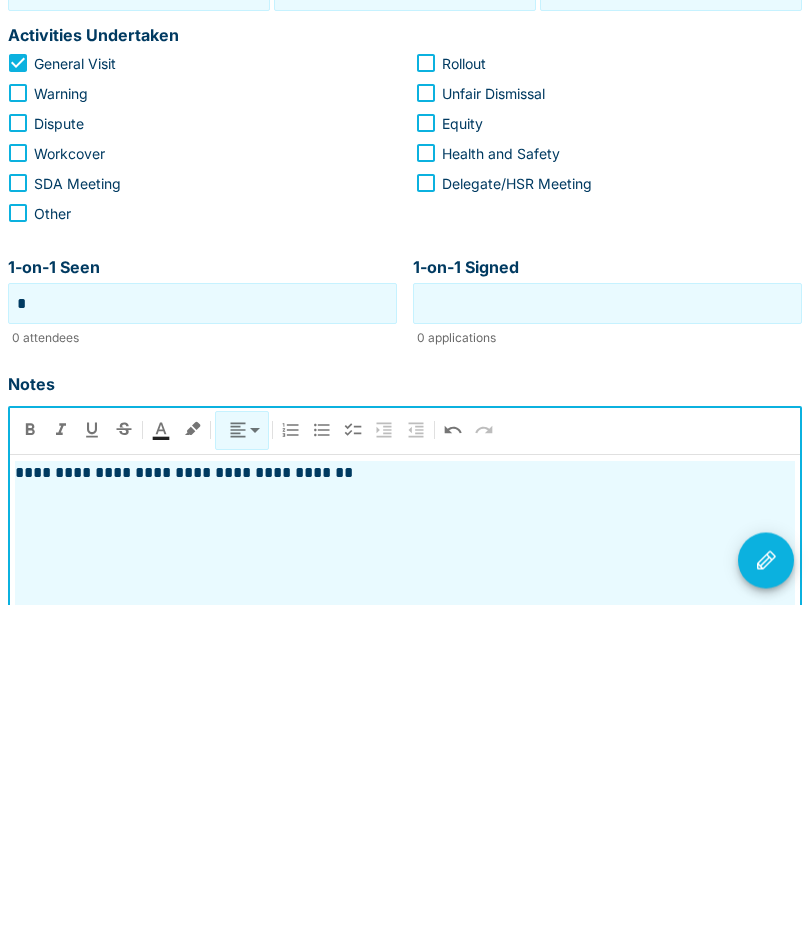 click on "**********" at bounding box center (405, 794) 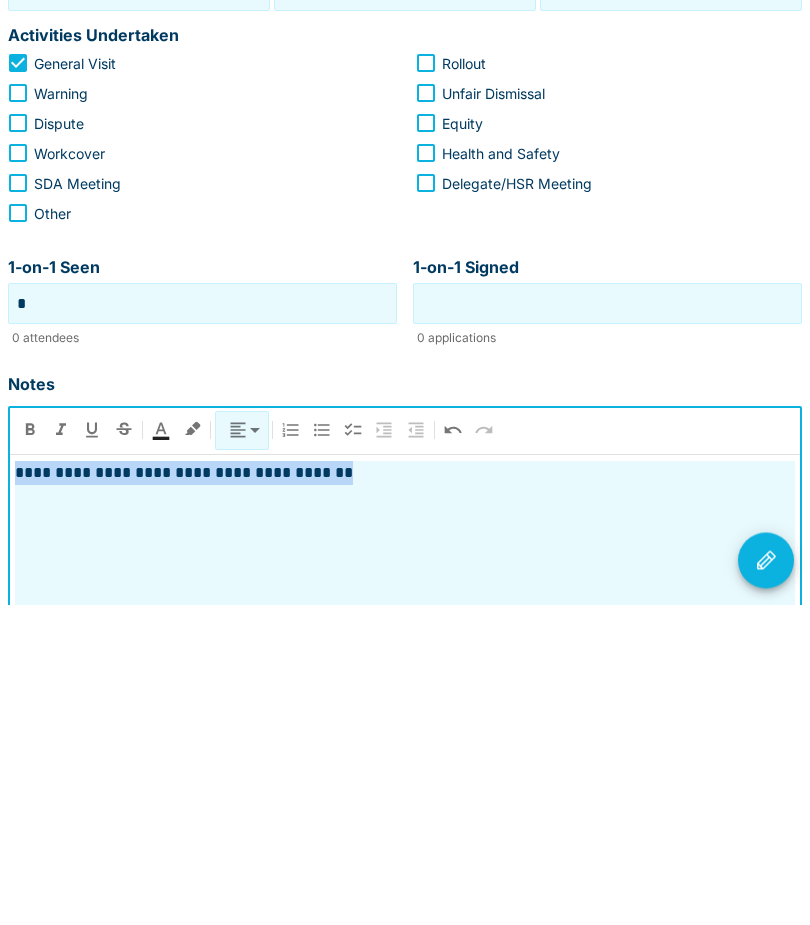 copy on "**********" 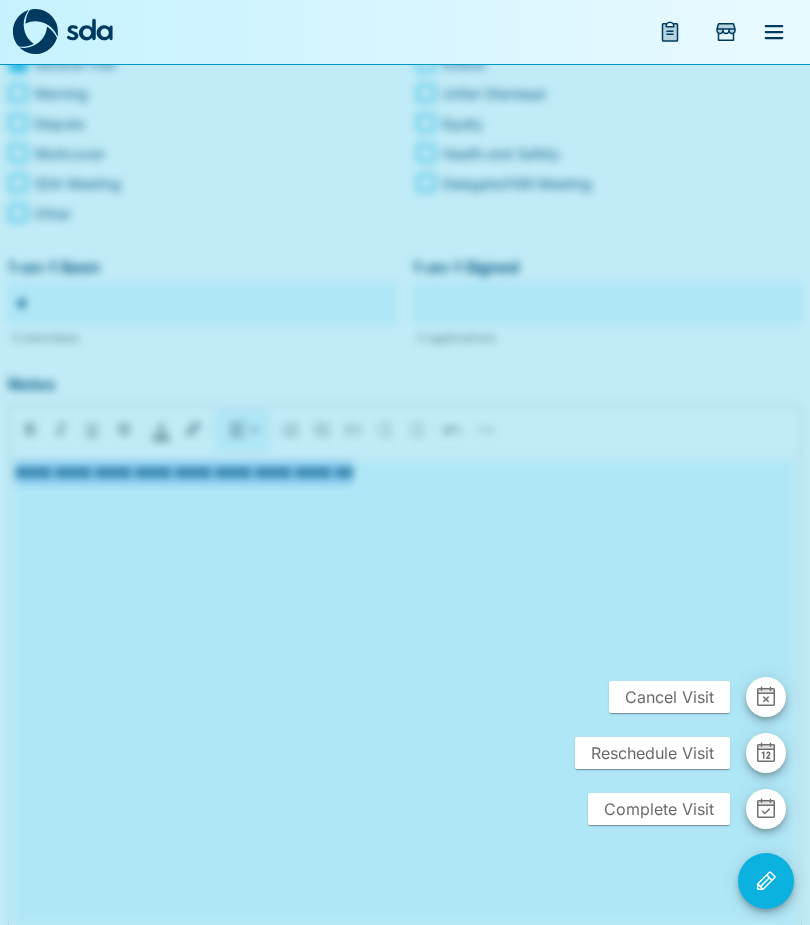 click on "Complete Visit" at bounding box center [659, 809] 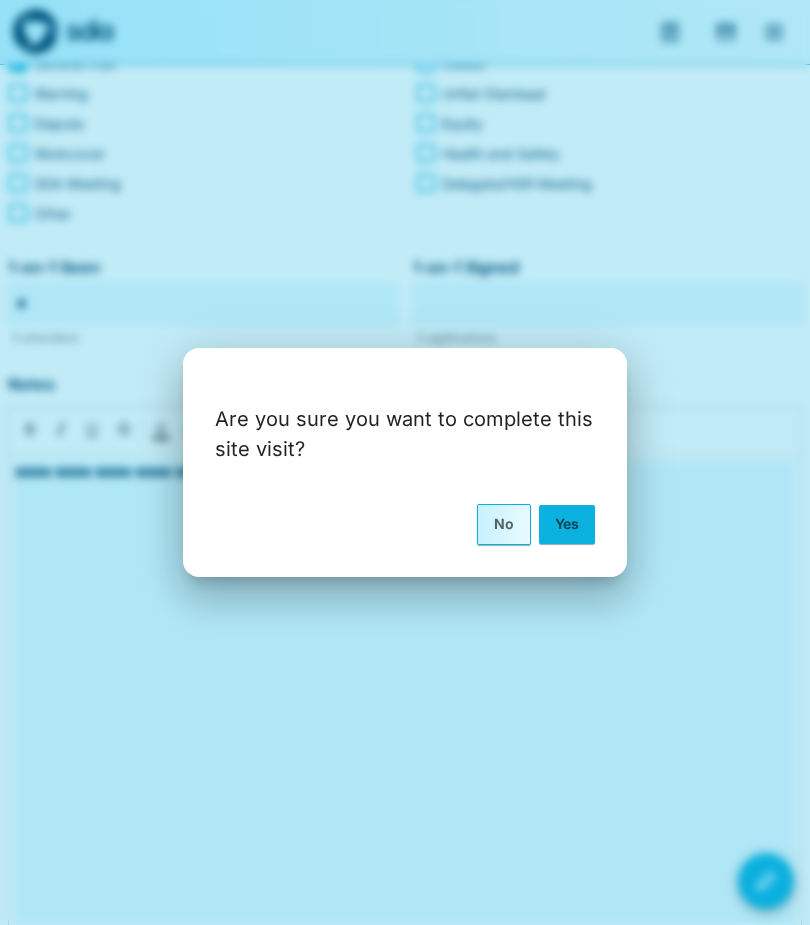 click on "Yes" at bounding box center [567, 524] 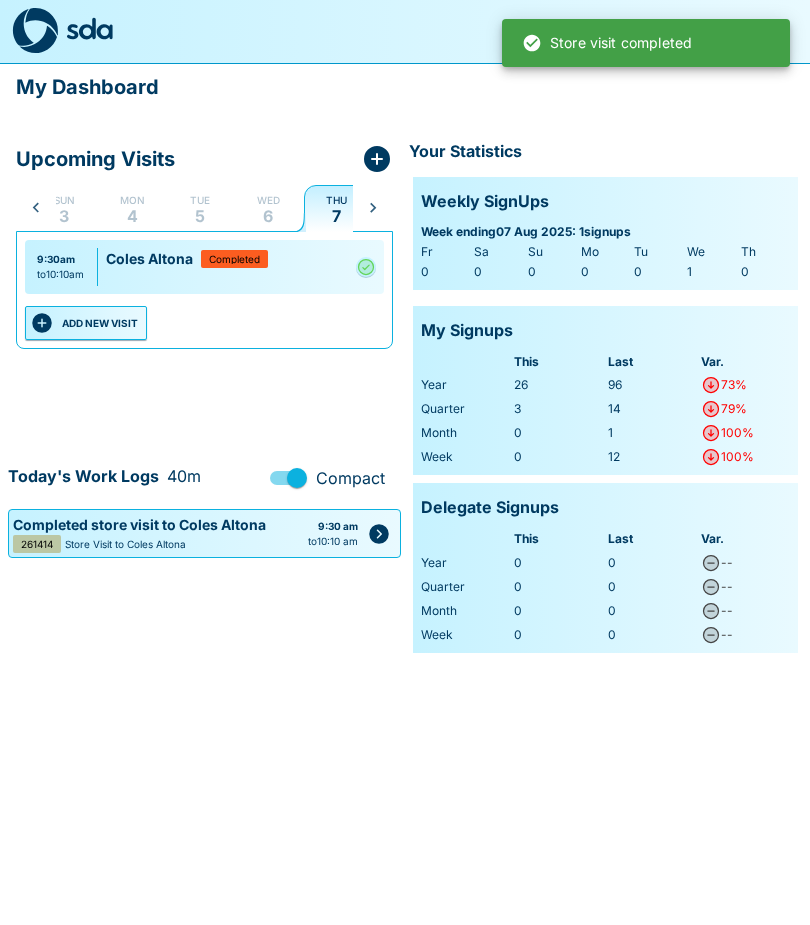 scroll, scrollTop: 0, scrollLeft: 39, axis: horizontal 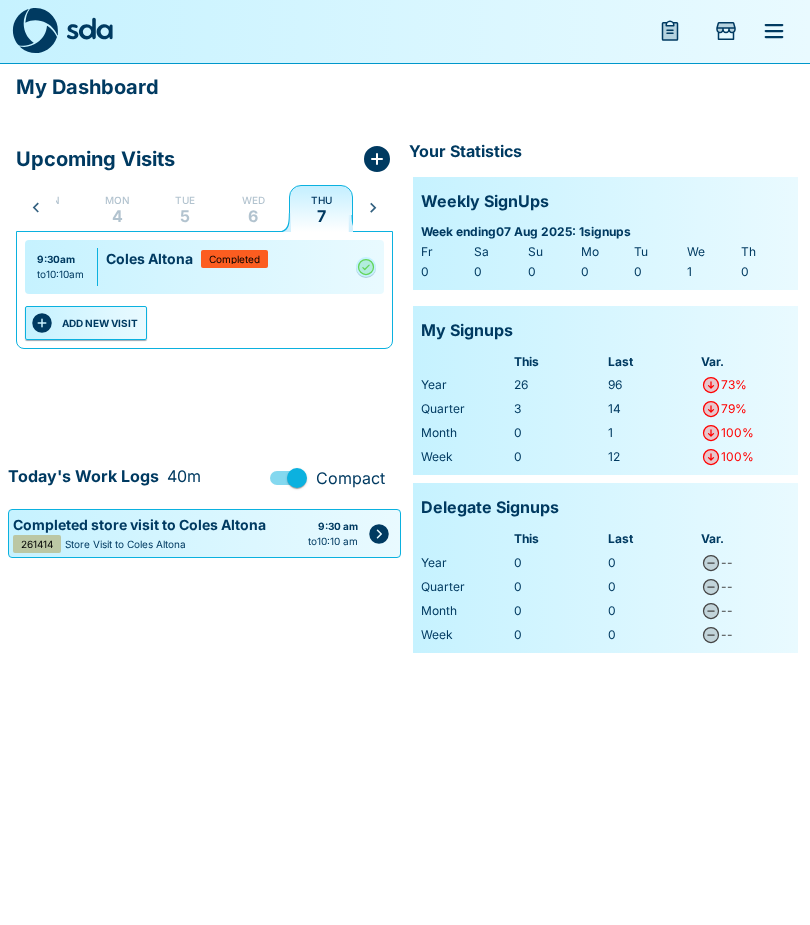 click on "ADD NEW VISIT" at bounding box center (86, 324) 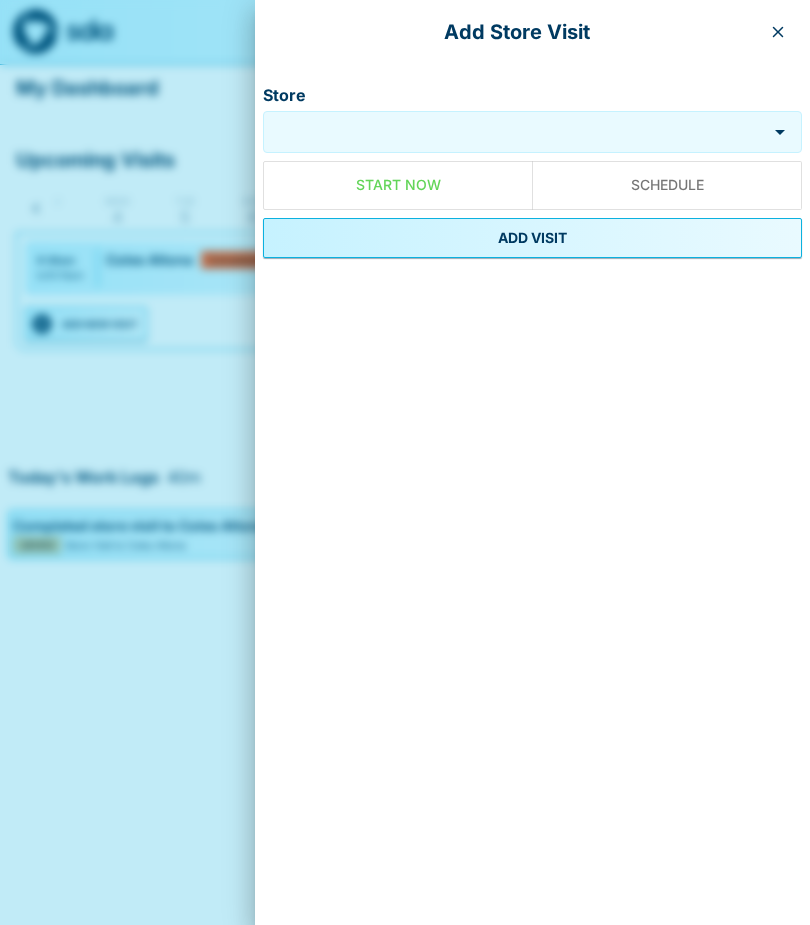 click on "Store" at bounding box center [517, 131] 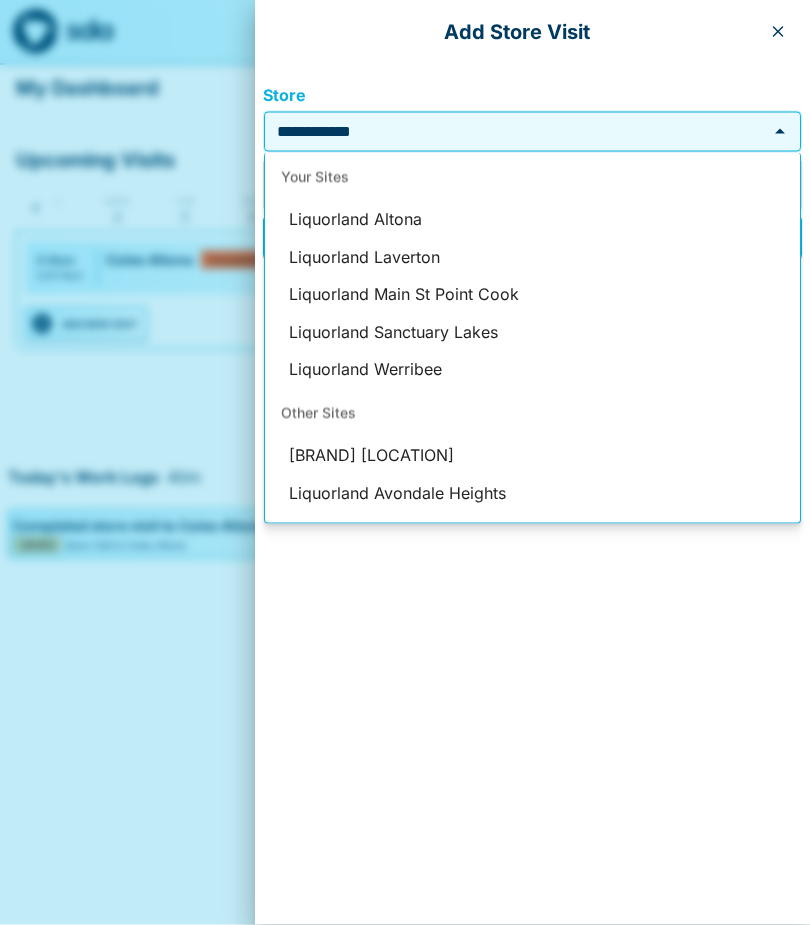 click on "Liquorland Altona" at bounding box center (532, 220) 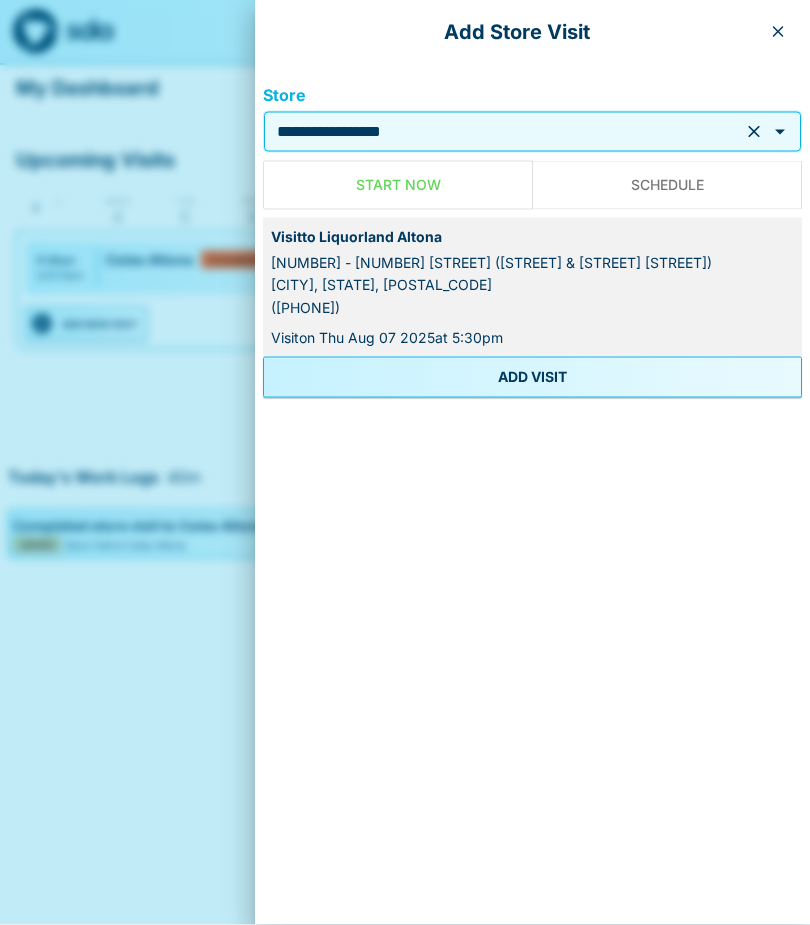 click on "ADD VISIT" at bounding box center [532, 377] 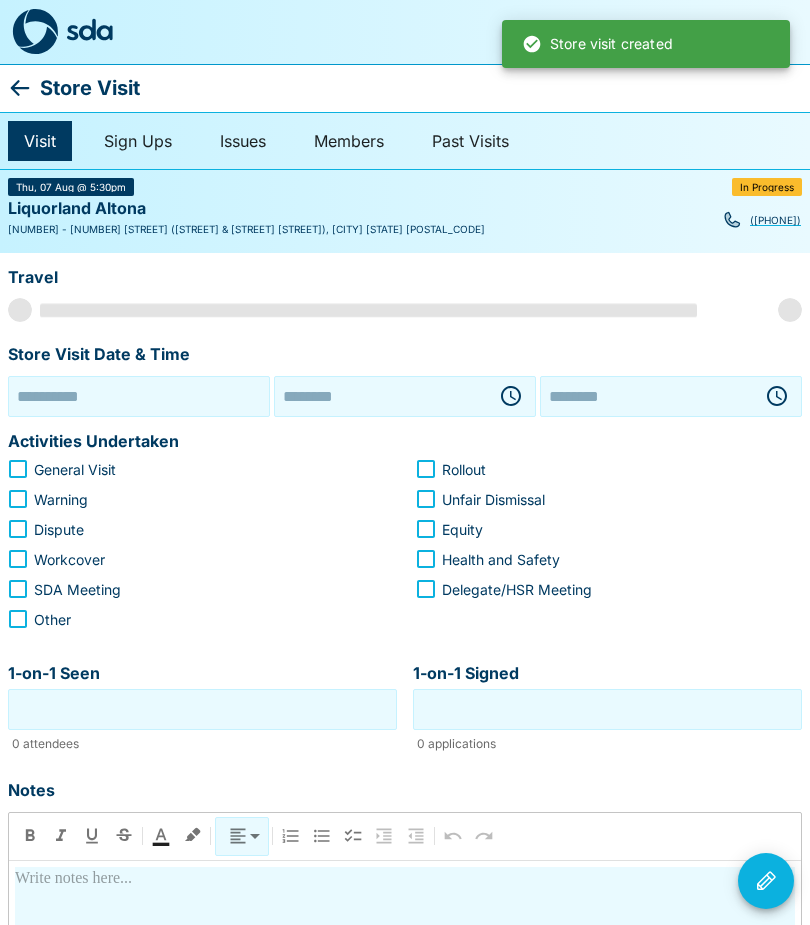 type on "**********" 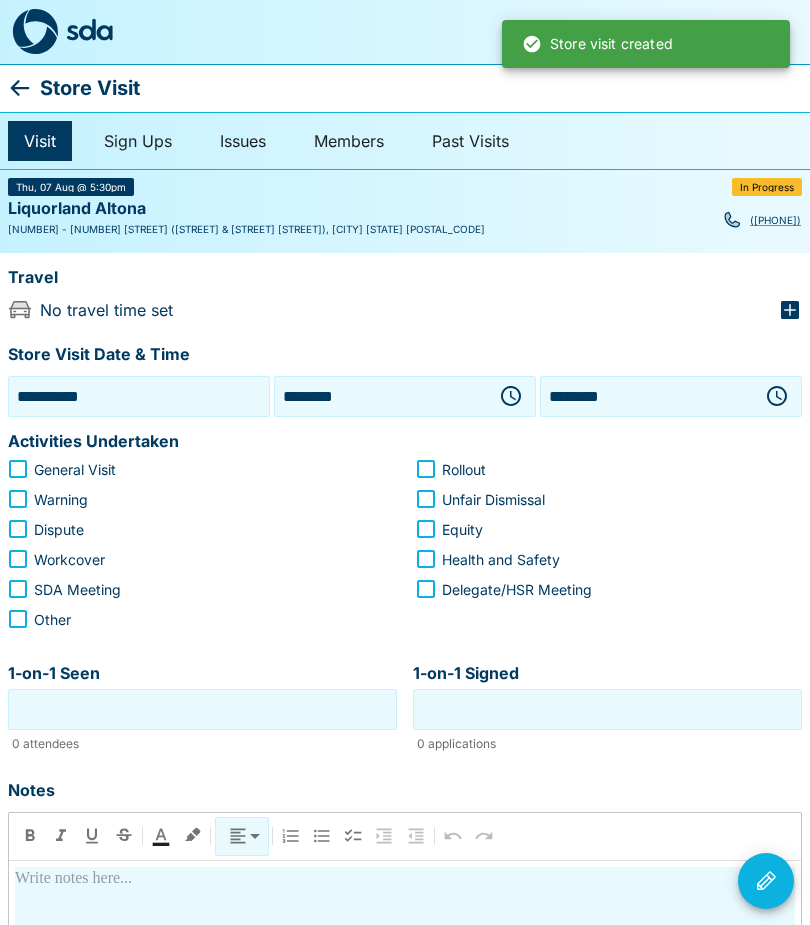 click at bounding box center (511, 396) 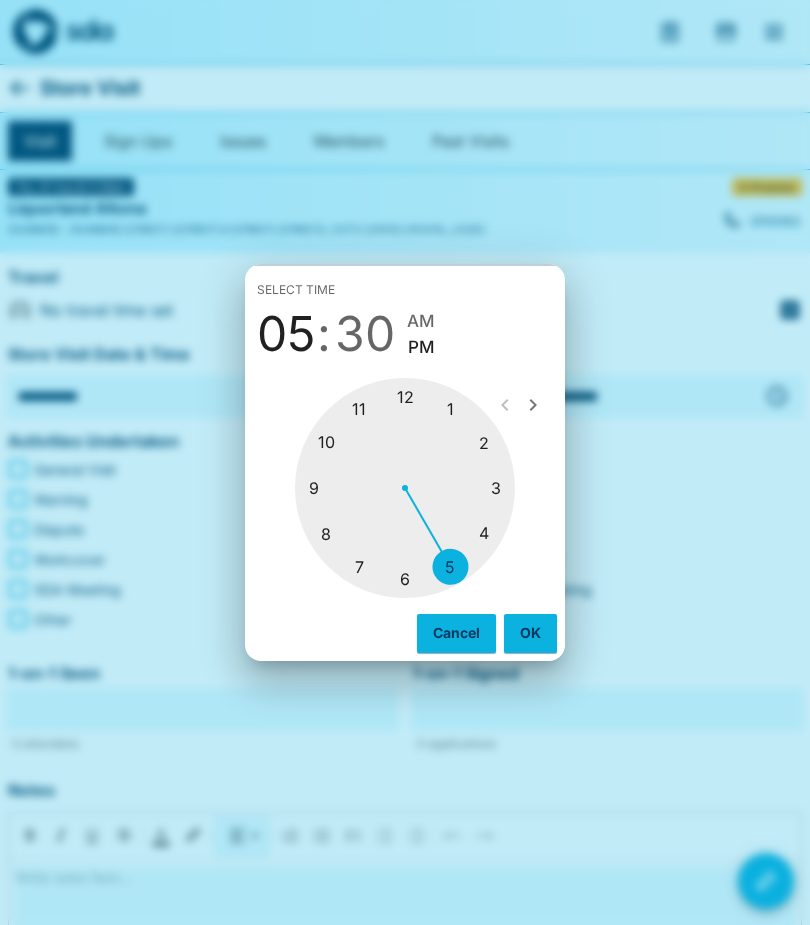 click at bounding box center [405, 488] 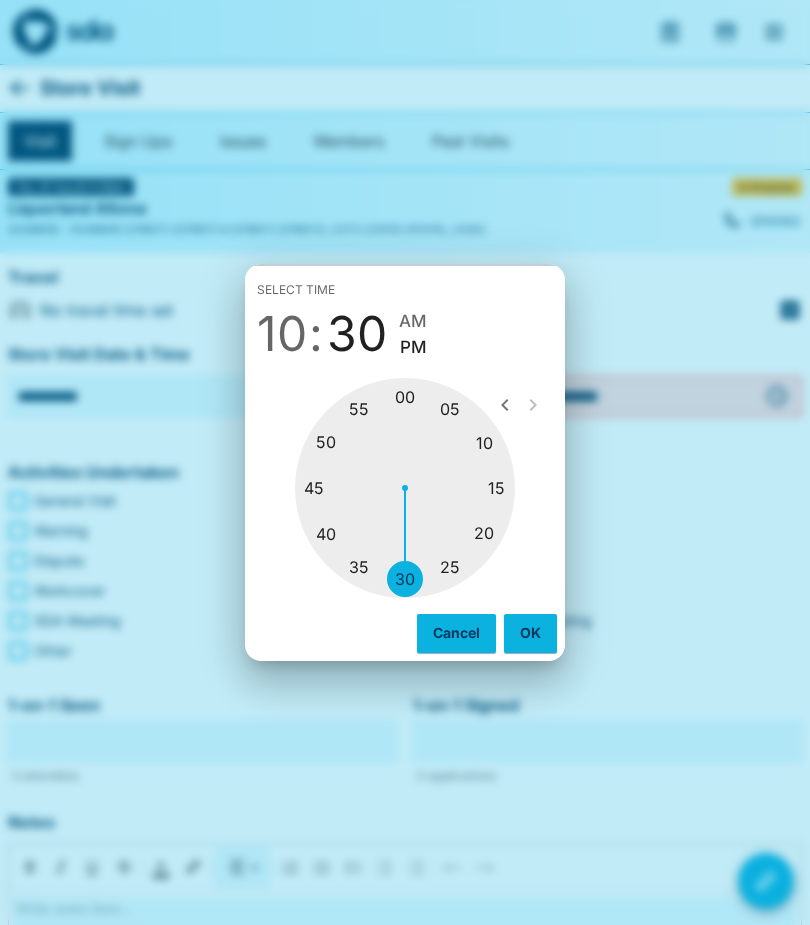 click at bounding box center (405, 488) 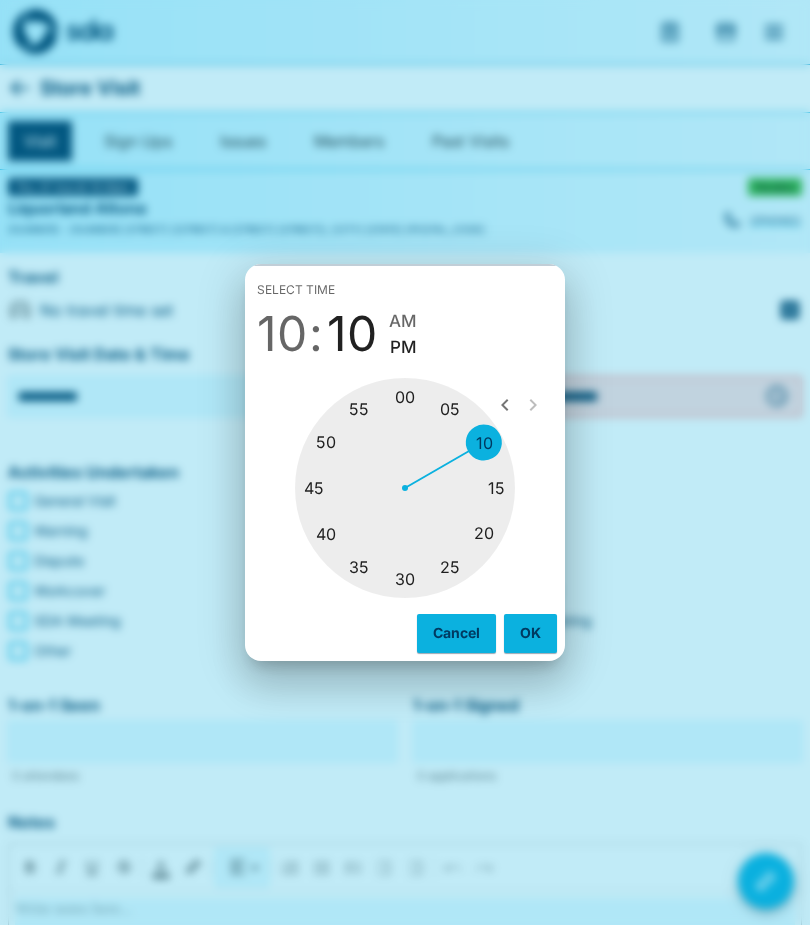 click on "AM" at bounding box center (403, 321) 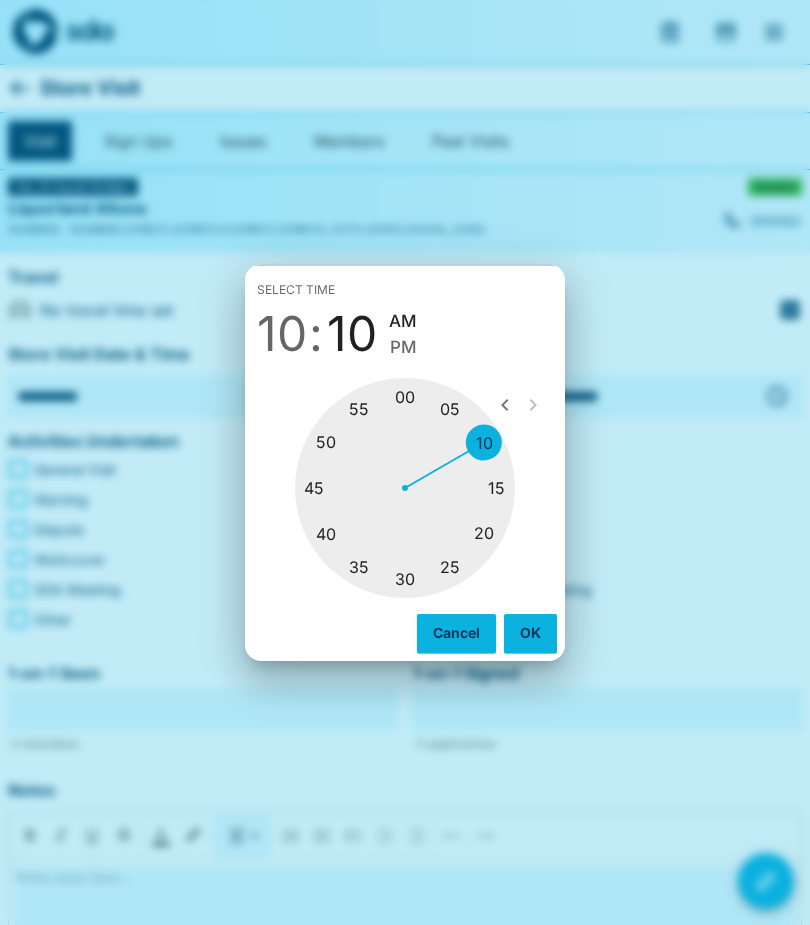 click on "OK" at bounding box center [530, 633] 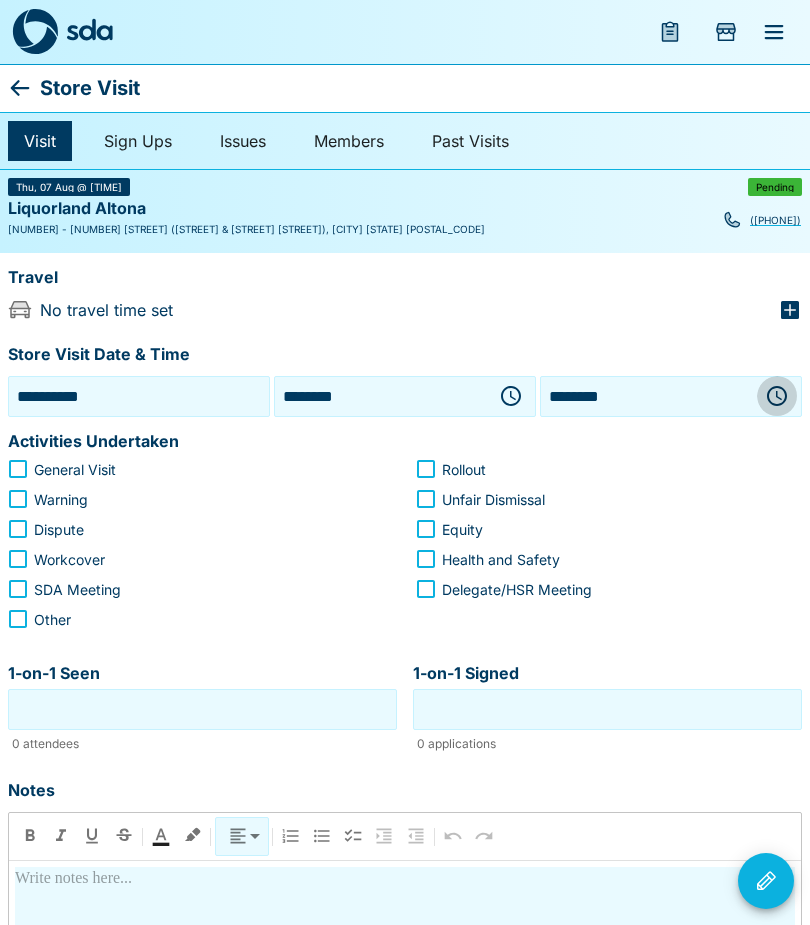 click 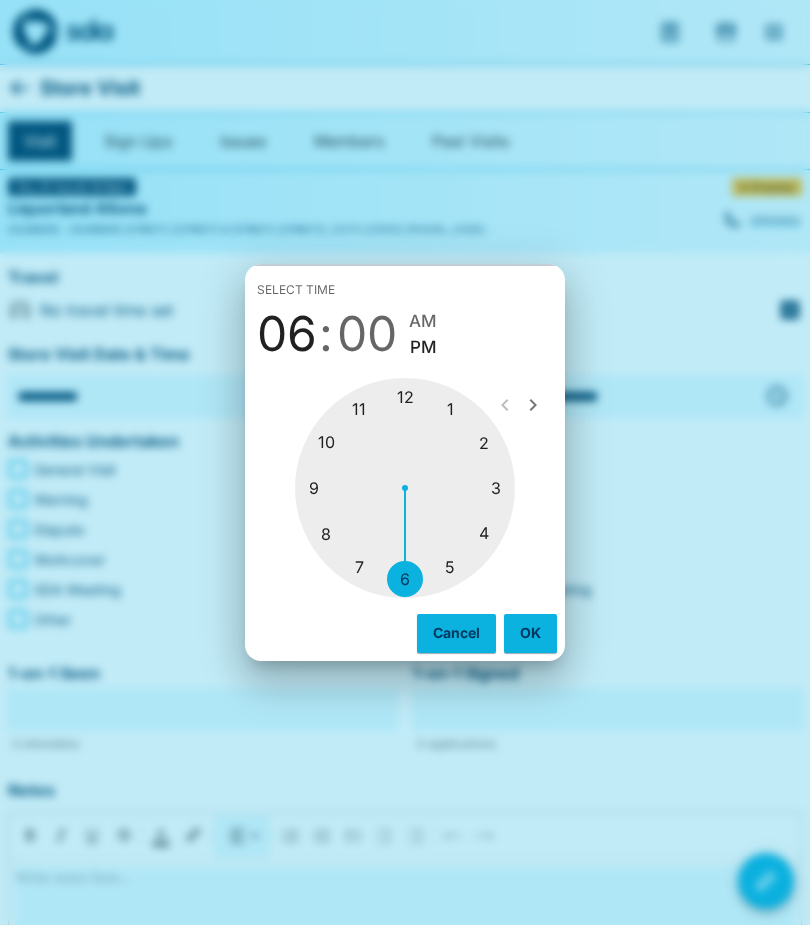 click at bounding box center (405, 488) 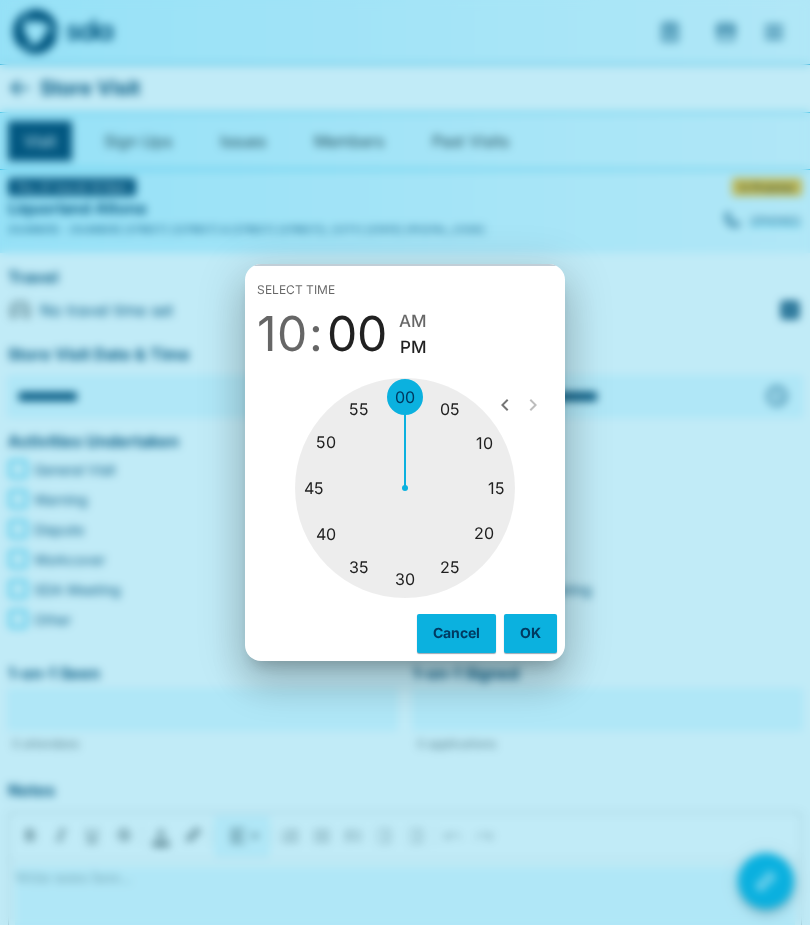 click at bounding box center [405, 488] 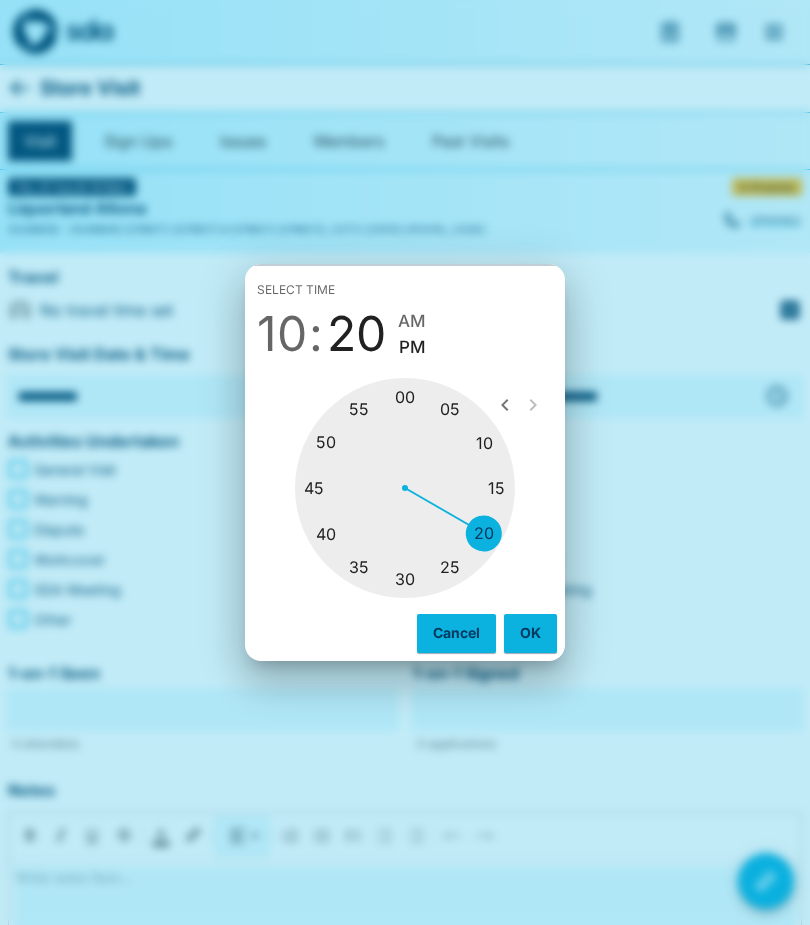 click on "AM" at bounding box center [412, 321] 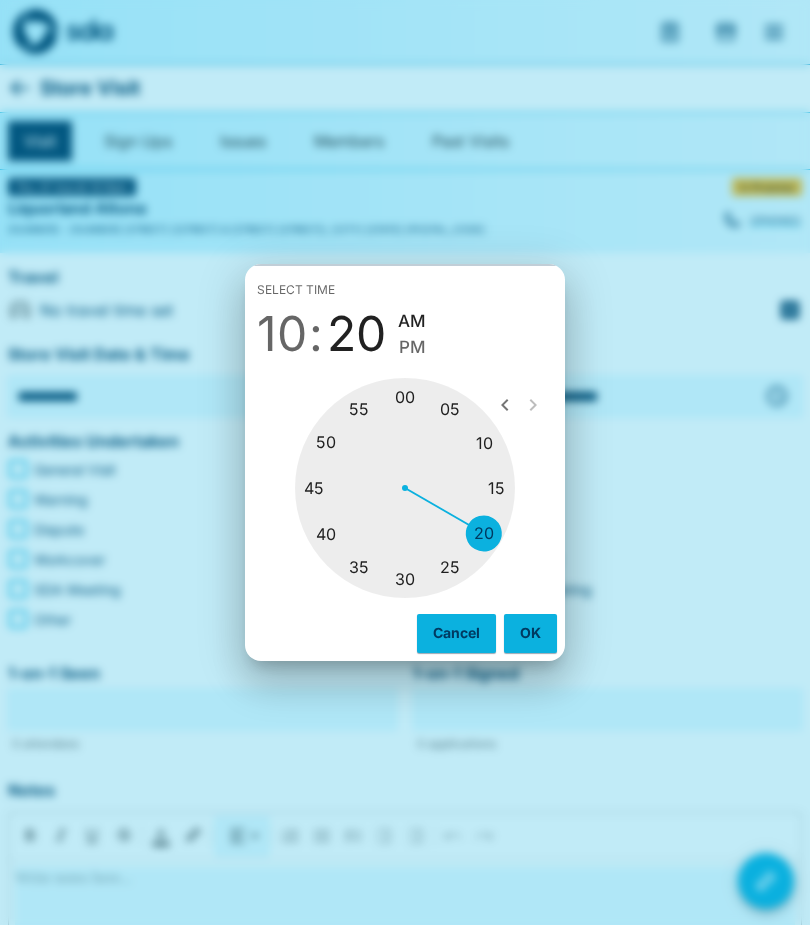 click on "OK" at bounding box center [530, 633] 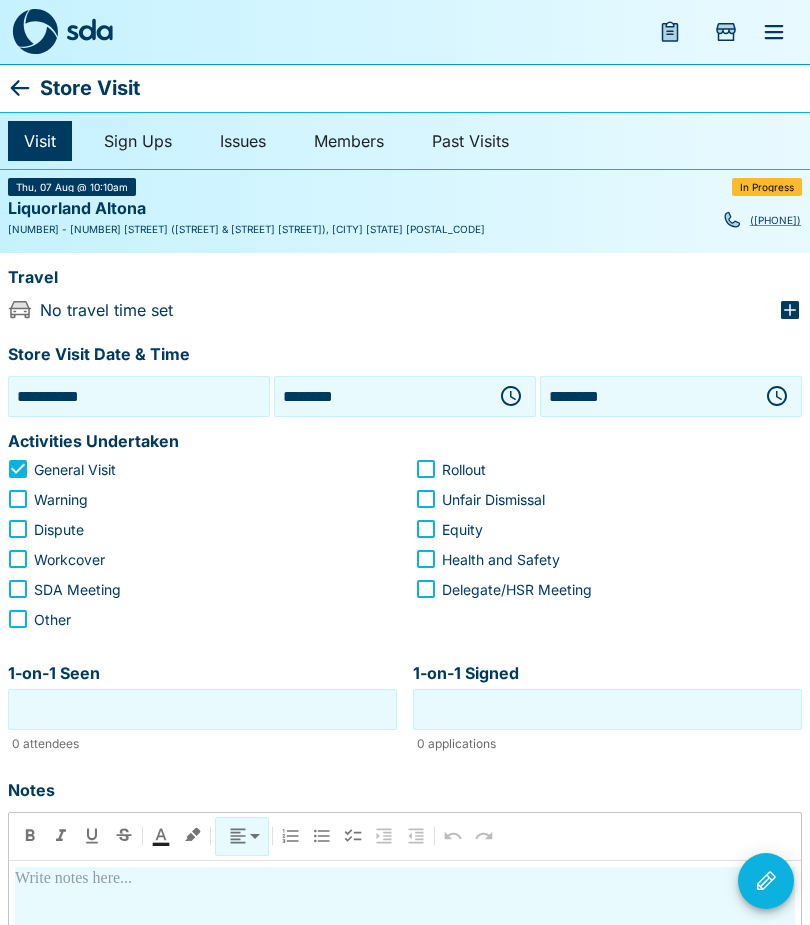 click on "1-on-1 Seen" at bounding box center [202, 709] 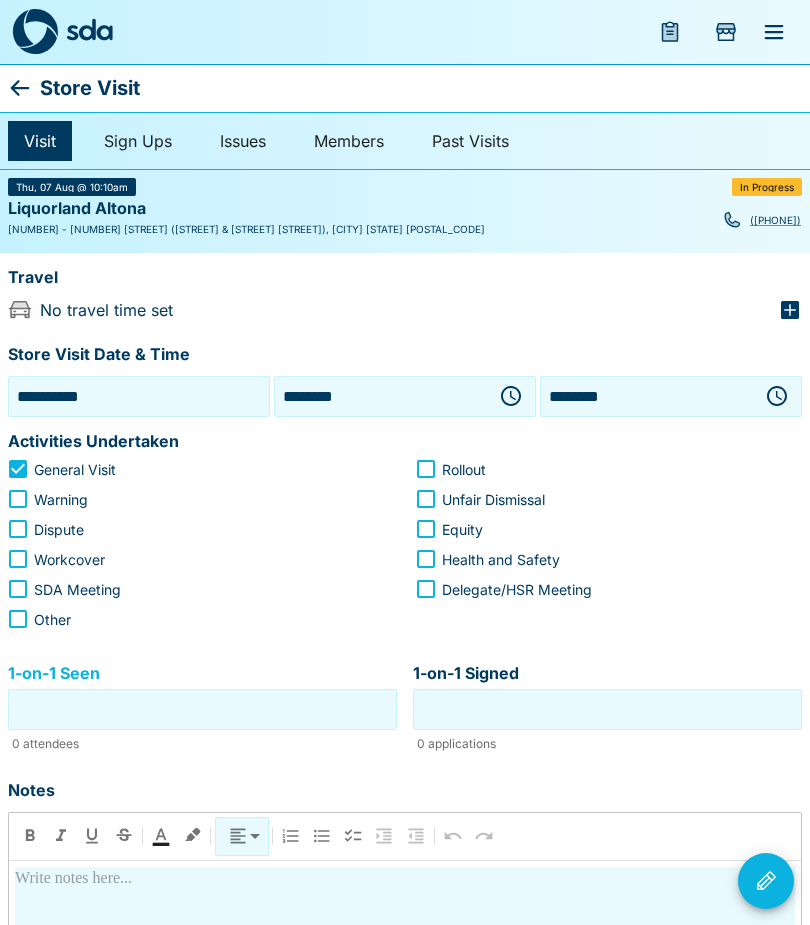 scroll, scrollTop: 85, scrollLeft: 0, axis: vertical 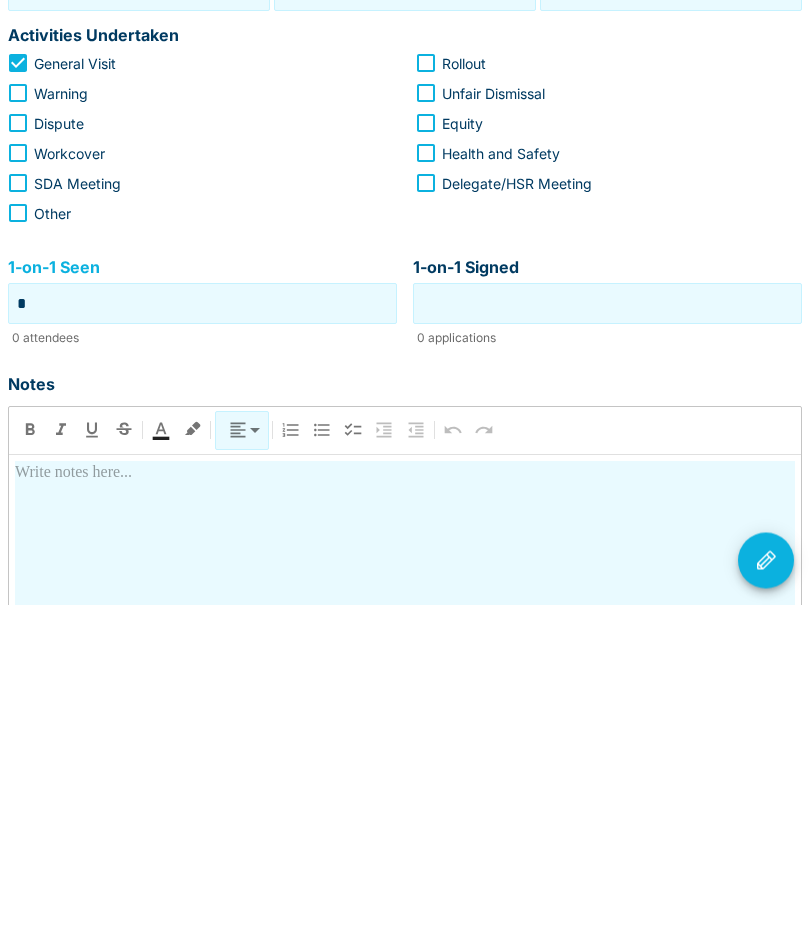 type on "*" 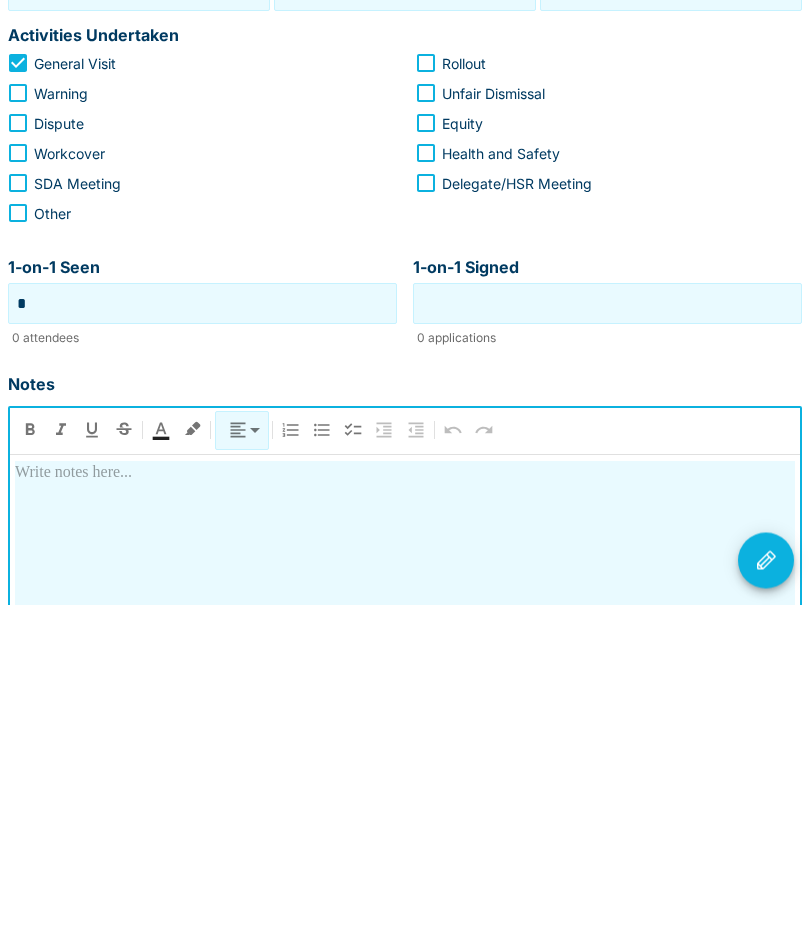 type 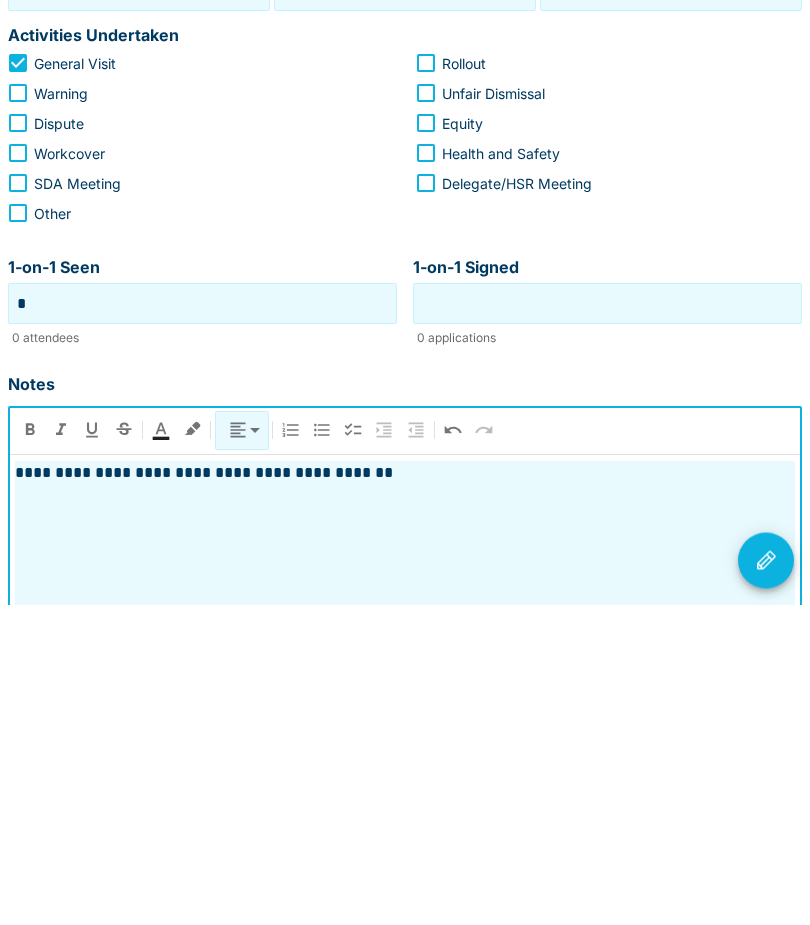 click 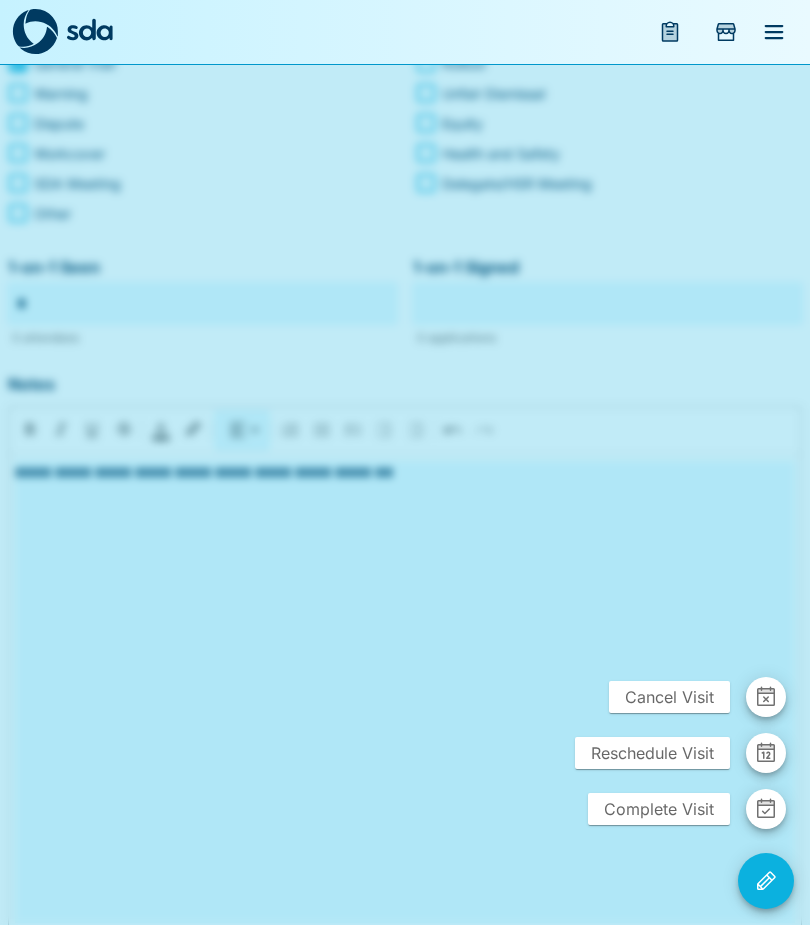 click on "Complete Visit" at bounding box center (659, 809) 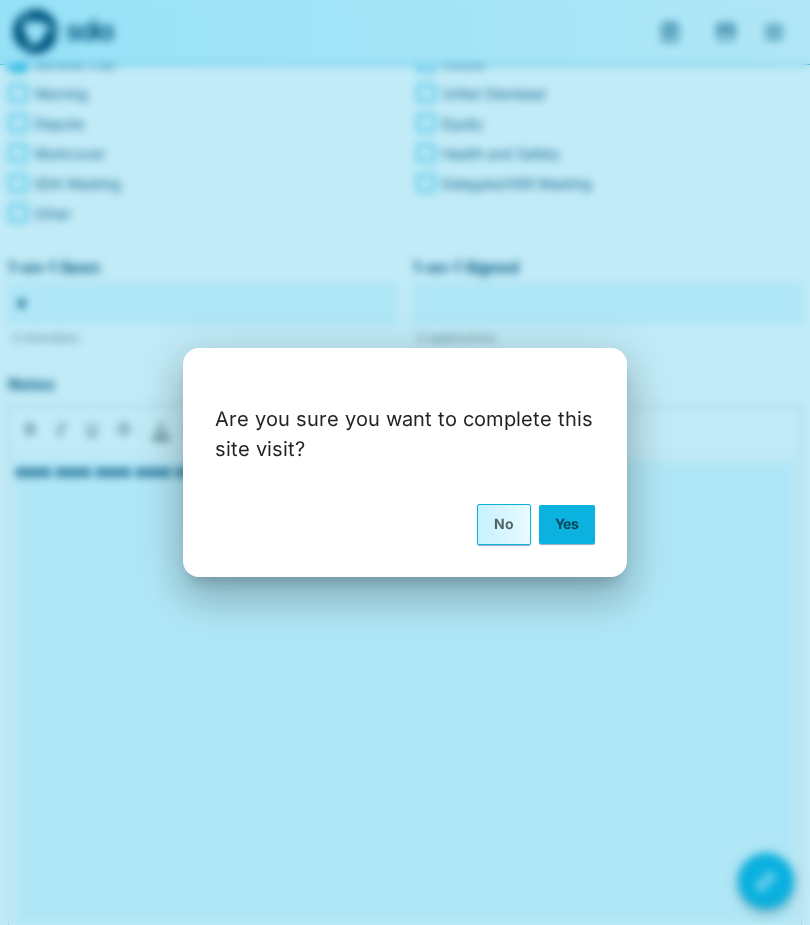 click on "Yes" at bounding box center (567, 524) 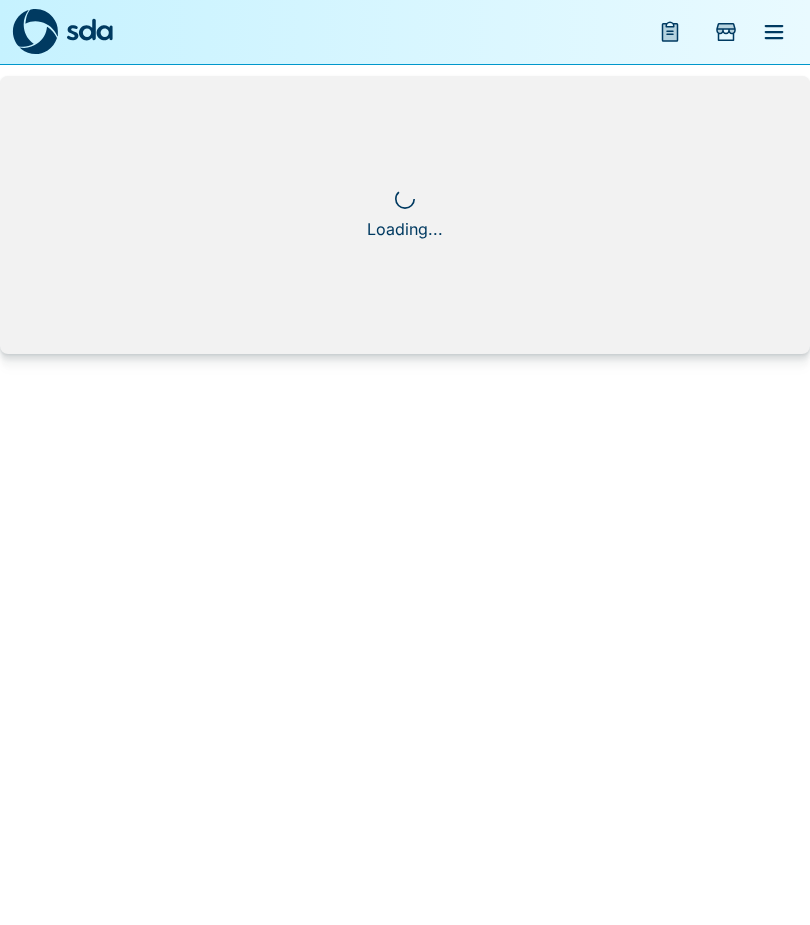 scroll, scrollTop: 0, scrollLeft: 0, axis: both 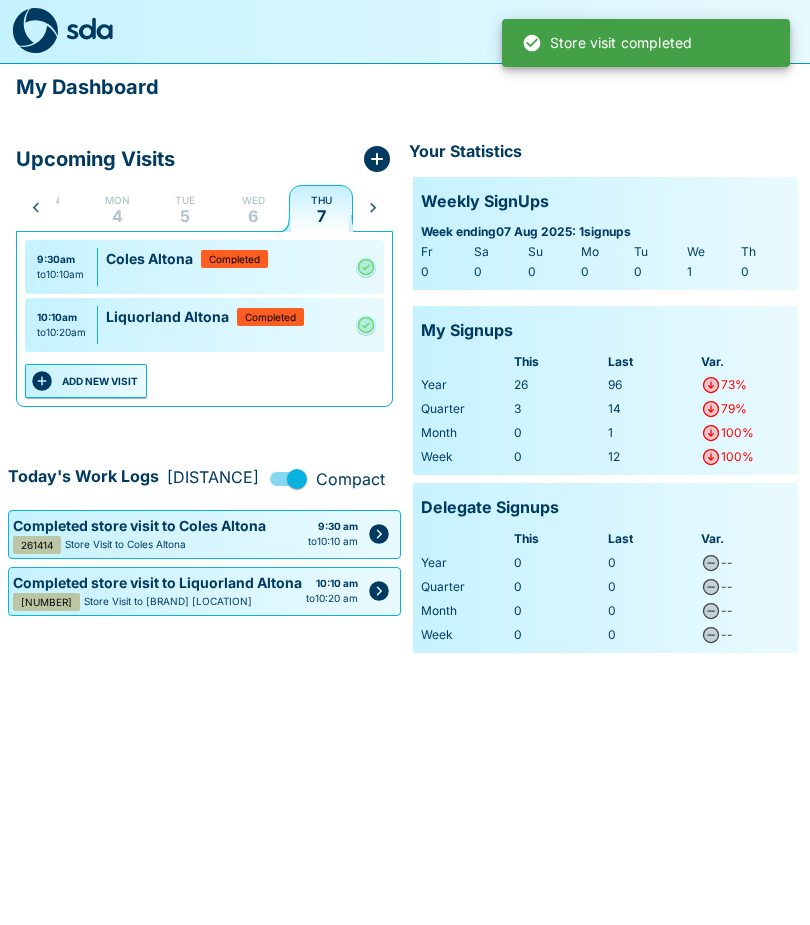 click on "ADD NEW VISIT" at bounding box center [86, 382] 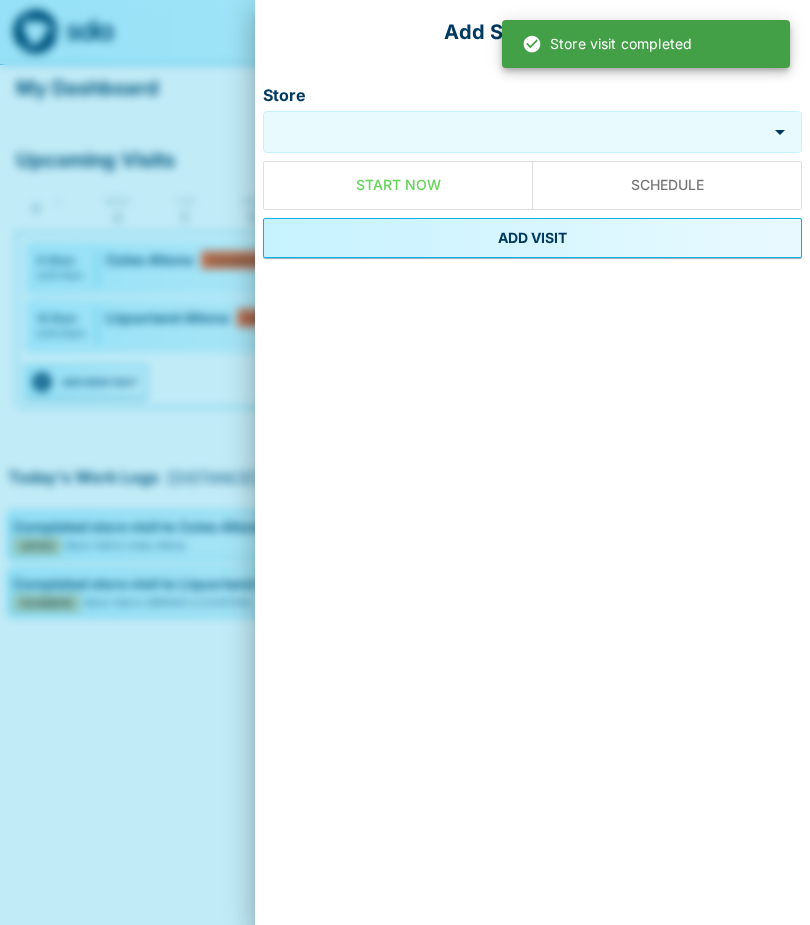 click on "Store" at bounding box center [517, 131] 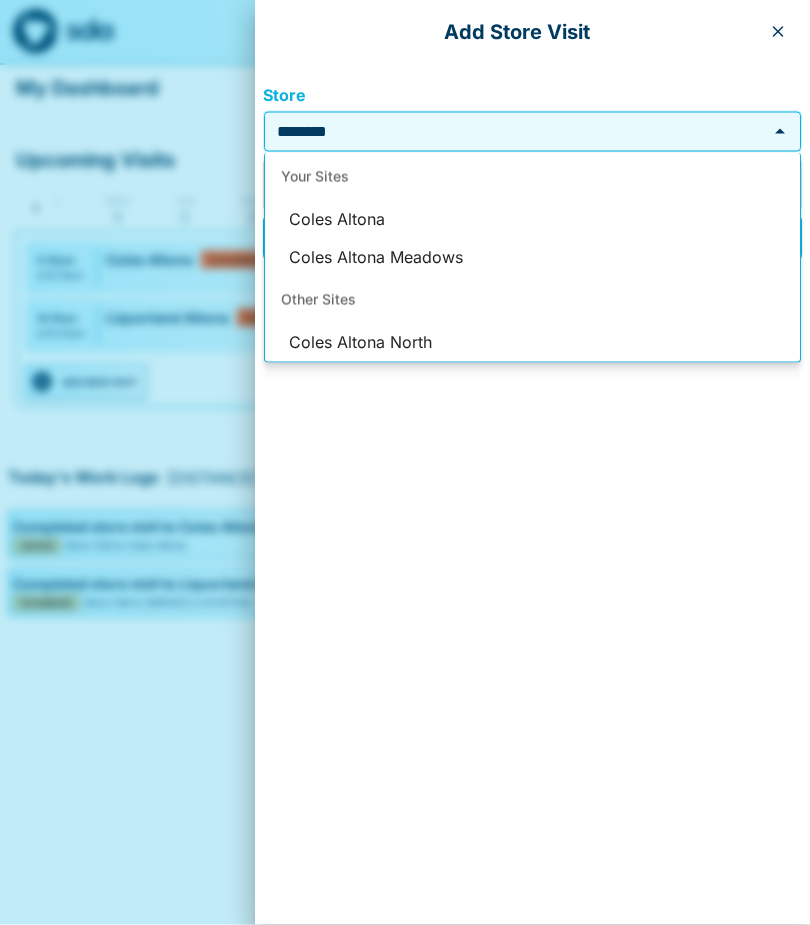 click on "Coles Altona Meadows" at bounding box center [532, 258] 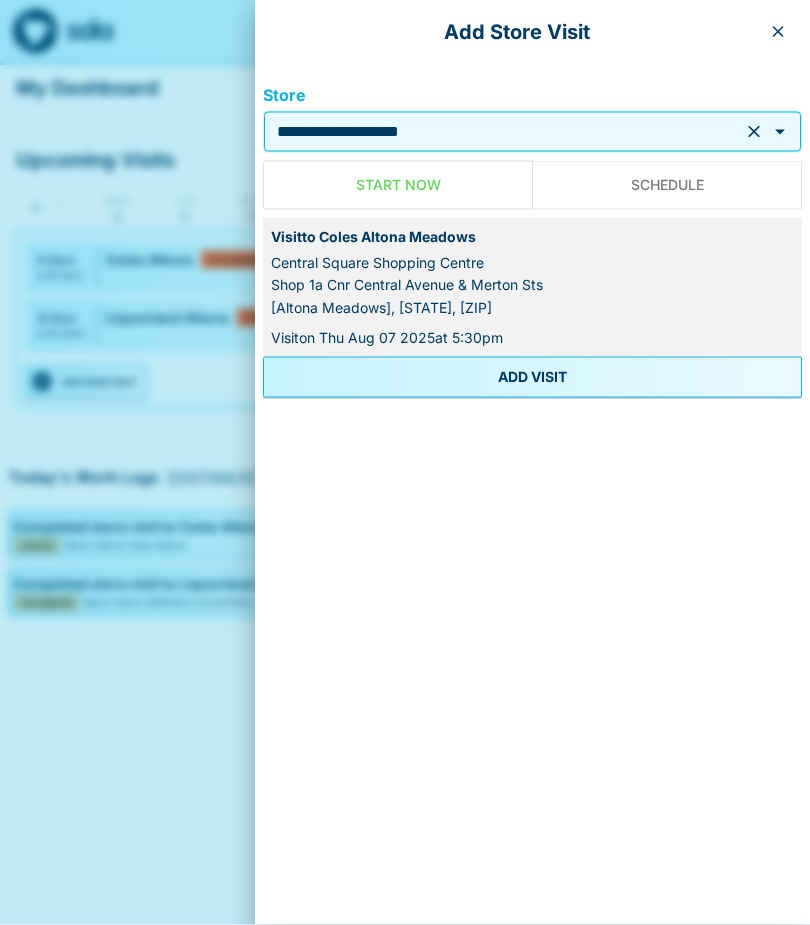 click on "ADD VISIT" at bounding box center [532, 377] 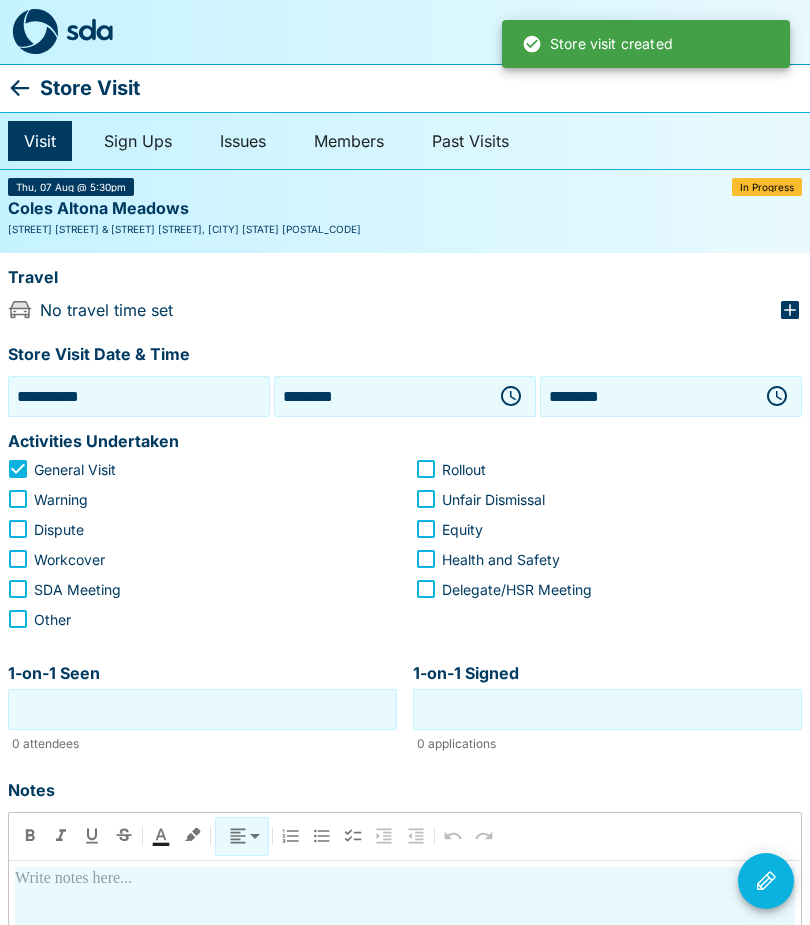 click at bounding box center [511, 396] 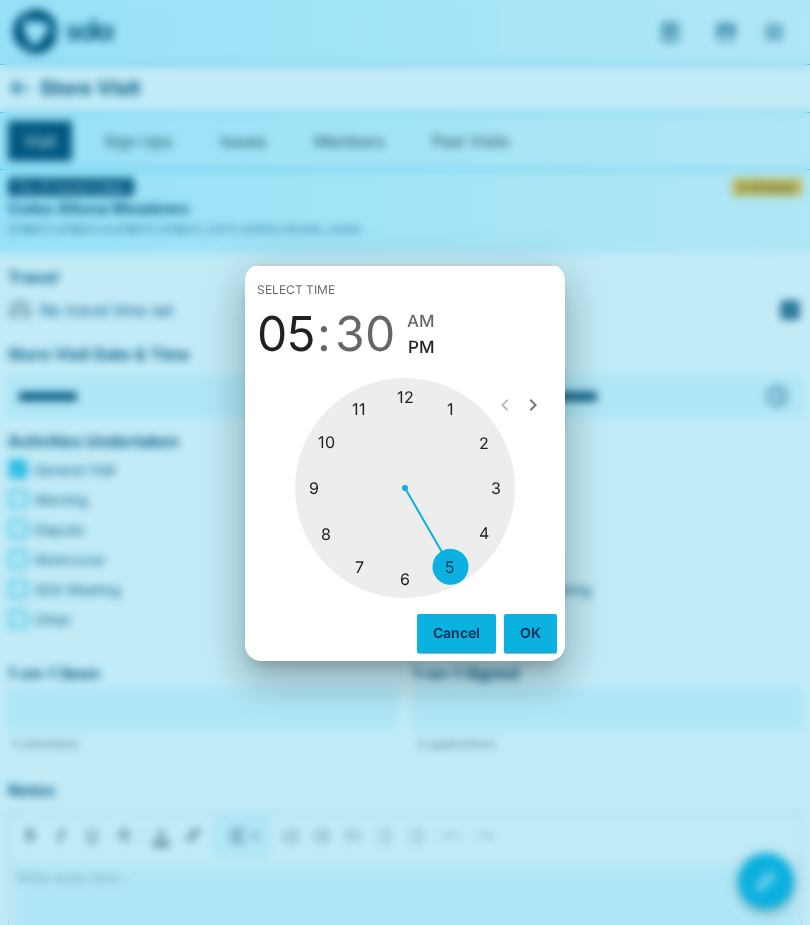 click at bounding box center [405, 488] 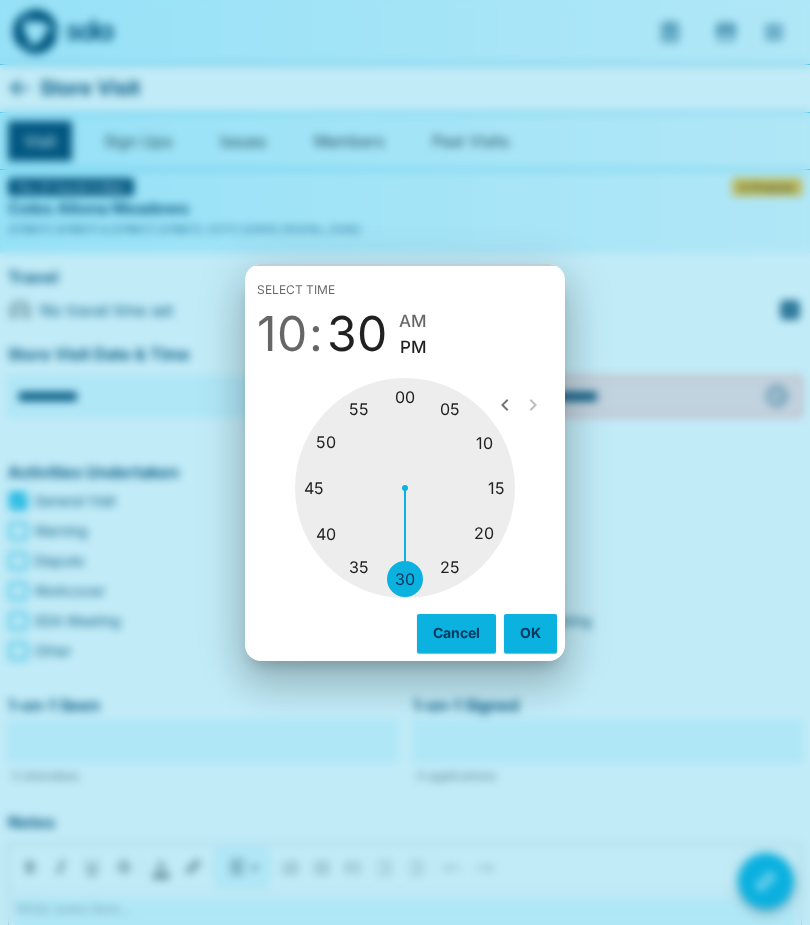 click at bounding box center (405, 488) 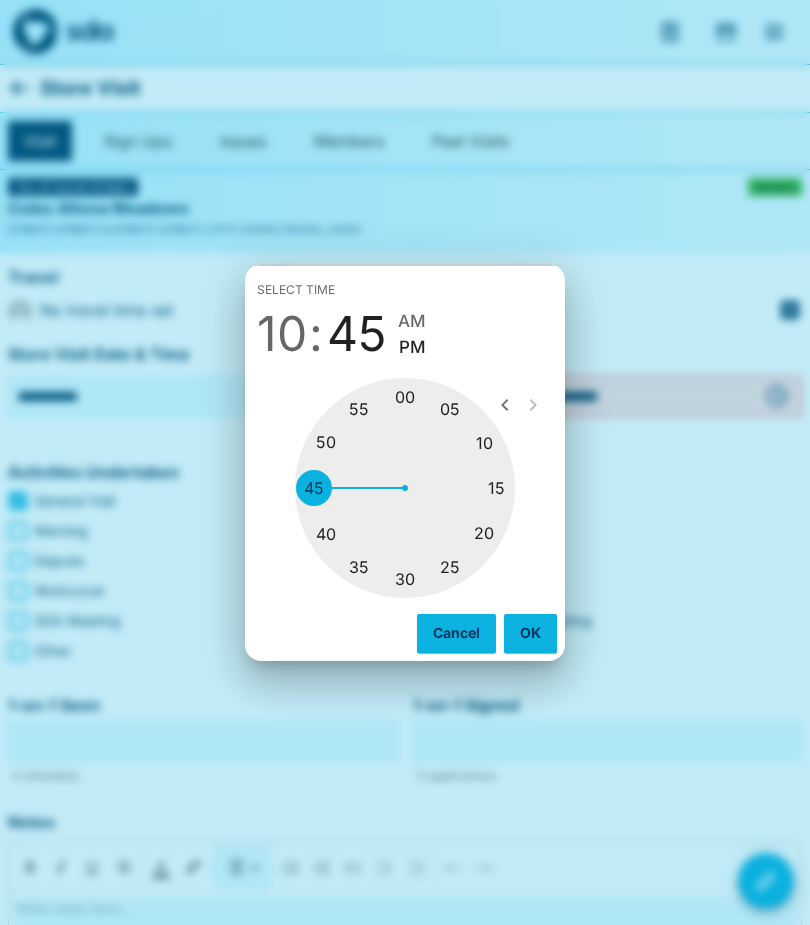 click on "AM" at bounding box center [412, 321] 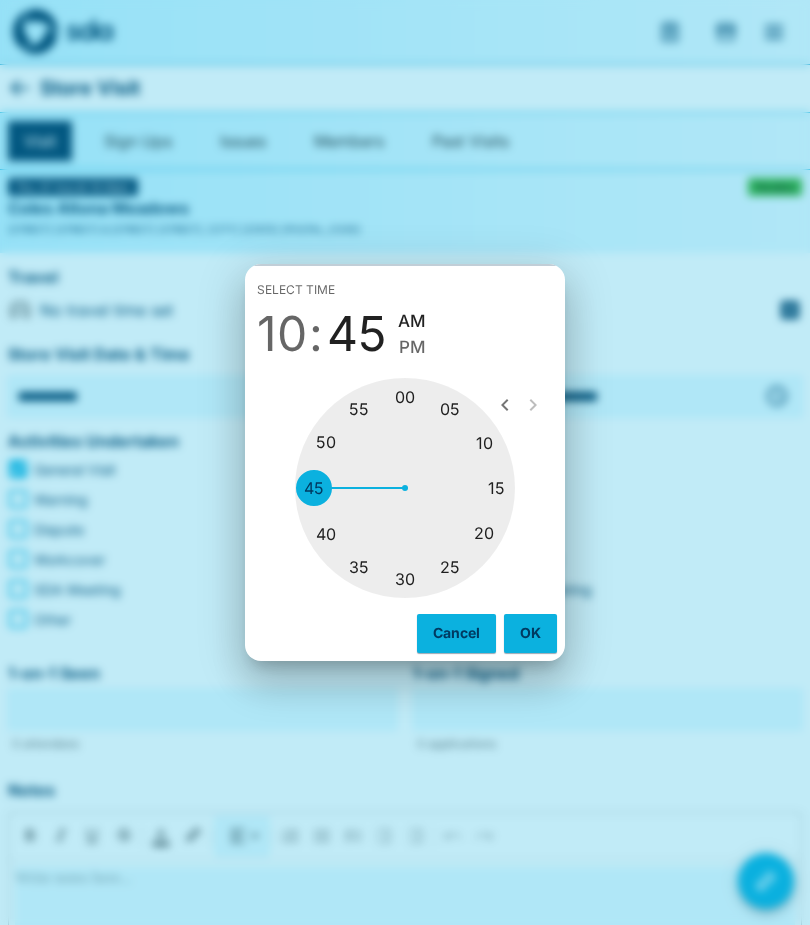 click on "OK" at bounding box center (530, 633) 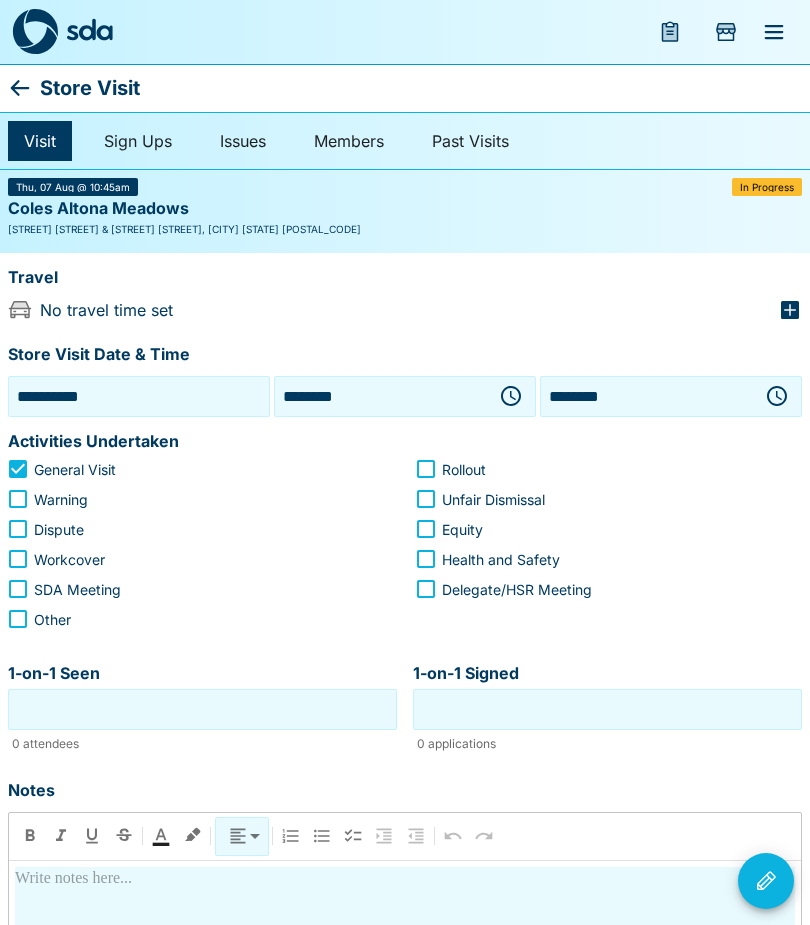 click 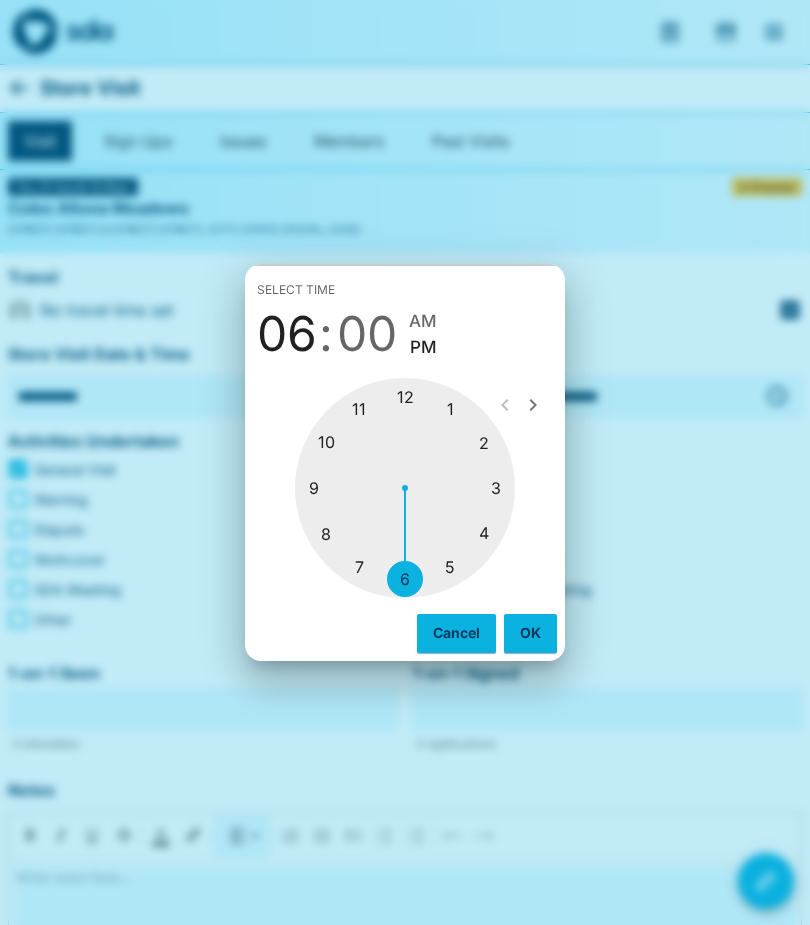 click at bounding box center (405, 488) 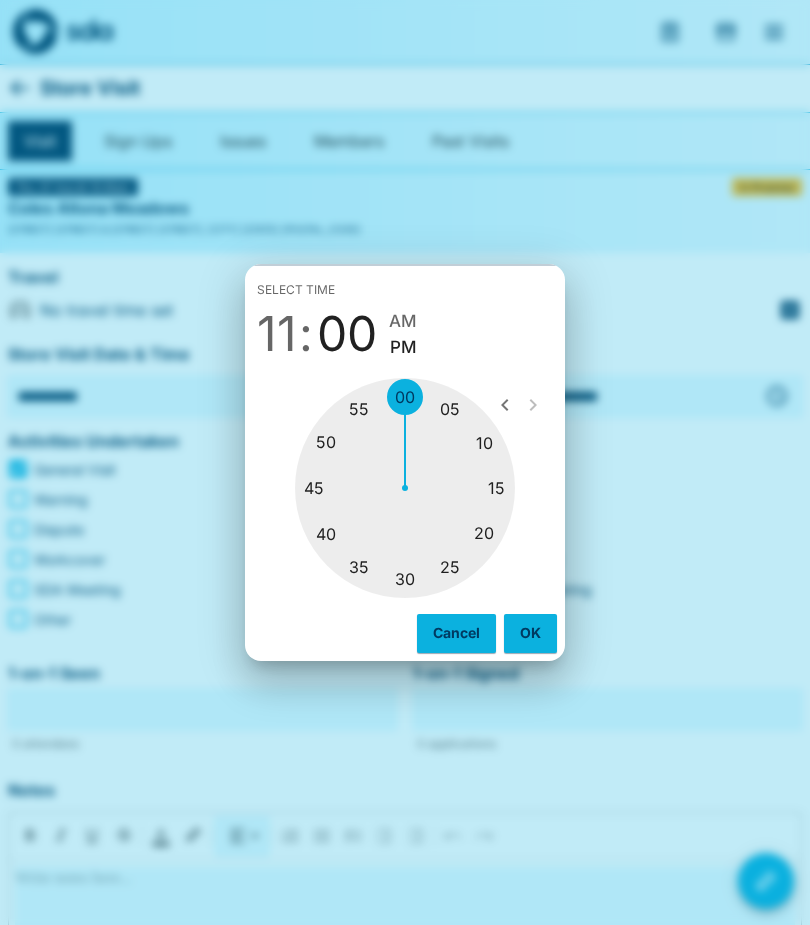 click at bounding box center [405, 488] 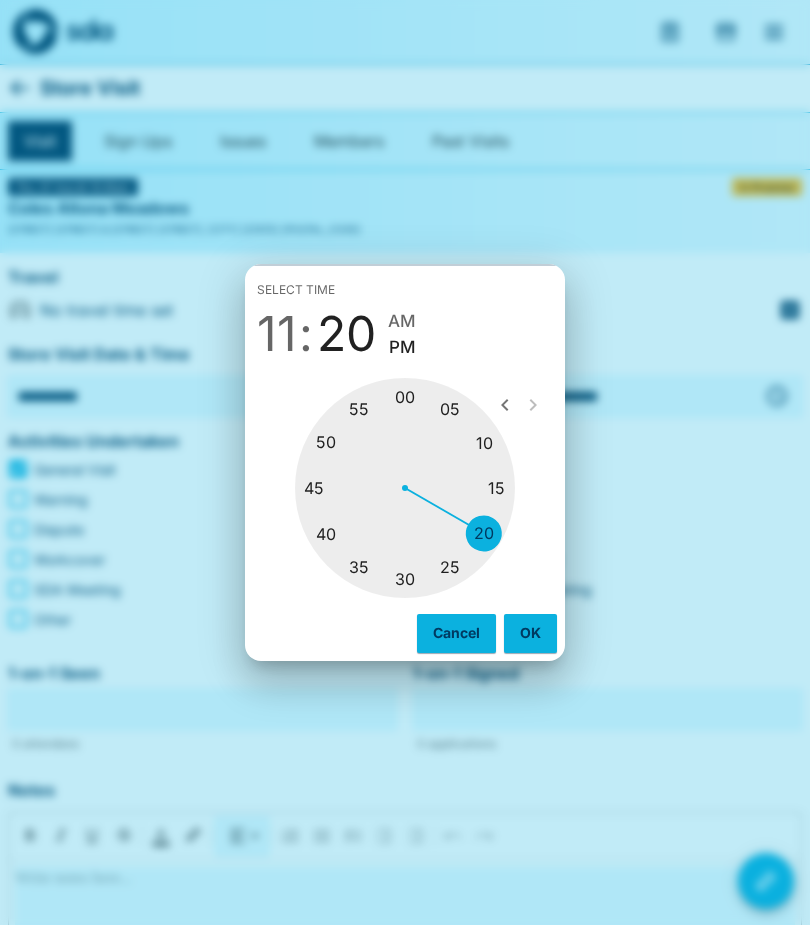 click on "AM" at bounding box center [402, 321] 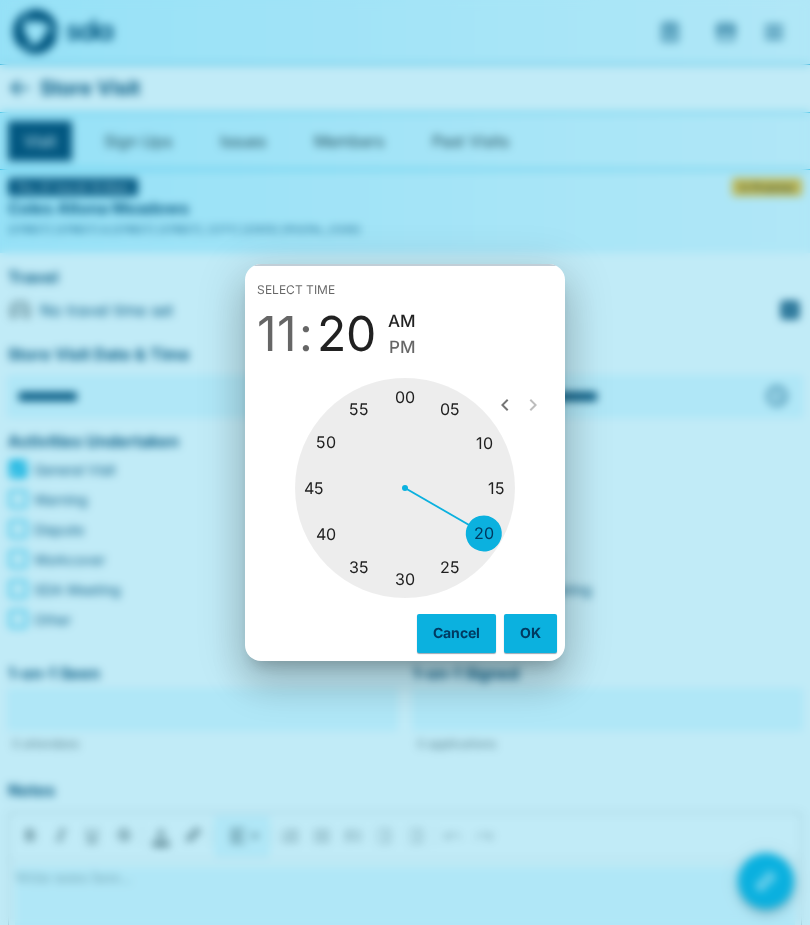 click on "OK" at bounding box center [530, 633] 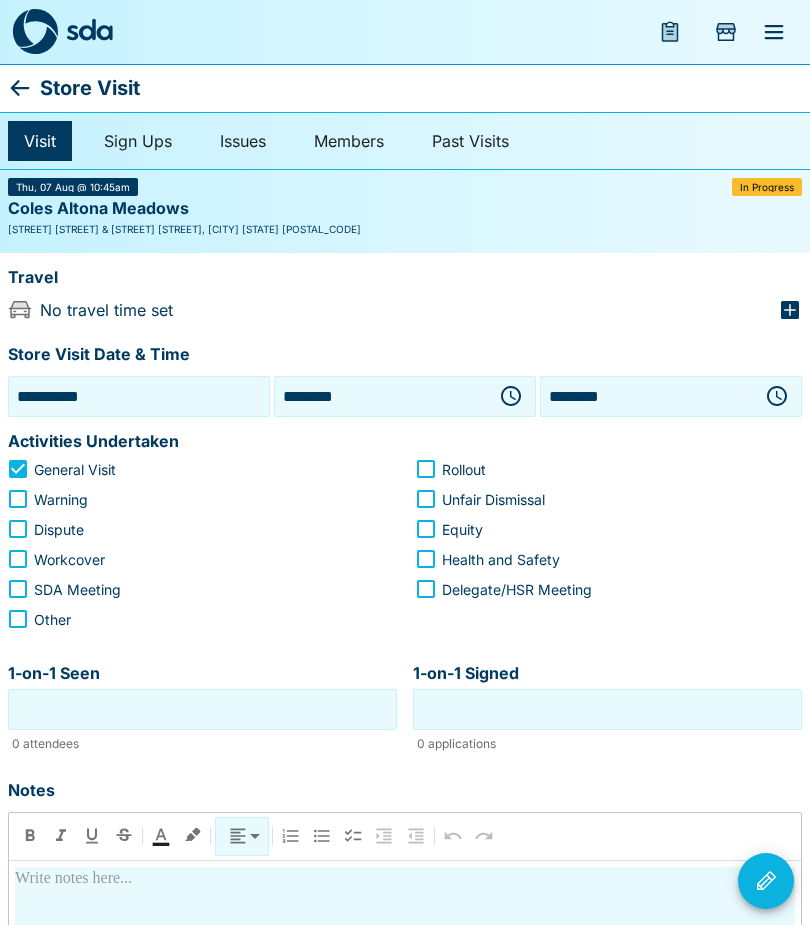 click on "1-on-1 Seen" at bounding box center (202, 709) 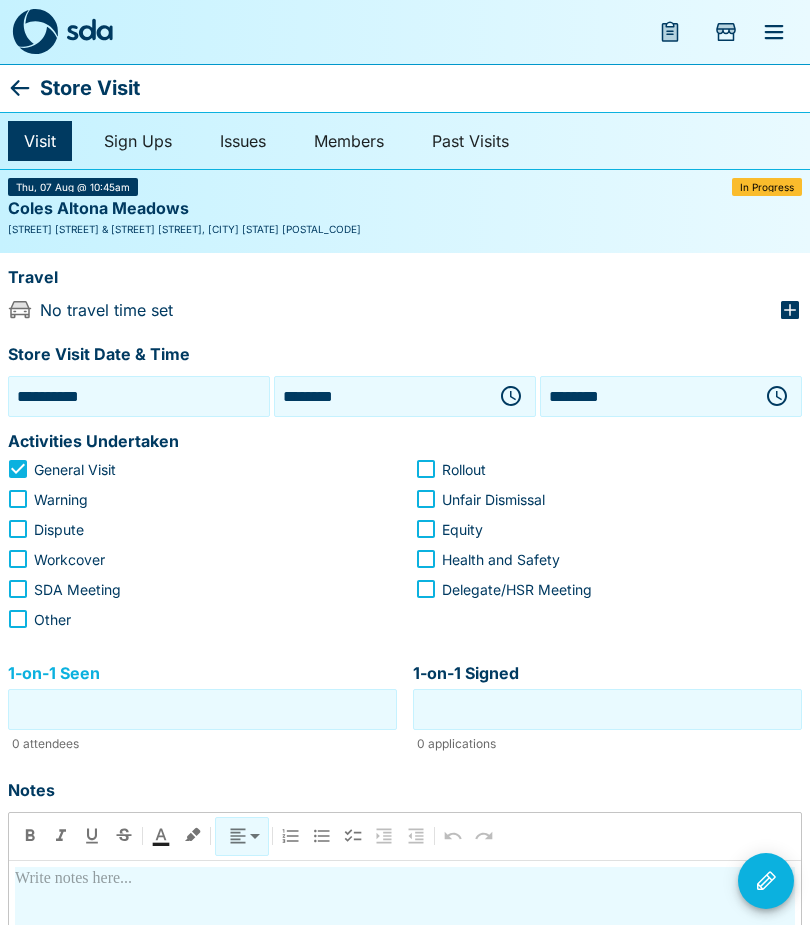 scroll, scrollTop: 85, scrollLeft: 0, axis: vertical 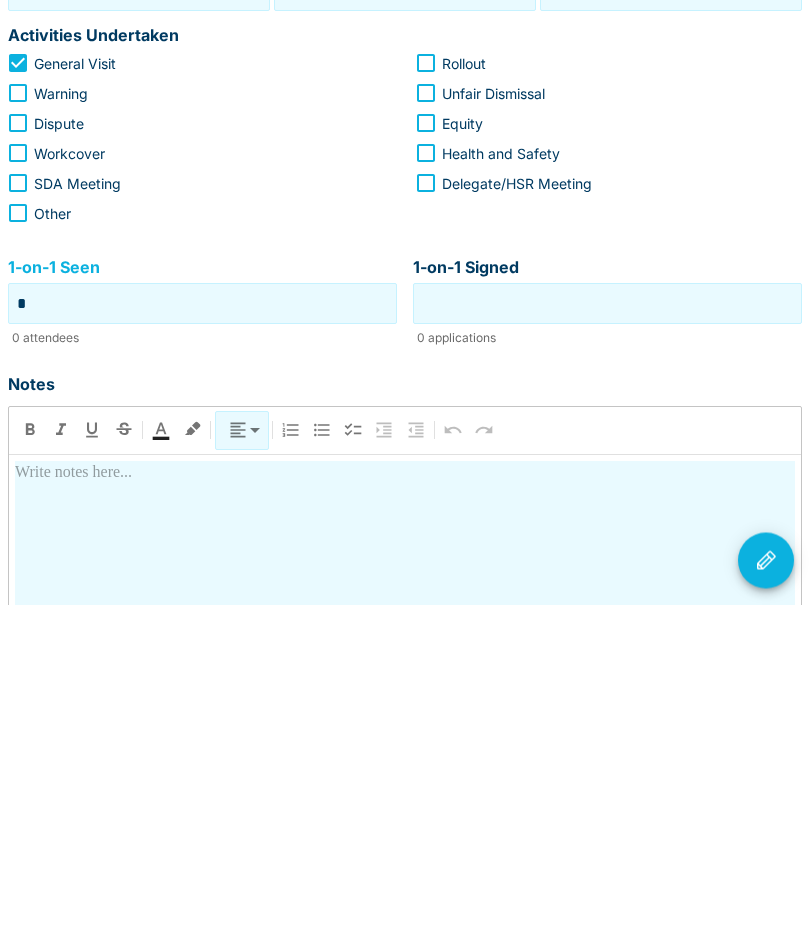 type on "*" 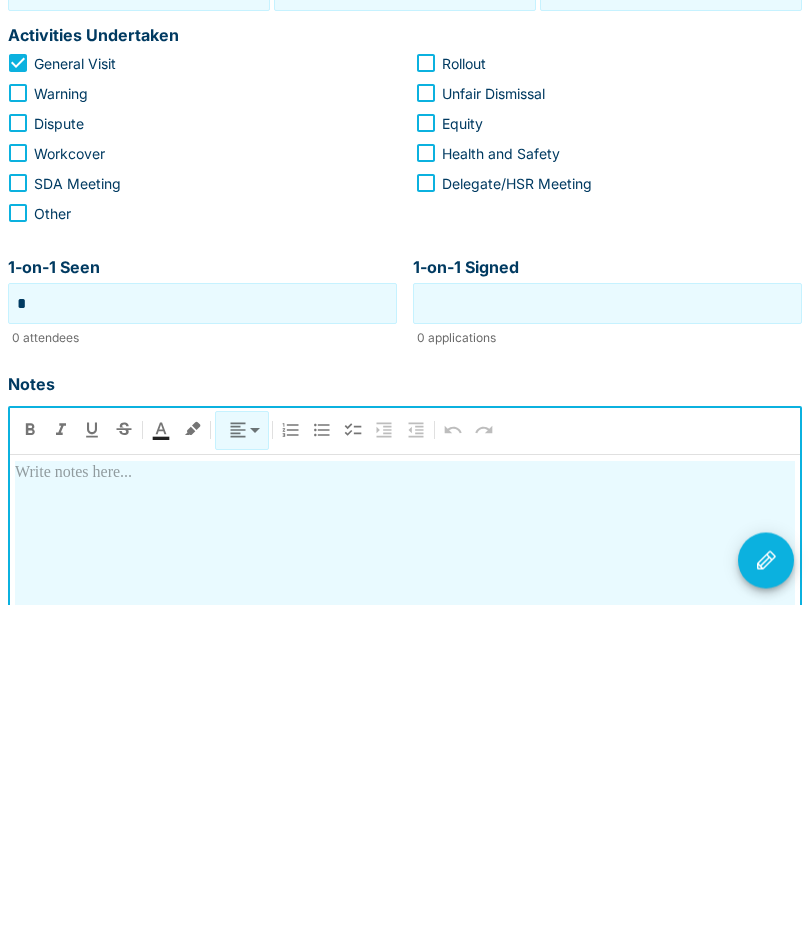 click at bounding box center (405, 794) 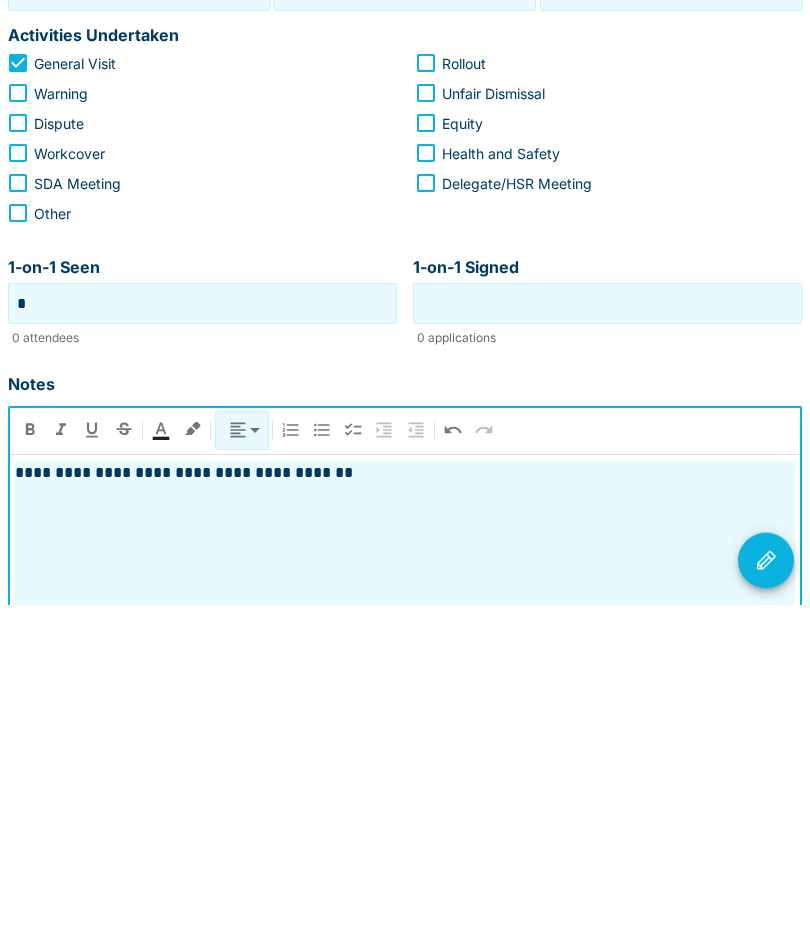 click at bounding box center (766, 881) 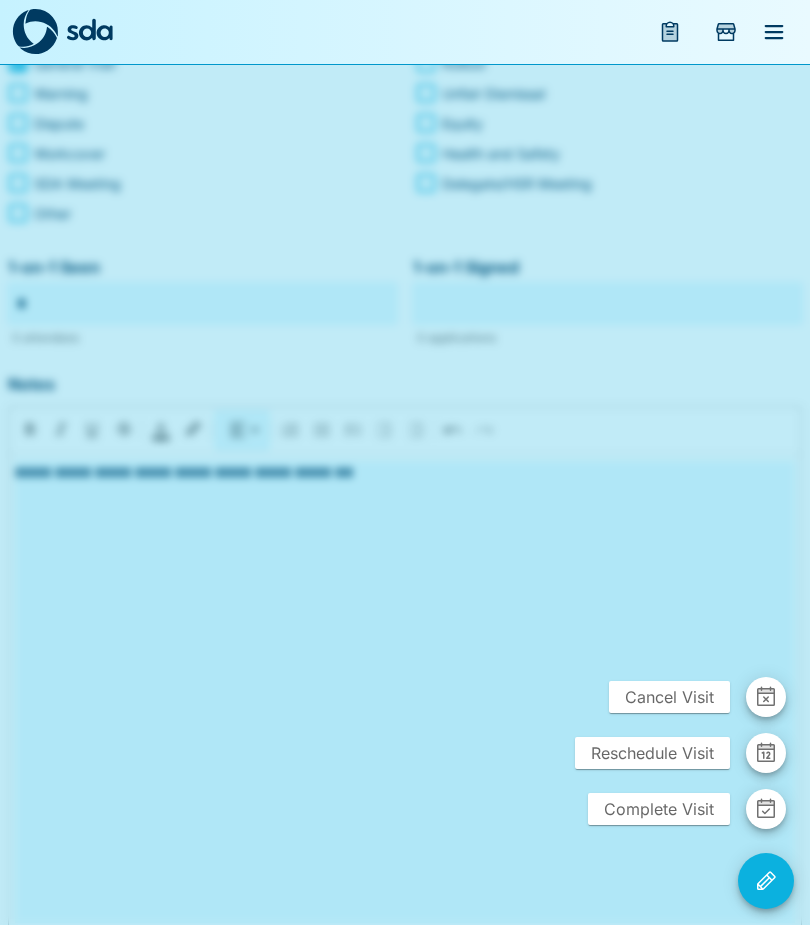click on "Complete Visit" at bounding box center (659, 809) 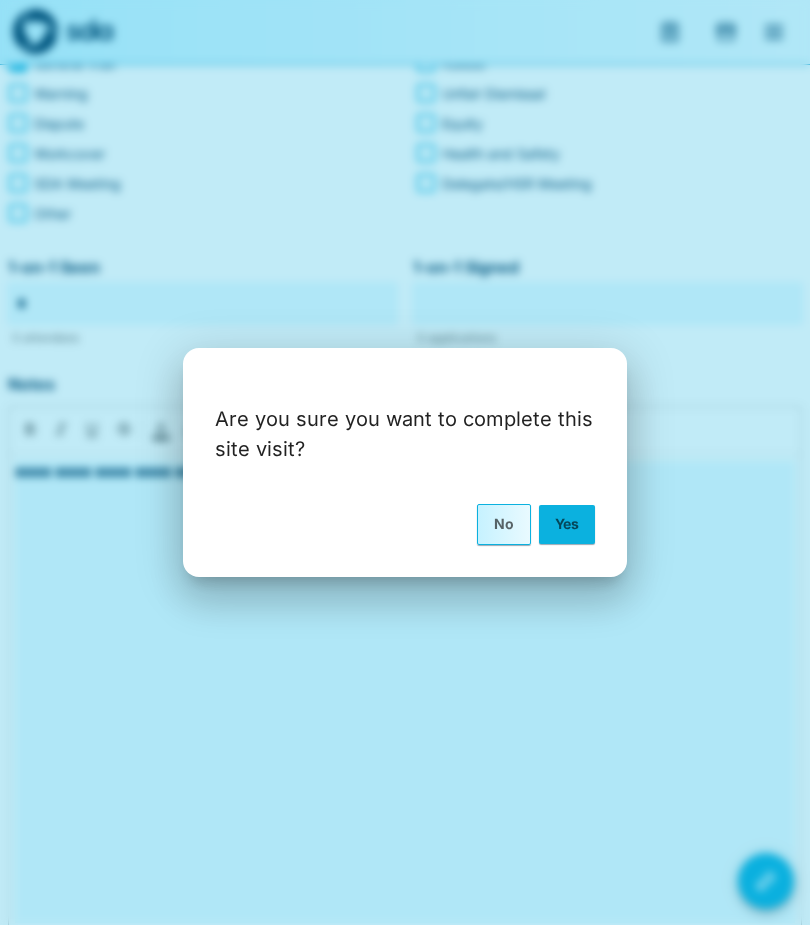 click on "Yes" at bounding box center [567, 524] 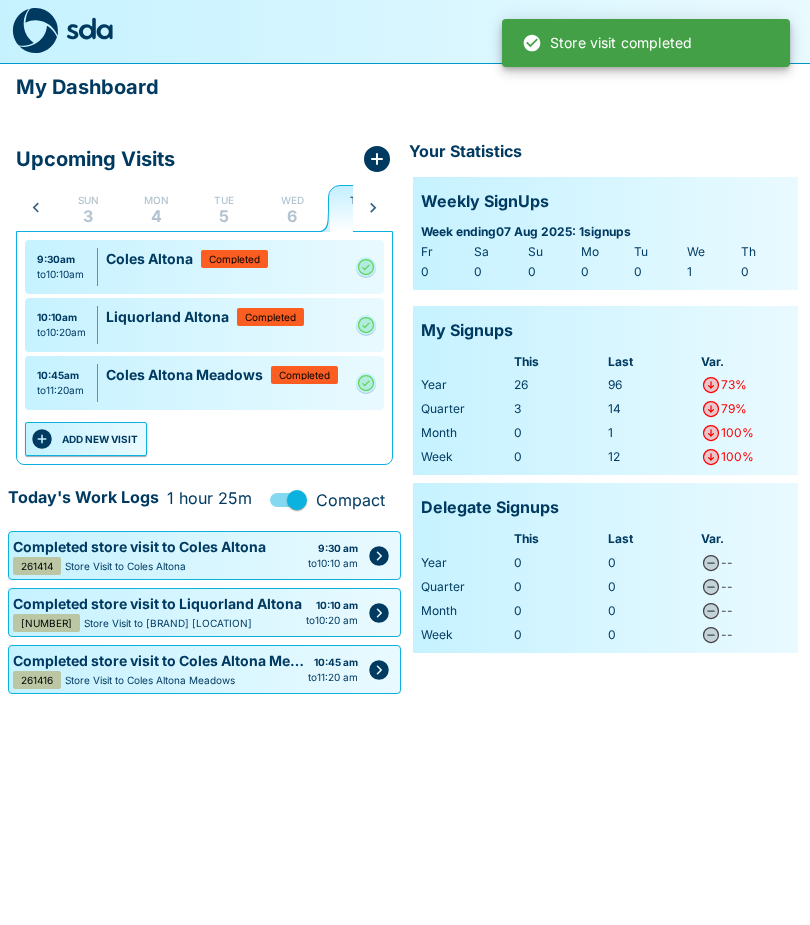 scroll, scrollTop: 0, scrollLeft: 39, axis: horizontal 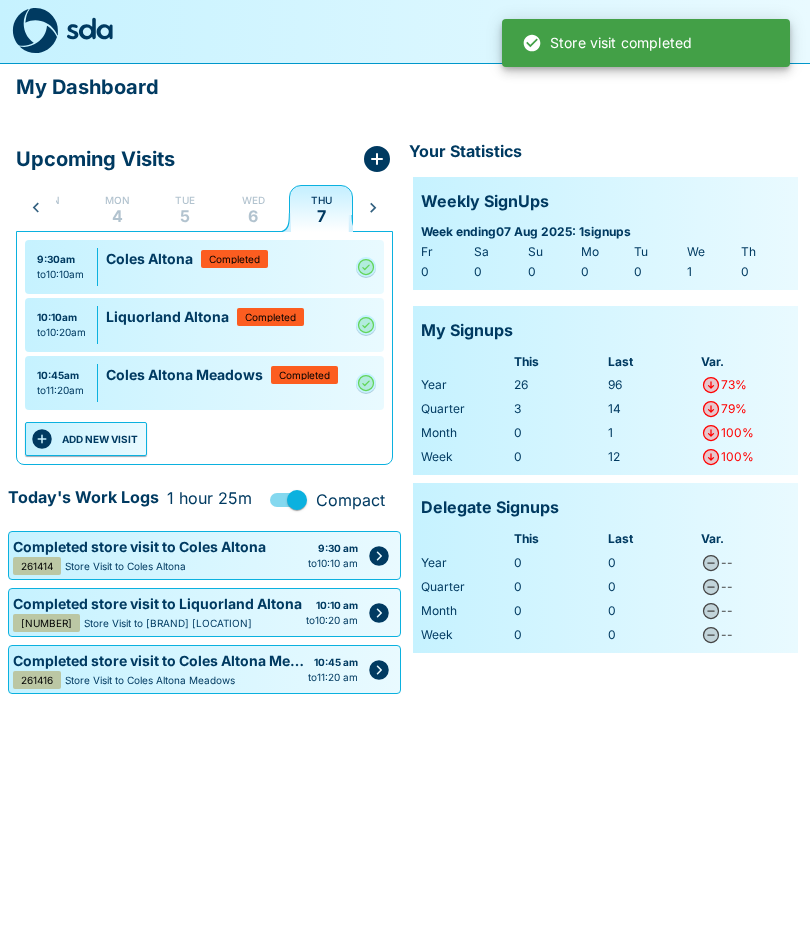 click on "ADD NEW VISIT" at bounding box center [86, 440] 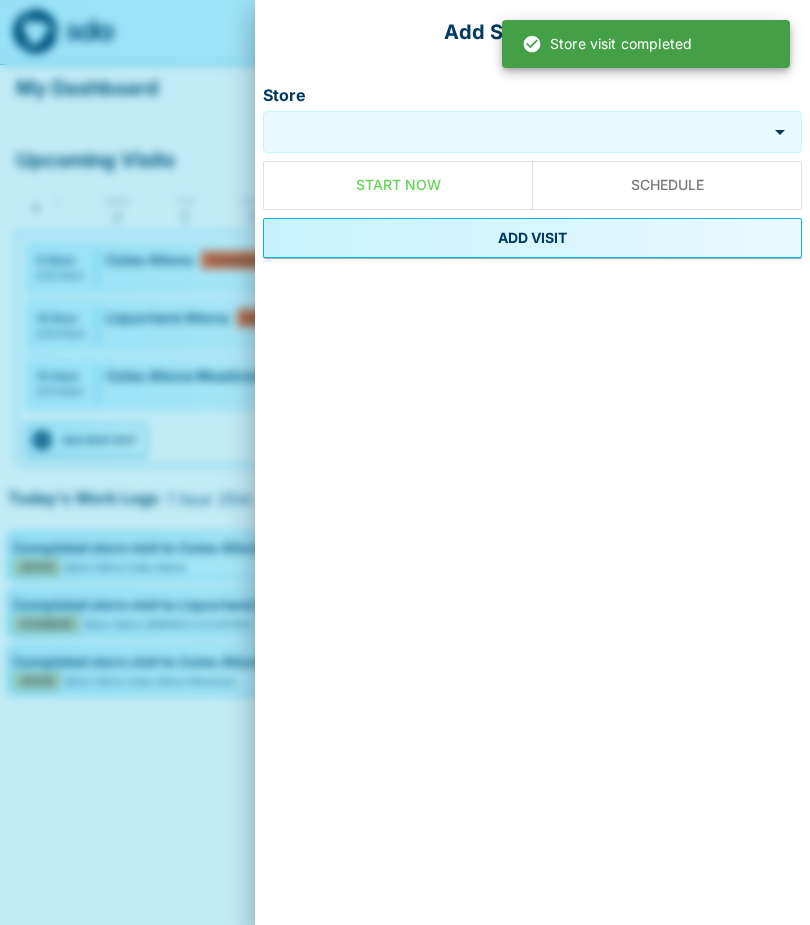 click on "Store" at bounding box center [517, 131] 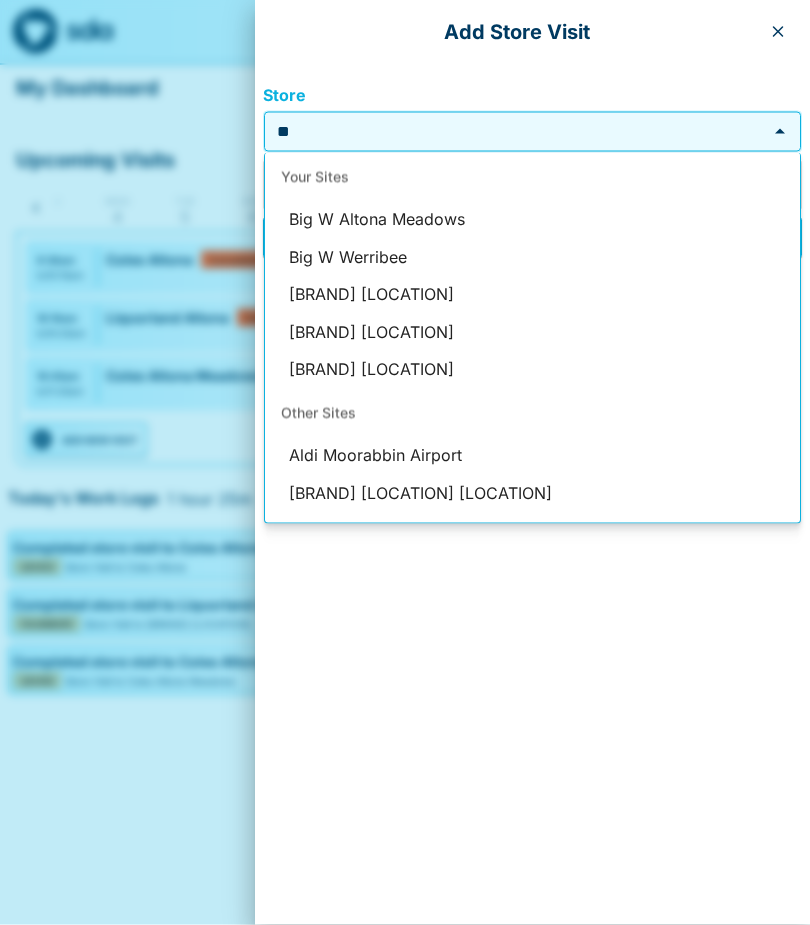 click on "Big W Altona Meadows" at bounding box center (532, 220) 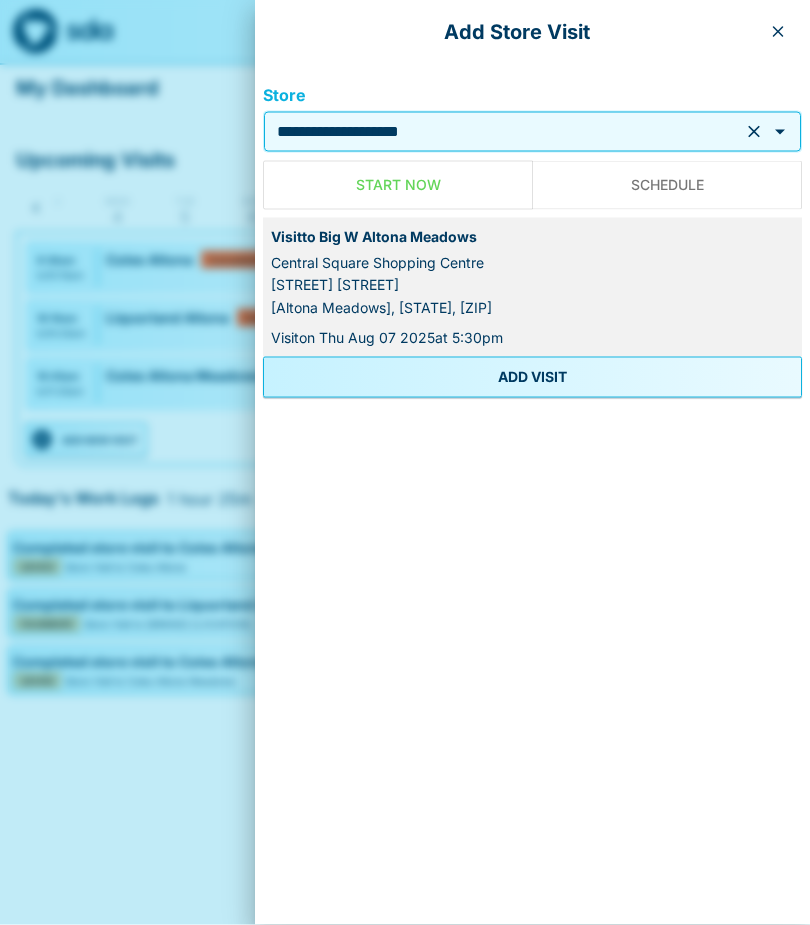 click on "ADD VISIT" at bounding box center (532, 377) 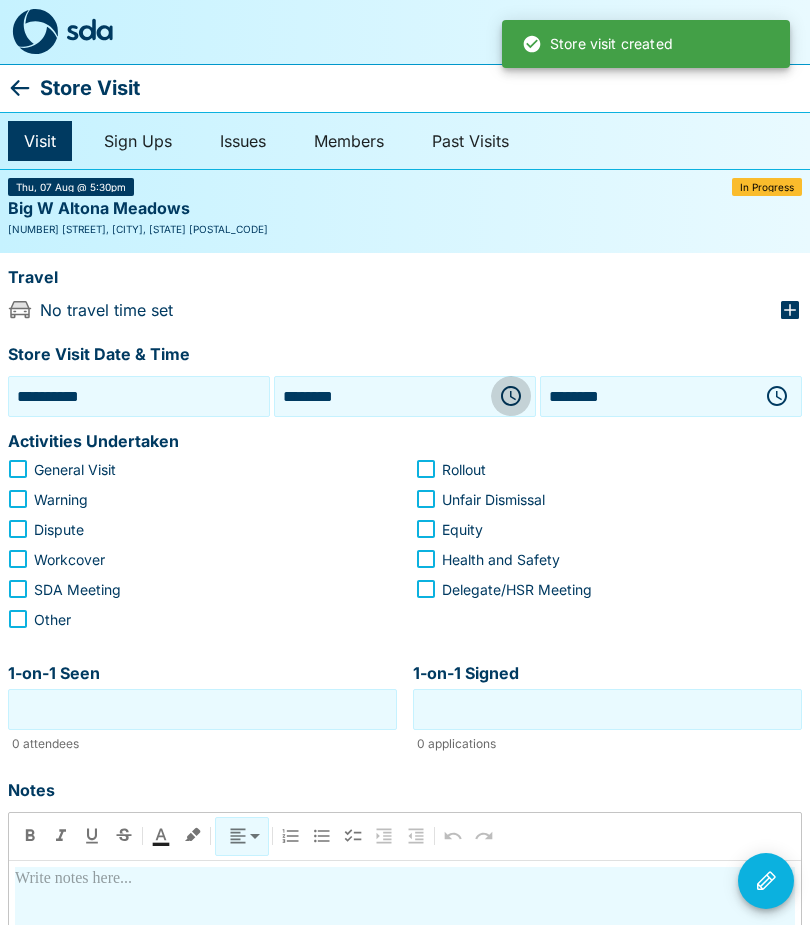 click 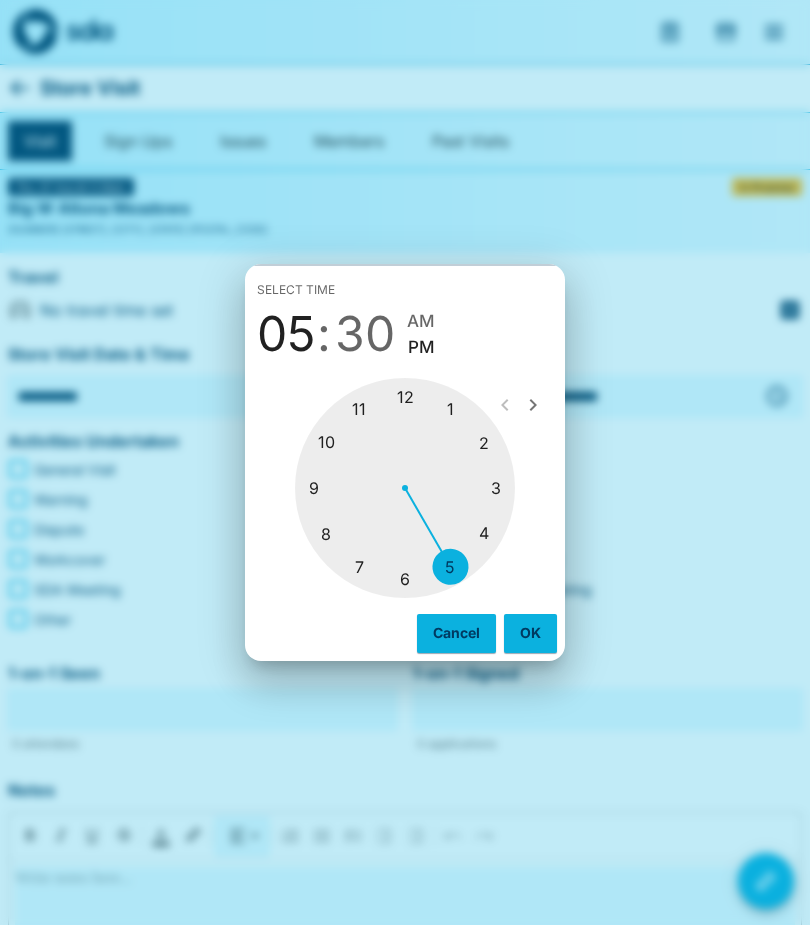 click at bounding box center (405, 488) 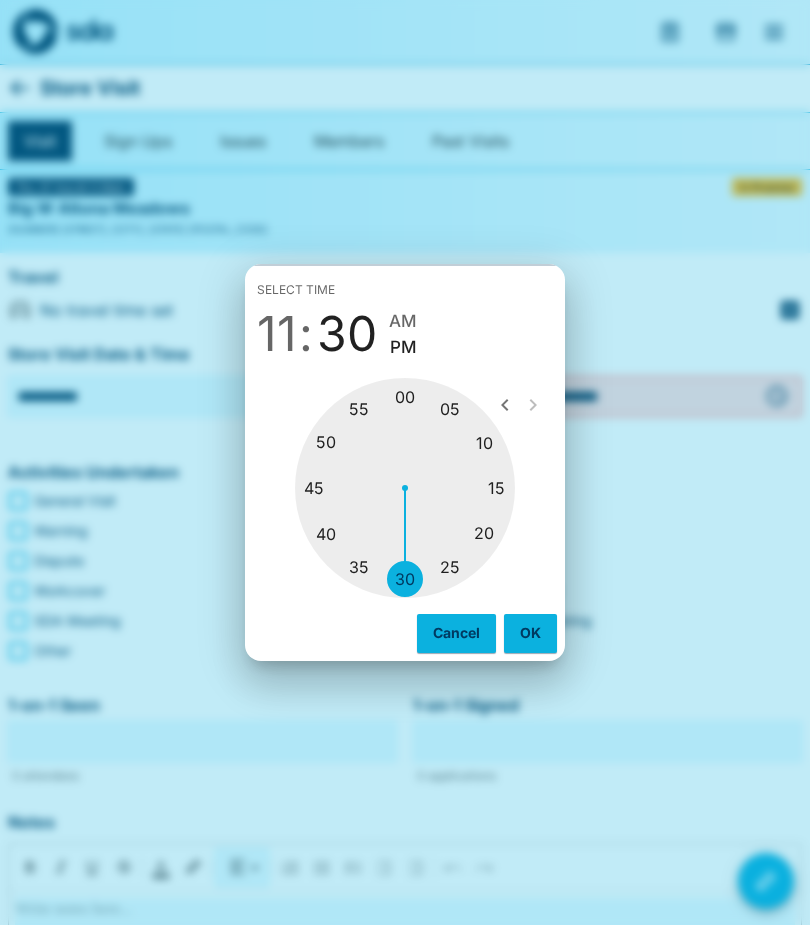 click at bounding box center (405, 488) 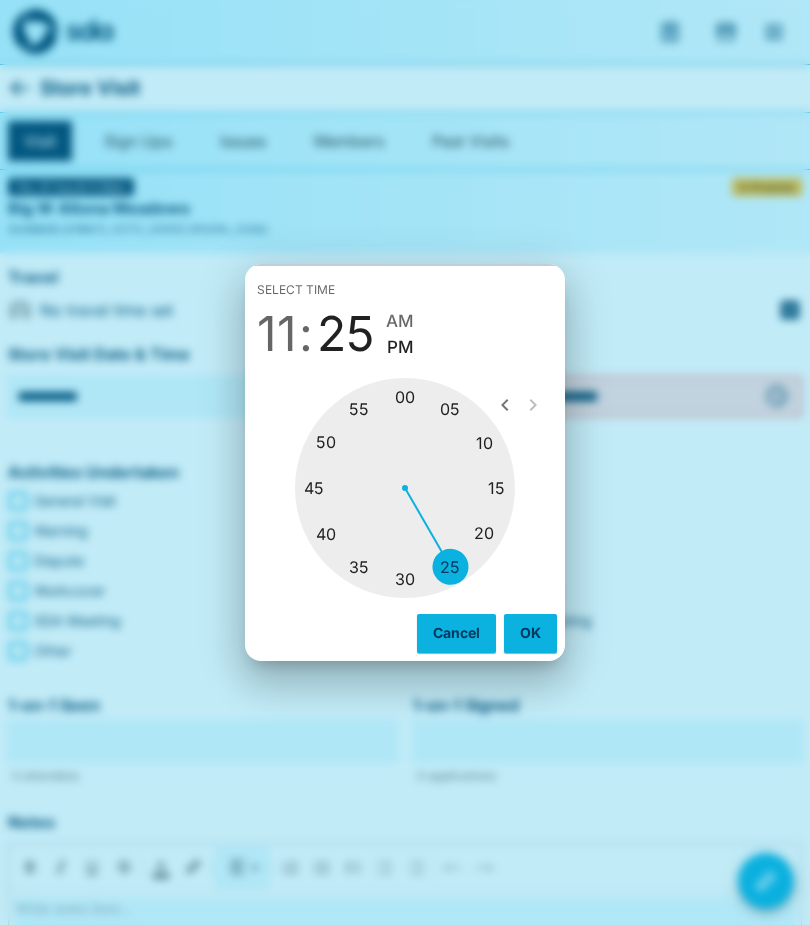 click on "AM" at bounding box center (400, 321) 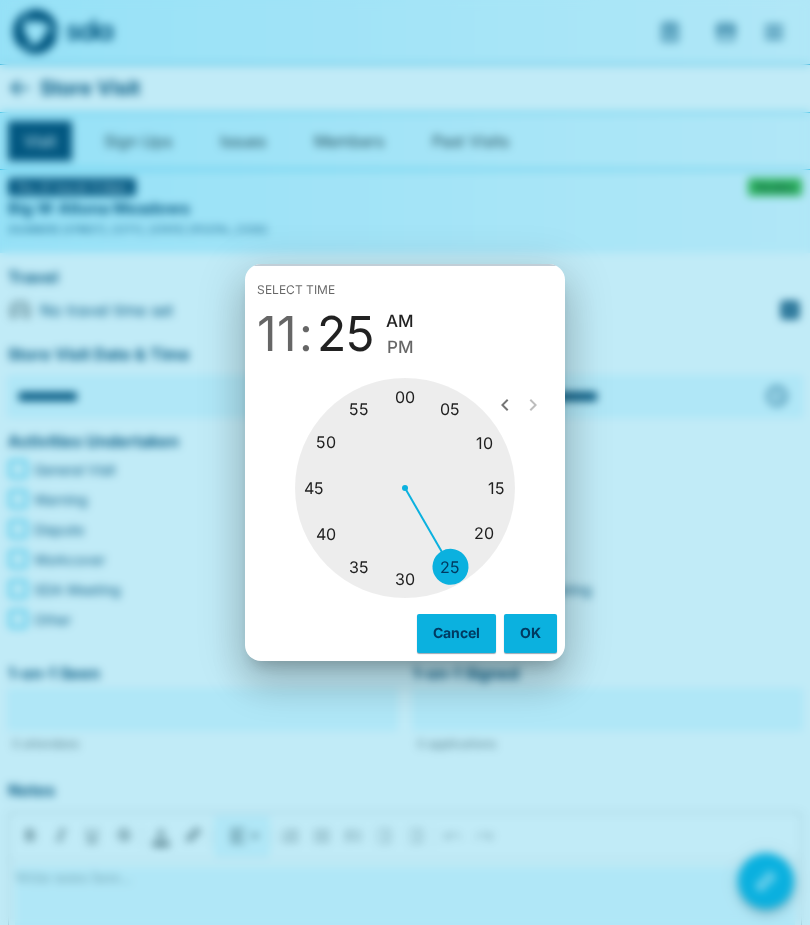 click on "OK" at bounding box center [530, 633] 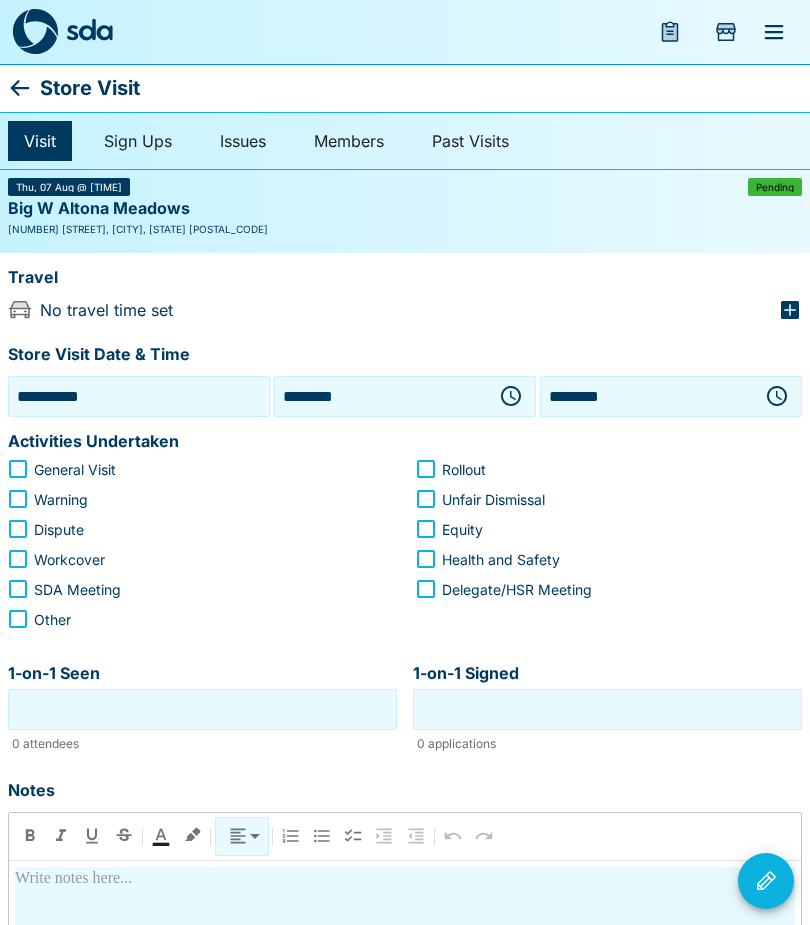 click 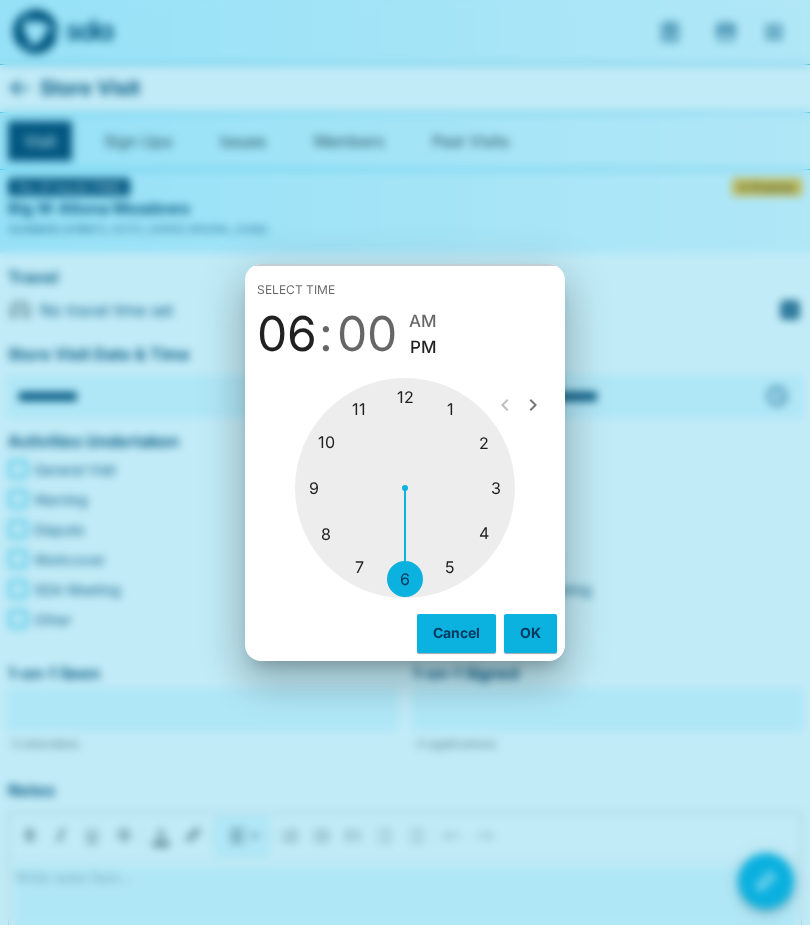 click at bounding box center [405, 488] 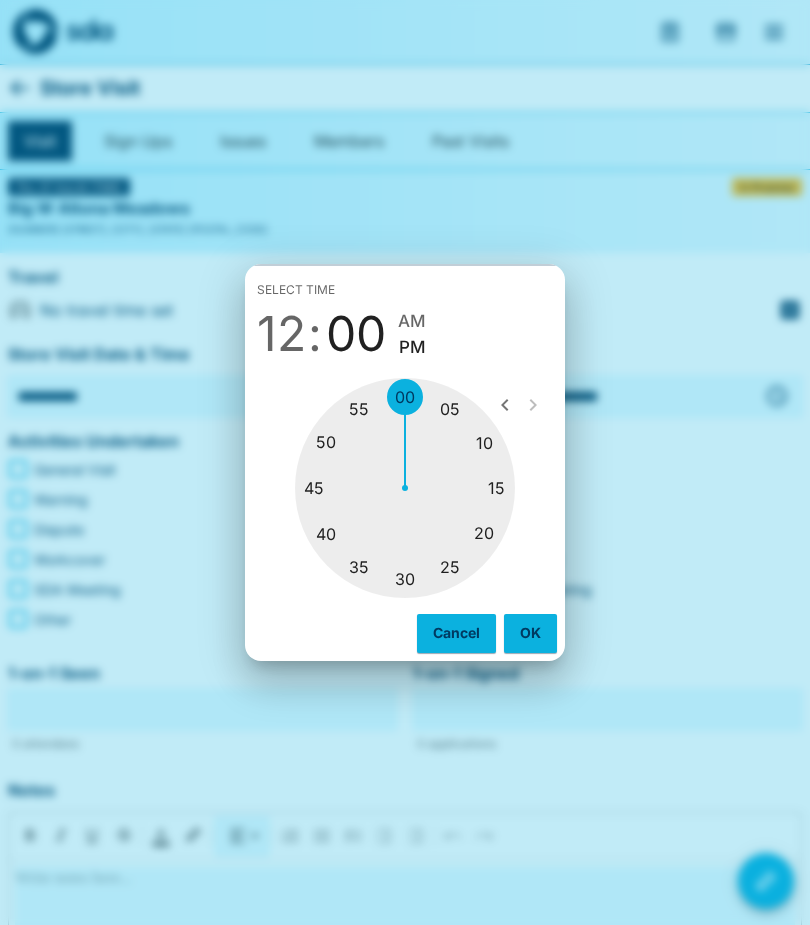 click on "OK" at bounding box center (530, 633) 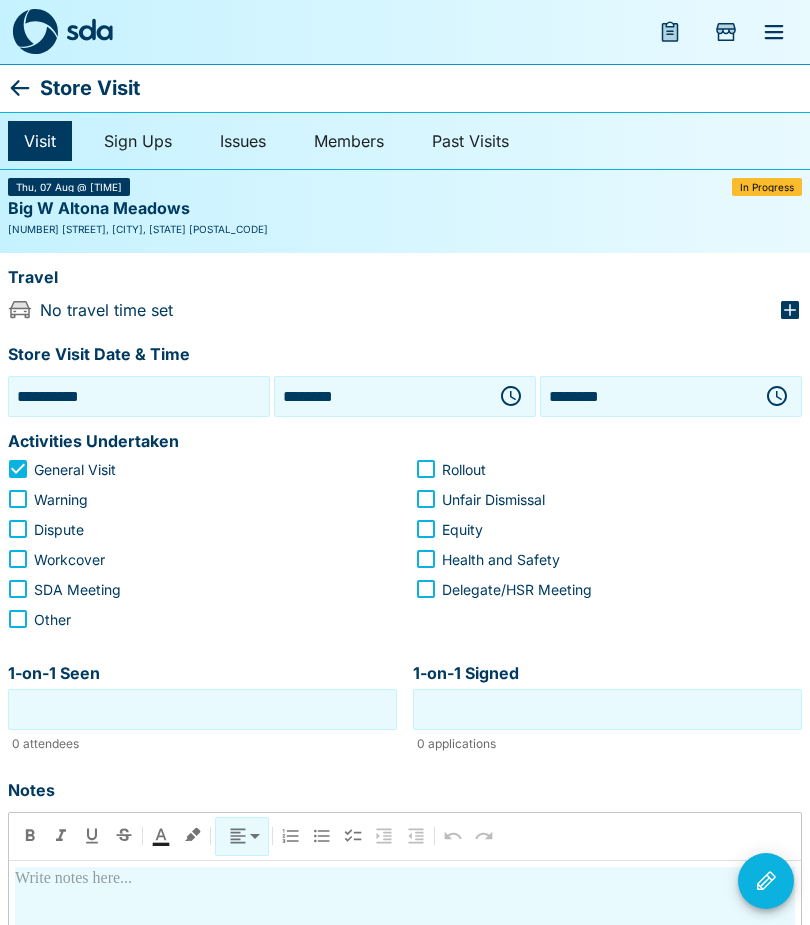 click on "1-on-1 Seen" at bounding box center (202, 709) 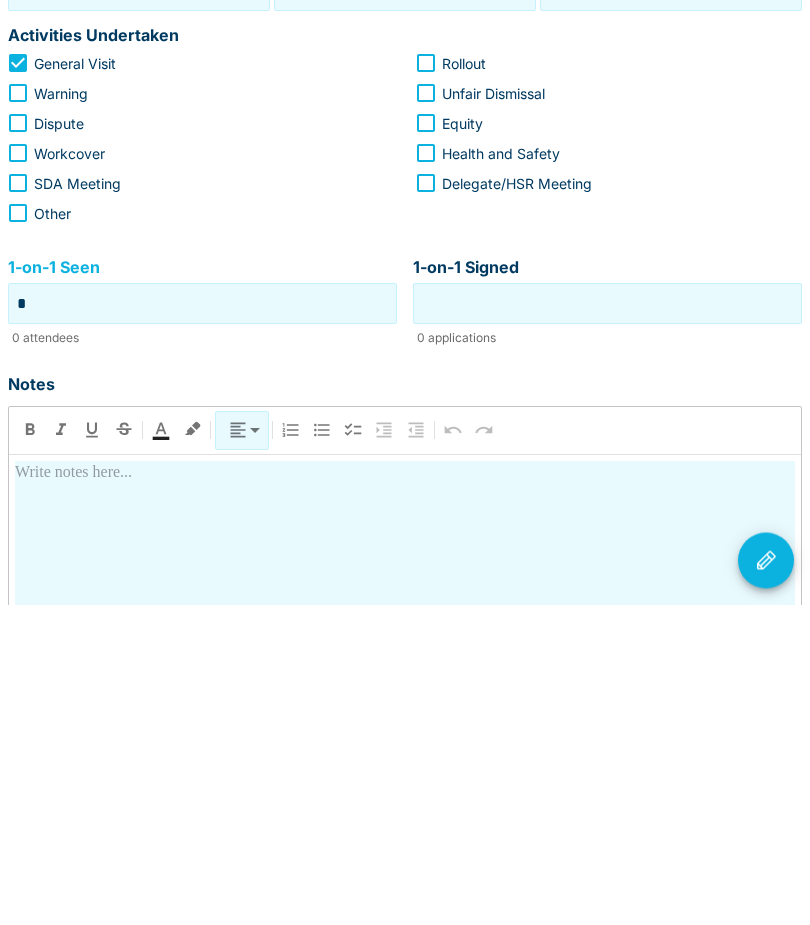 type on "*" 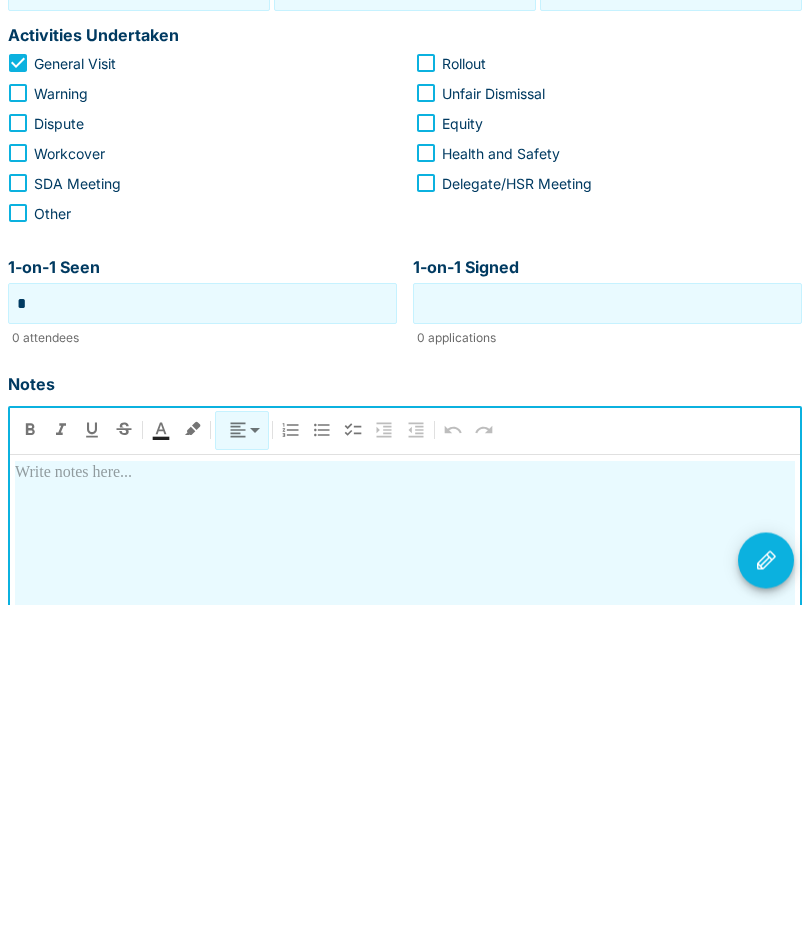 click at bounding box center (405, 1013) 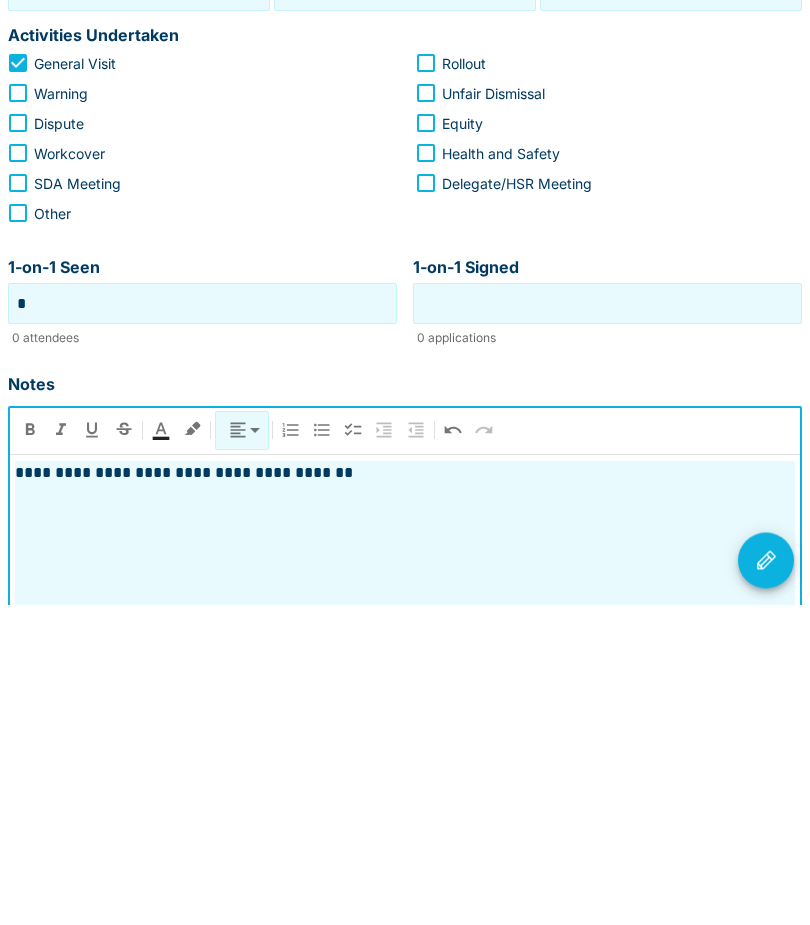 click 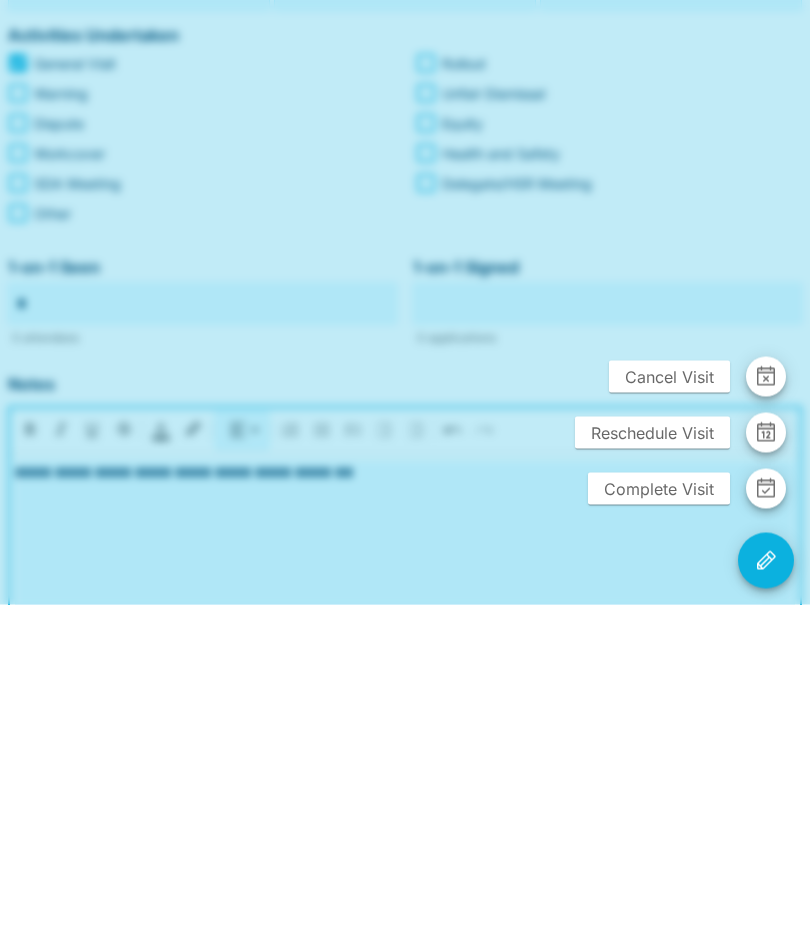scroll, scrollTop: 406, scrollLeft: 0, axis: vertical 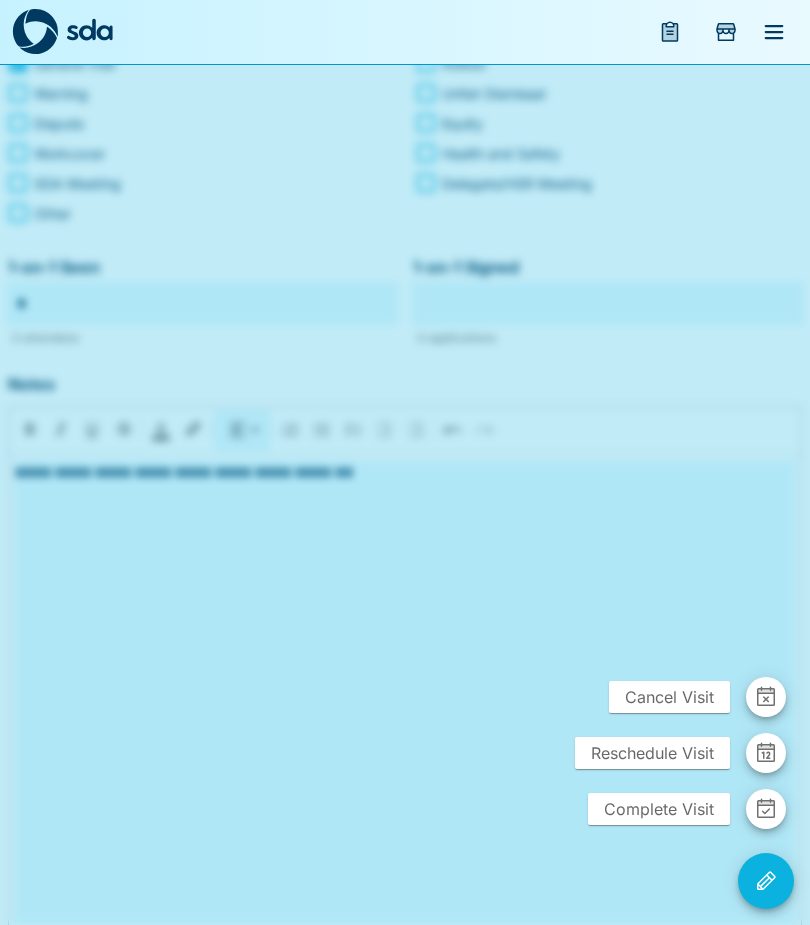 click on "Complete Visit" at bounding box center (659, 809) 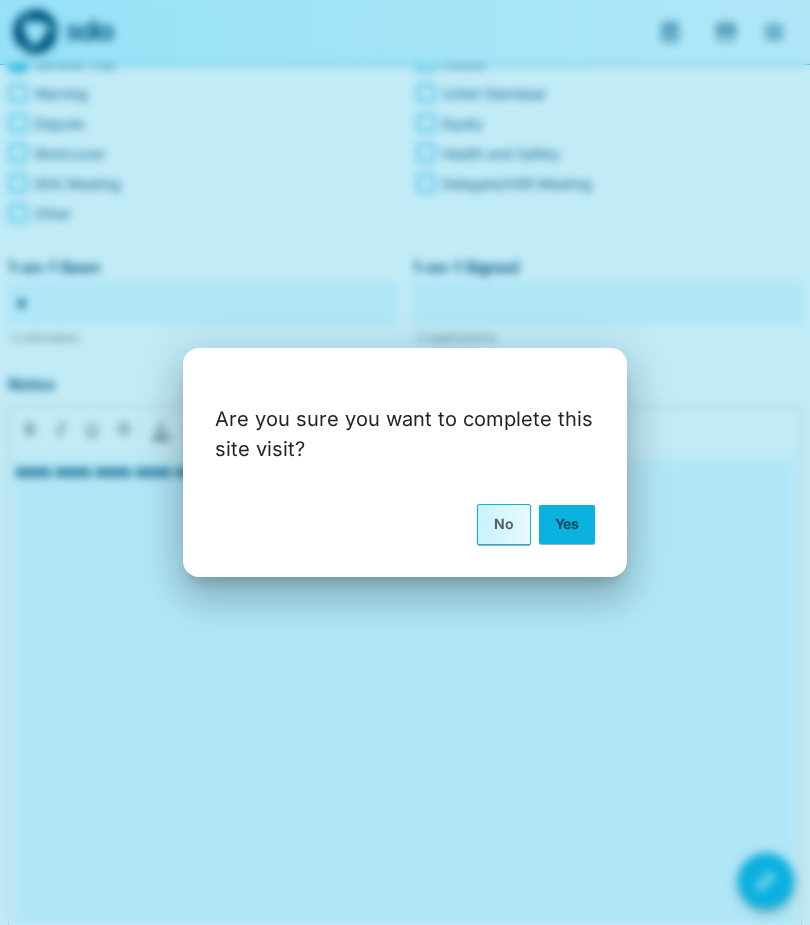 click on "Yes" at bounding box center [567, 524] 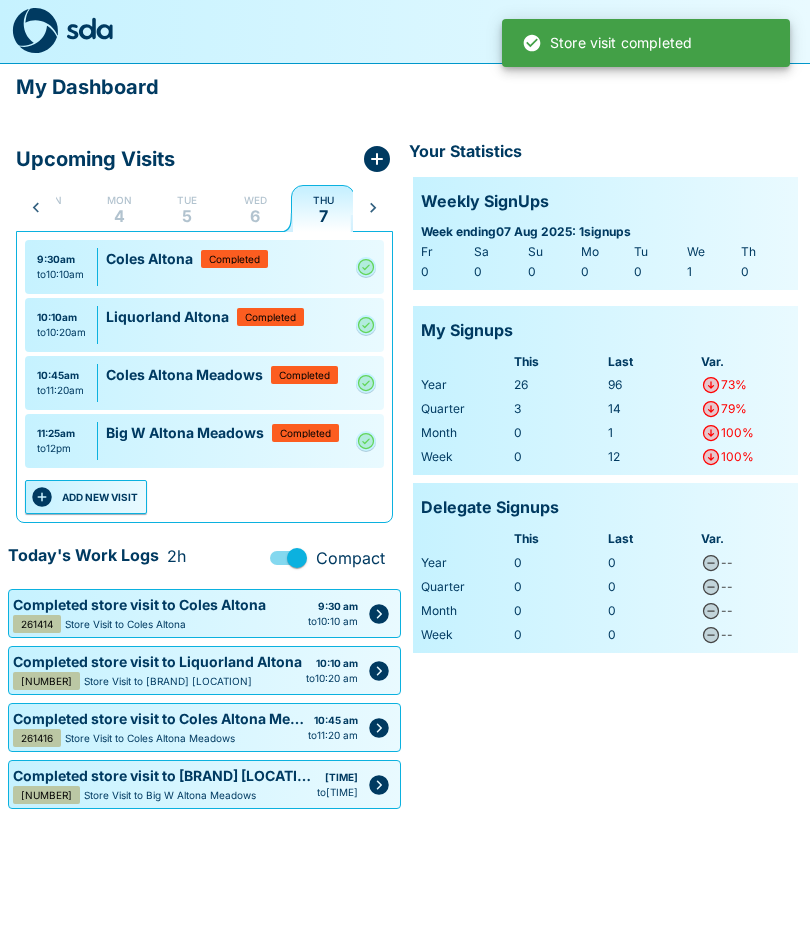 scroll, scrollTop: 0, scrollLeft: 39, axis: horizontal 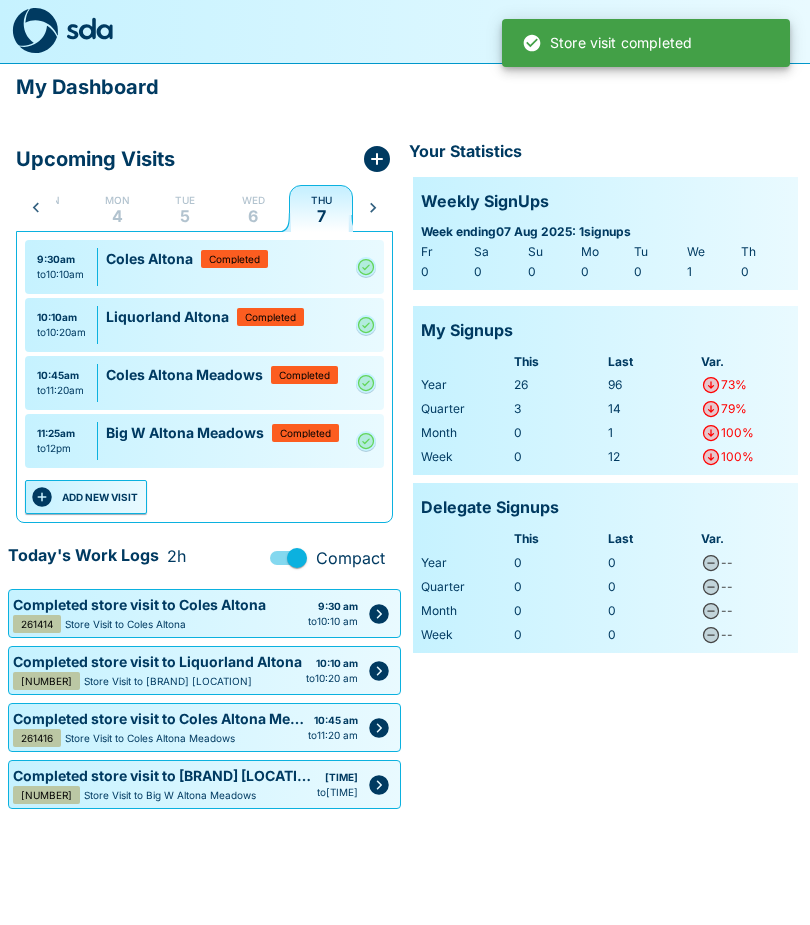 click on "ADD NEW VISIT" at bounding box center (86, 498) 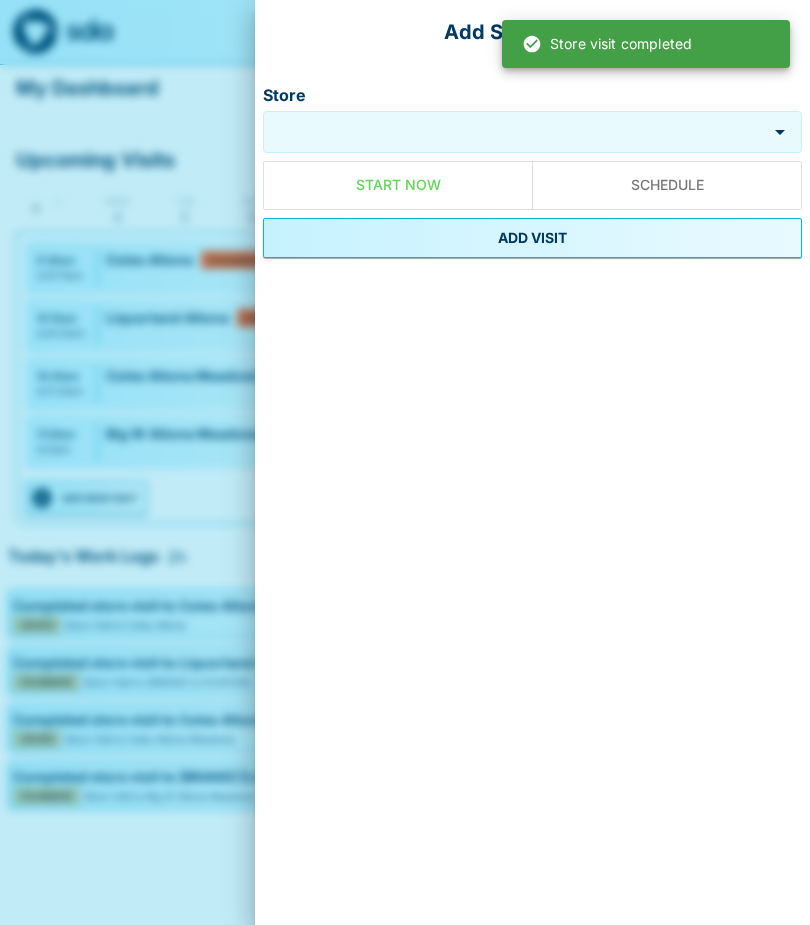 click on "Store" at bounding box center [517, 131] 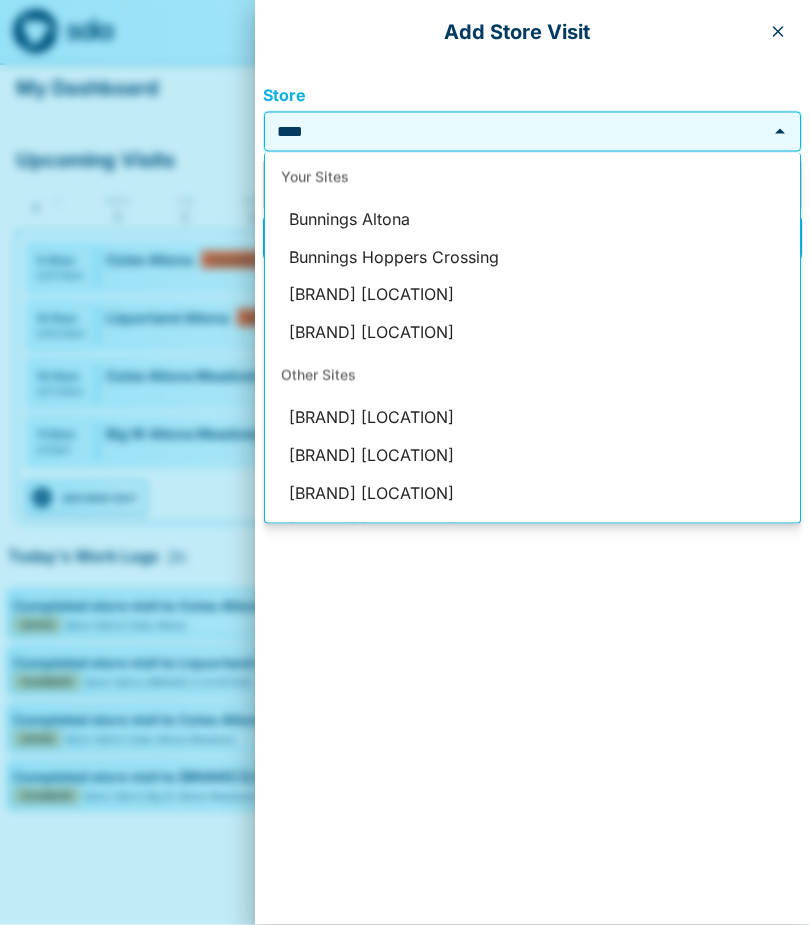 click on "[BRAND] [LOCATION]" at bounding box center [532, 295] 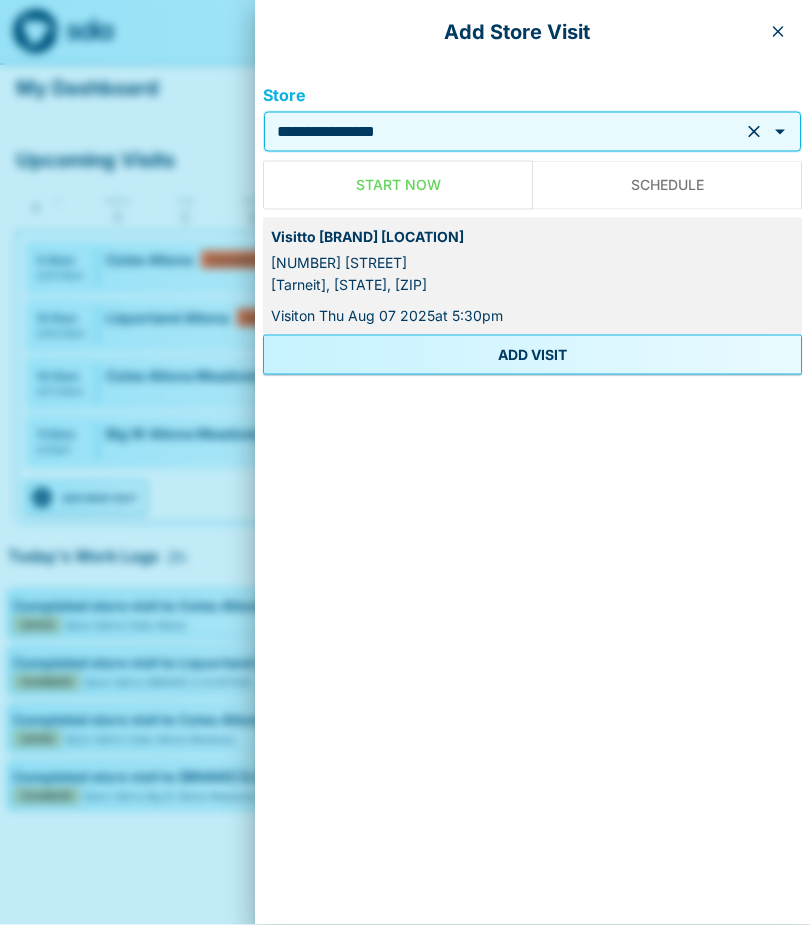 click on "ADD VISIT" at bounding box center (532, 355) 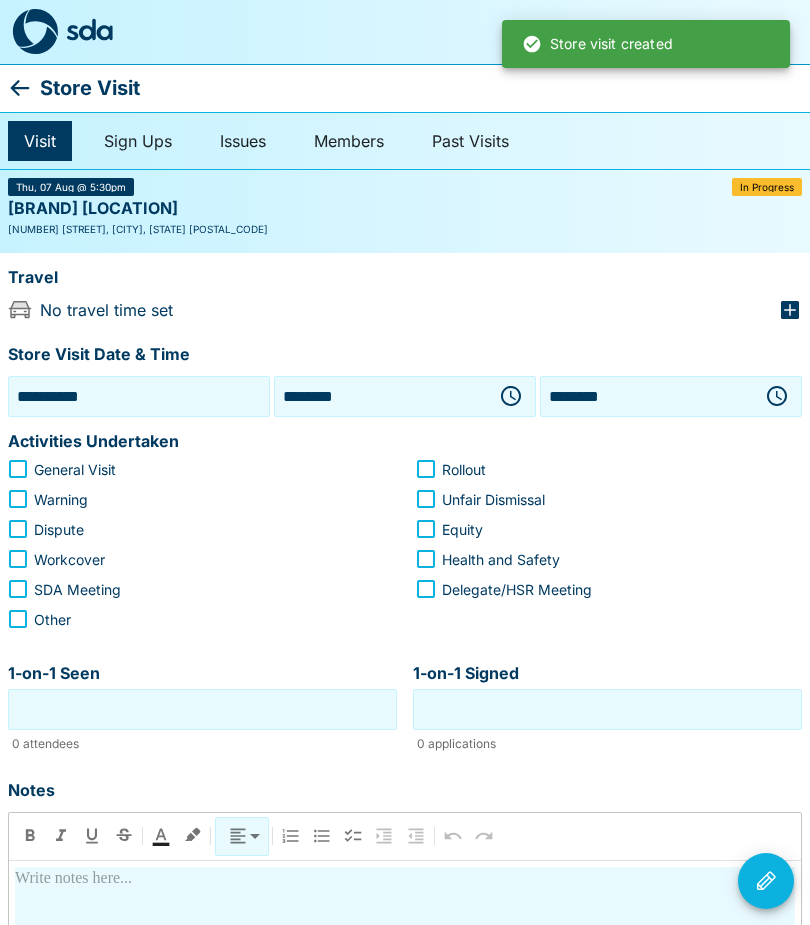 click 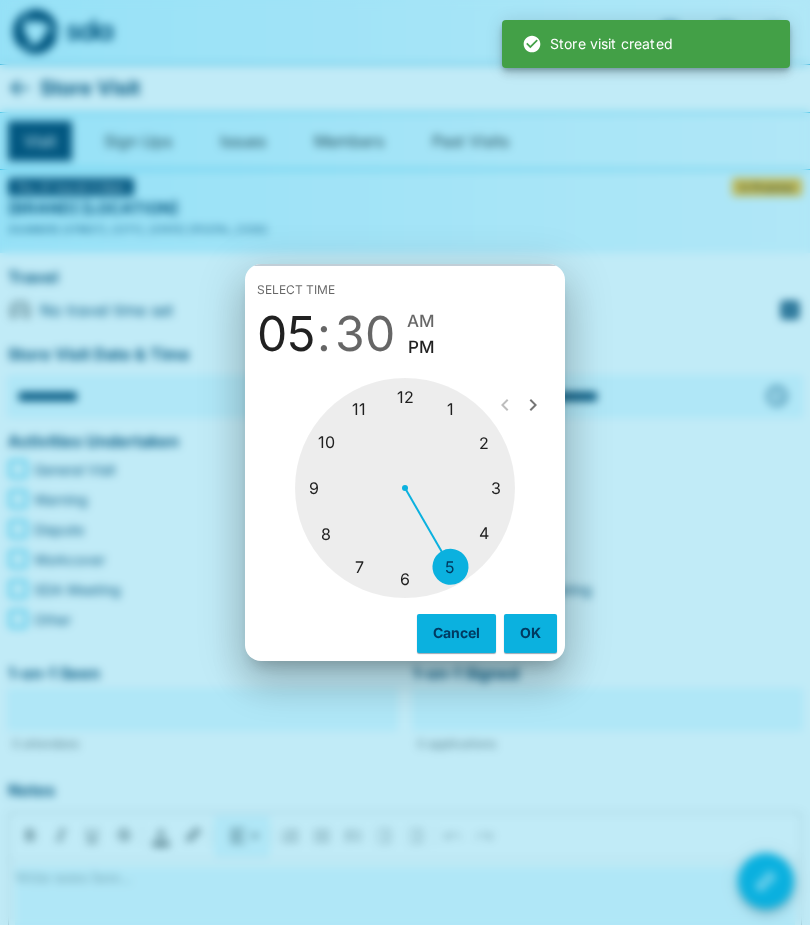 click at bounding box center (405, 488) 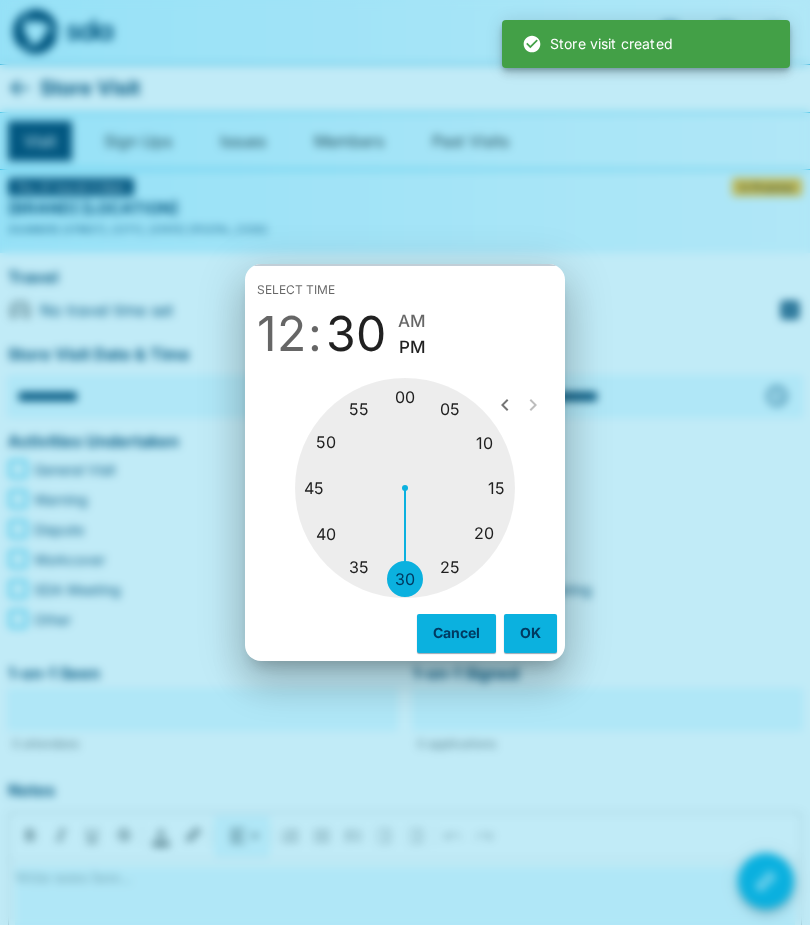 type on "********" 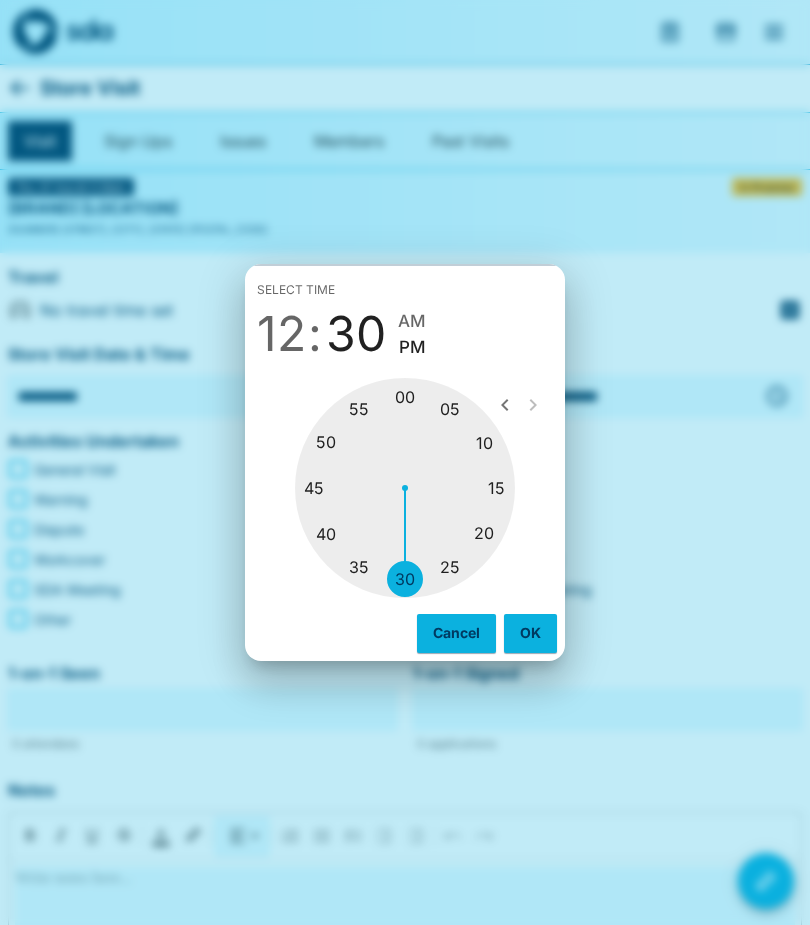 click on "OK" at bounding box center [530, 633] 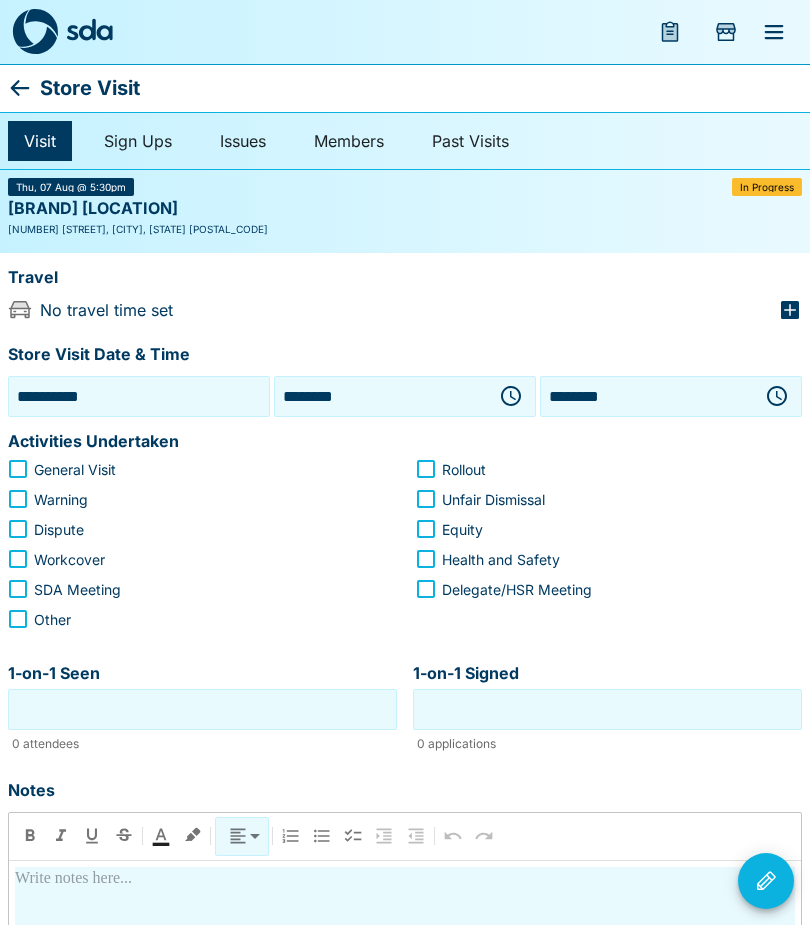 click 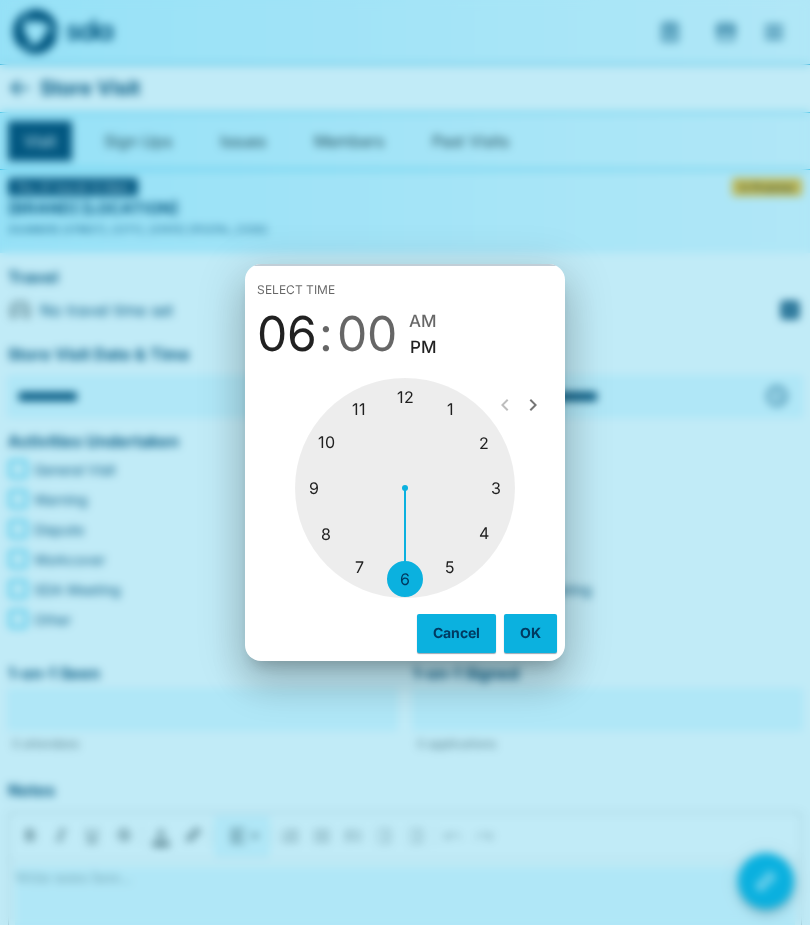 click at bounding box center [405, 488] 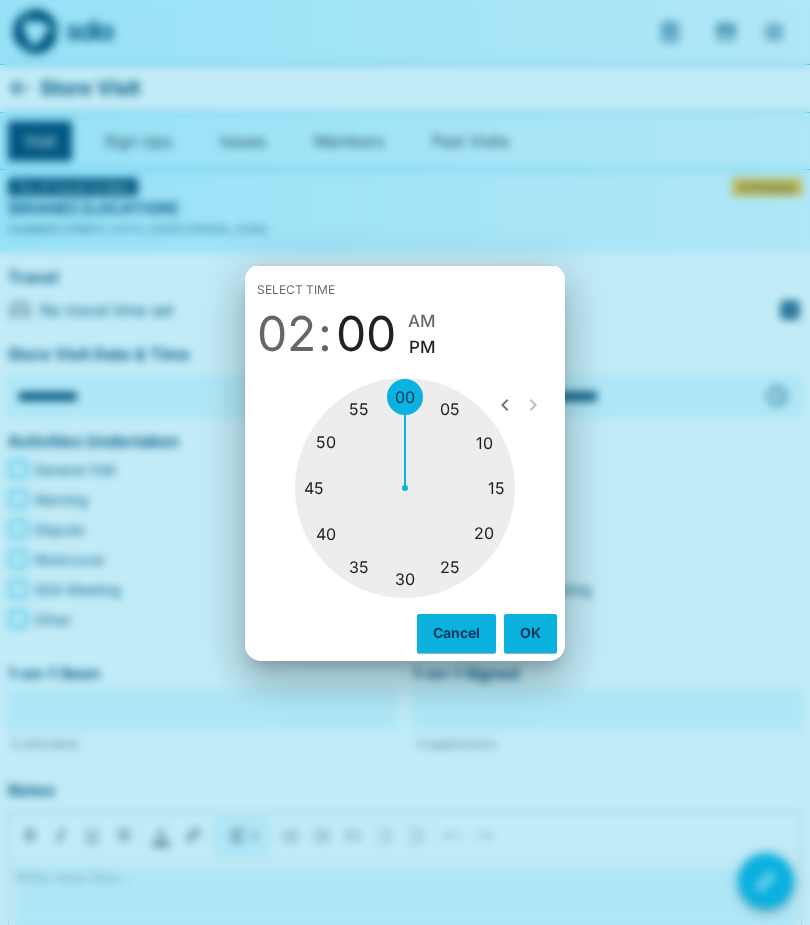 click on "OK" at bounding box center [530, 633] 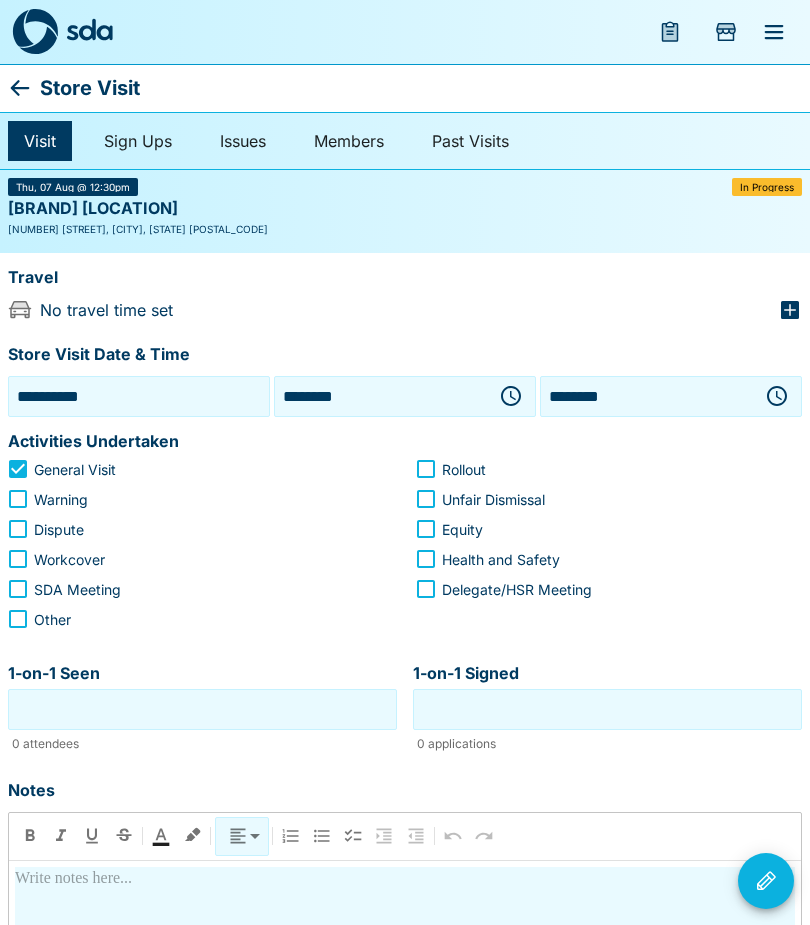 click on "1-on-1 Seen" at bounding box center (202, 709) 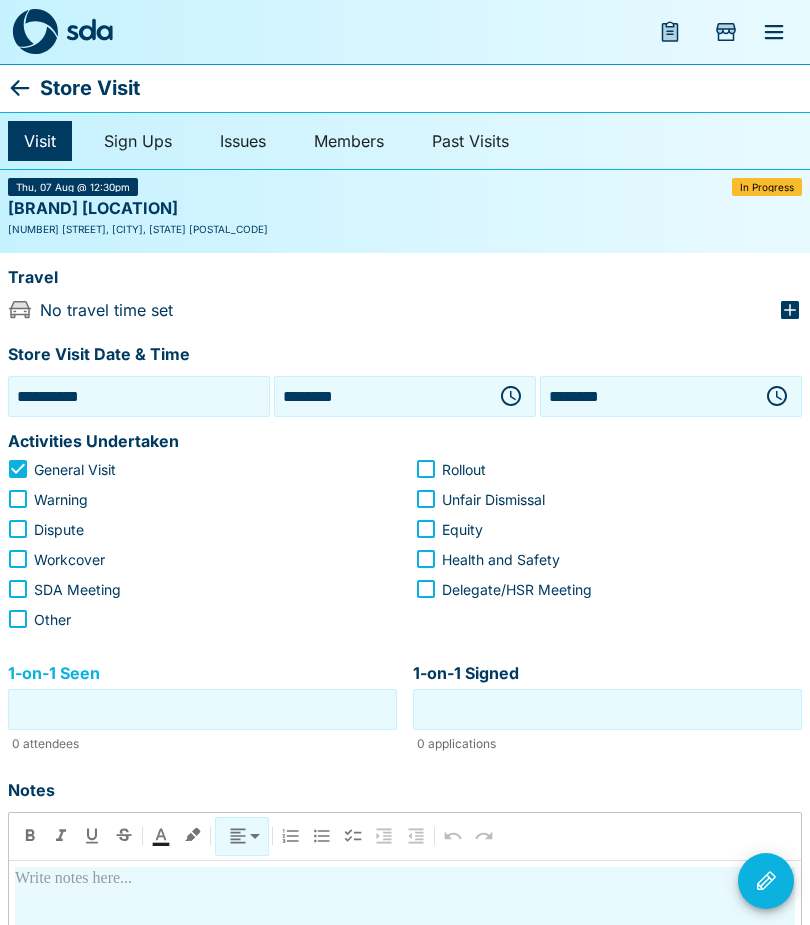 scroll, scrollTop: 85, scrollLeft: 0, axis: vertical 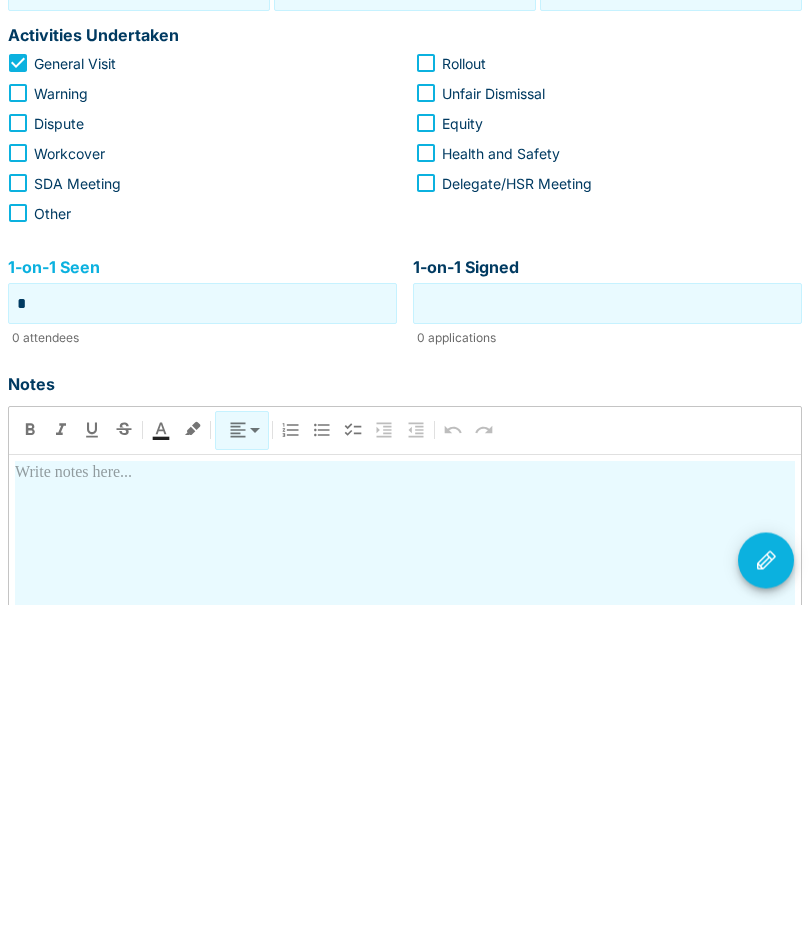type on "*" 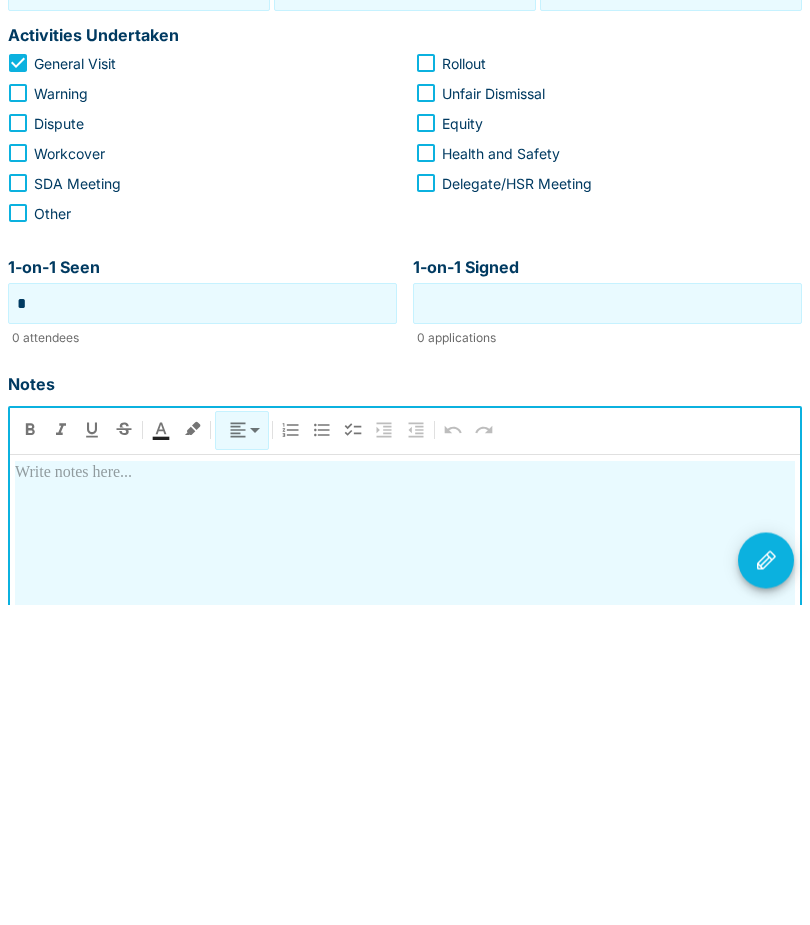 type 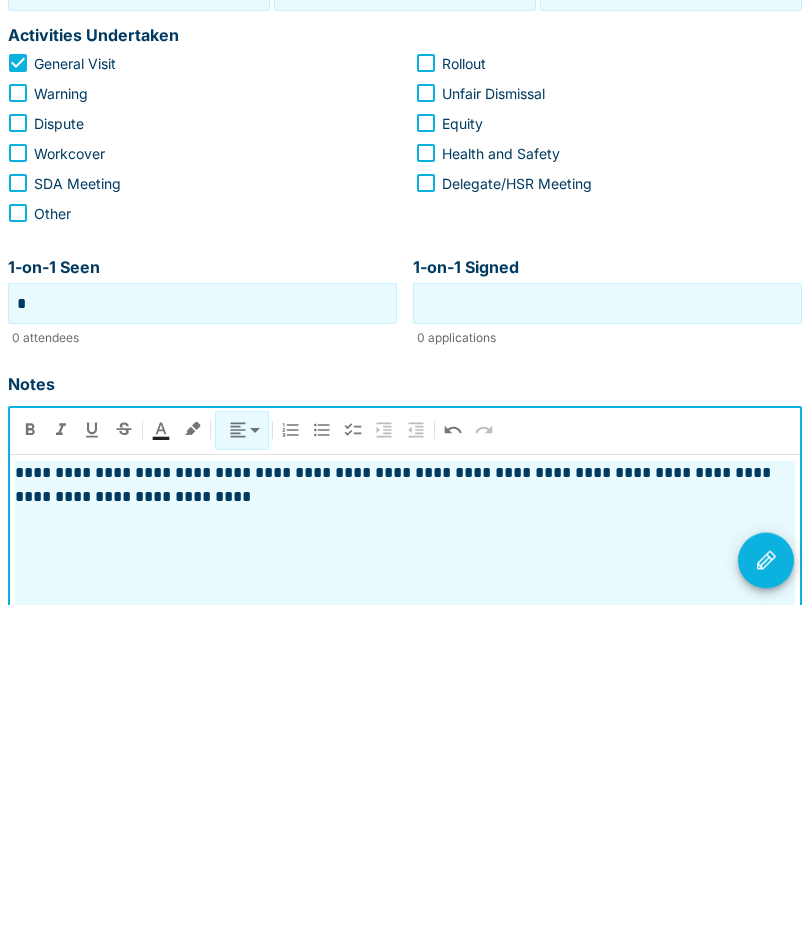 click on "**********" at bounding box center [405, 806] 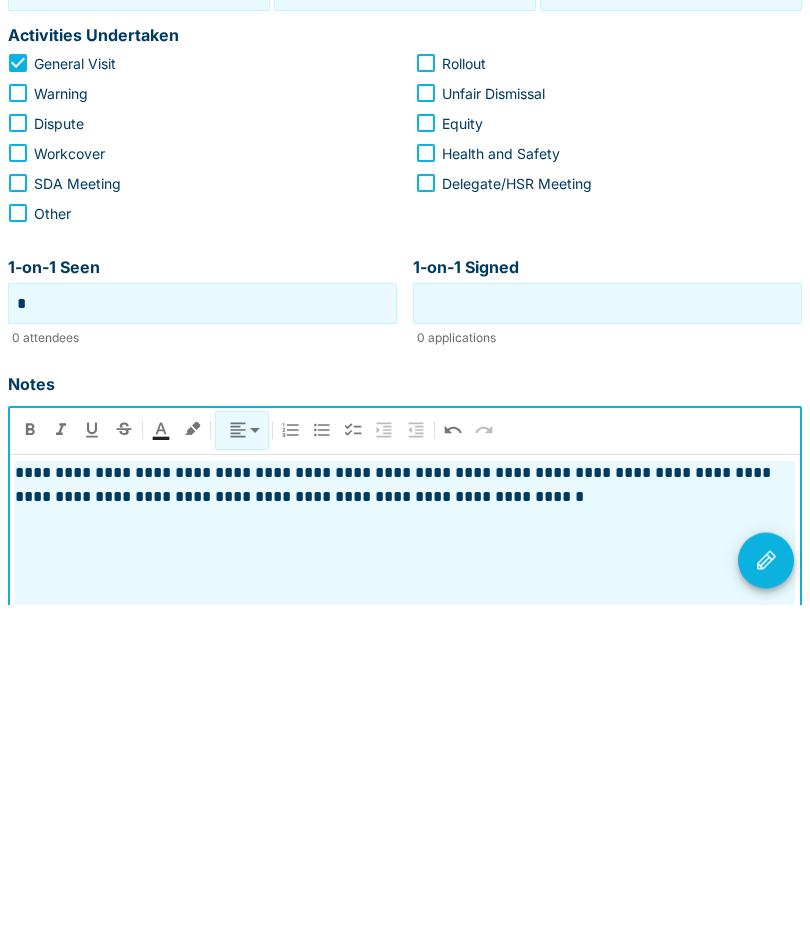 click 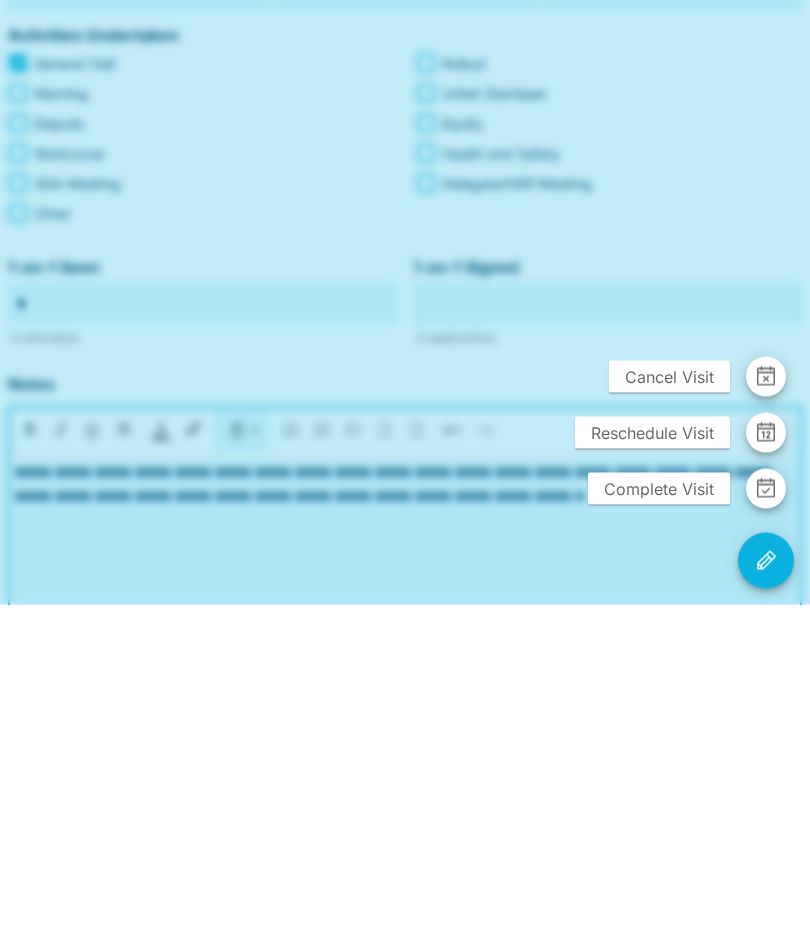 scroll, scrollTop: 406, scrollLeft: 0, axis: vertical 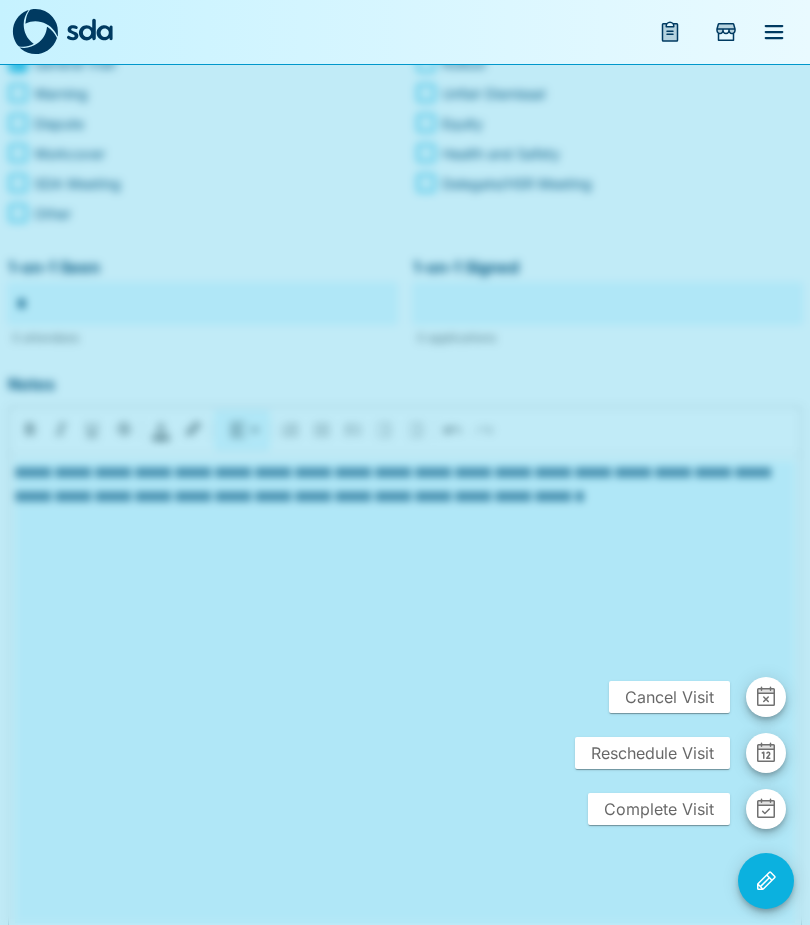 click on "Complete Visit" at bounding box center (659, 809) 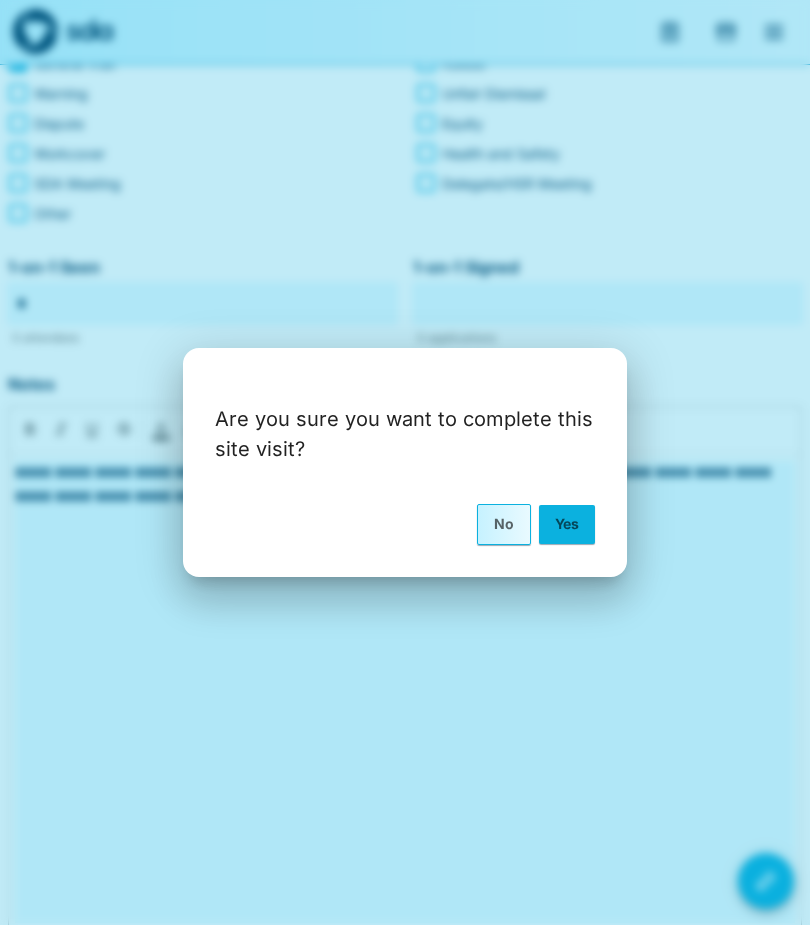 click on "Yes" at bounding box center [567, 524] 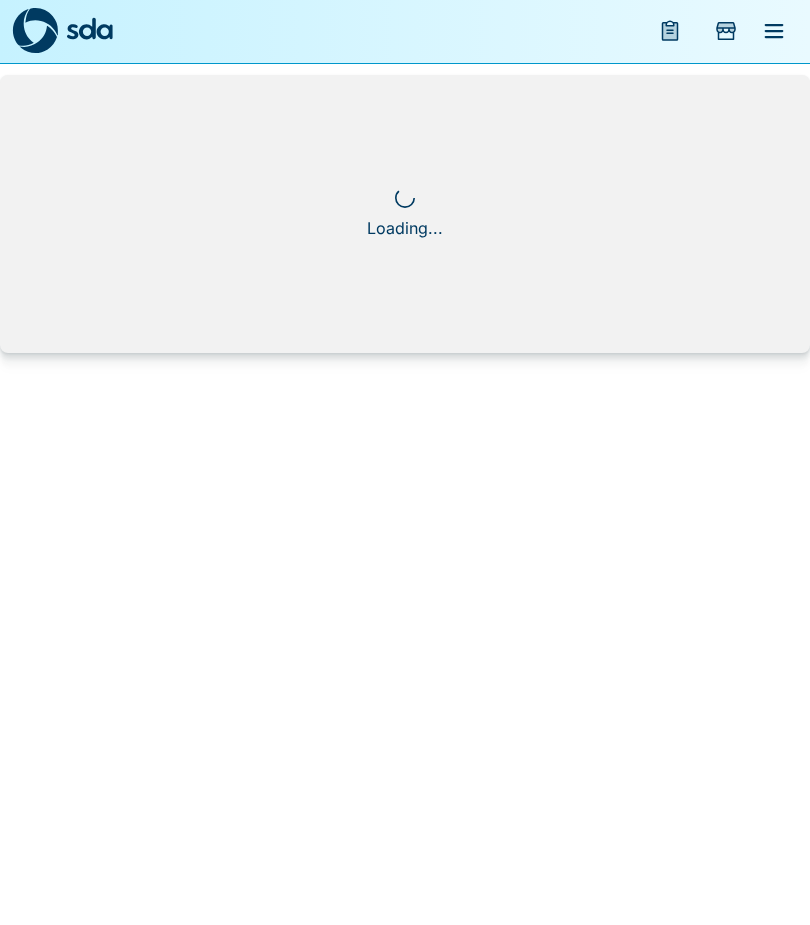 scroll, scrollTop: 1, scrollLeft: 0, axis: vertical 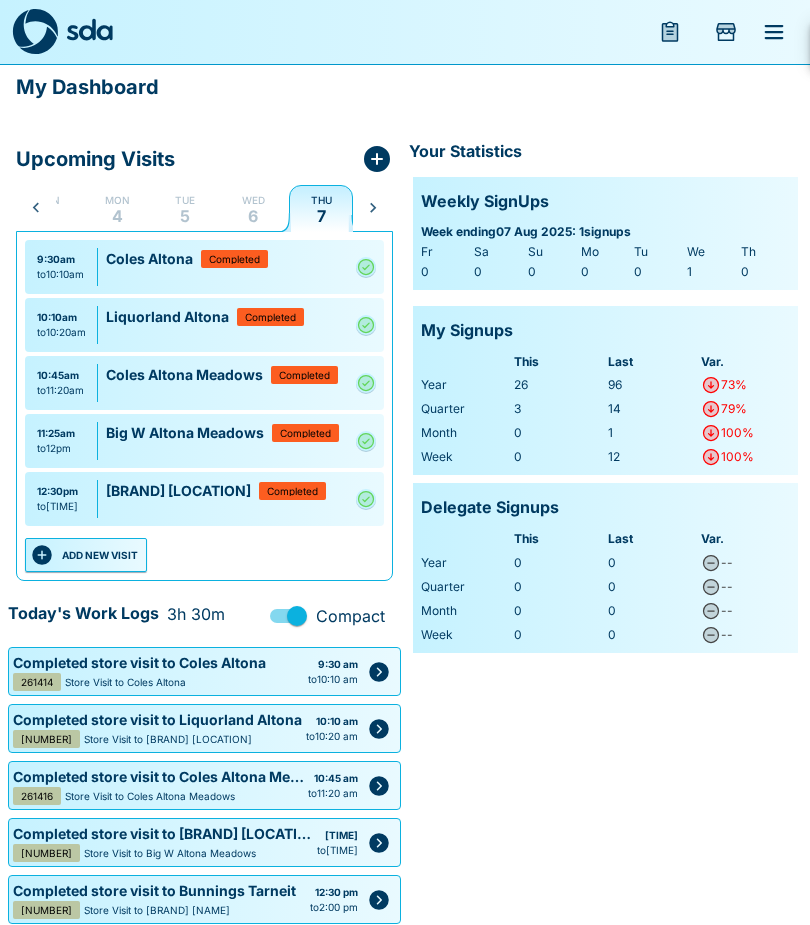 click on "ADD NEW VISIT" at bounding box center (86, 555) 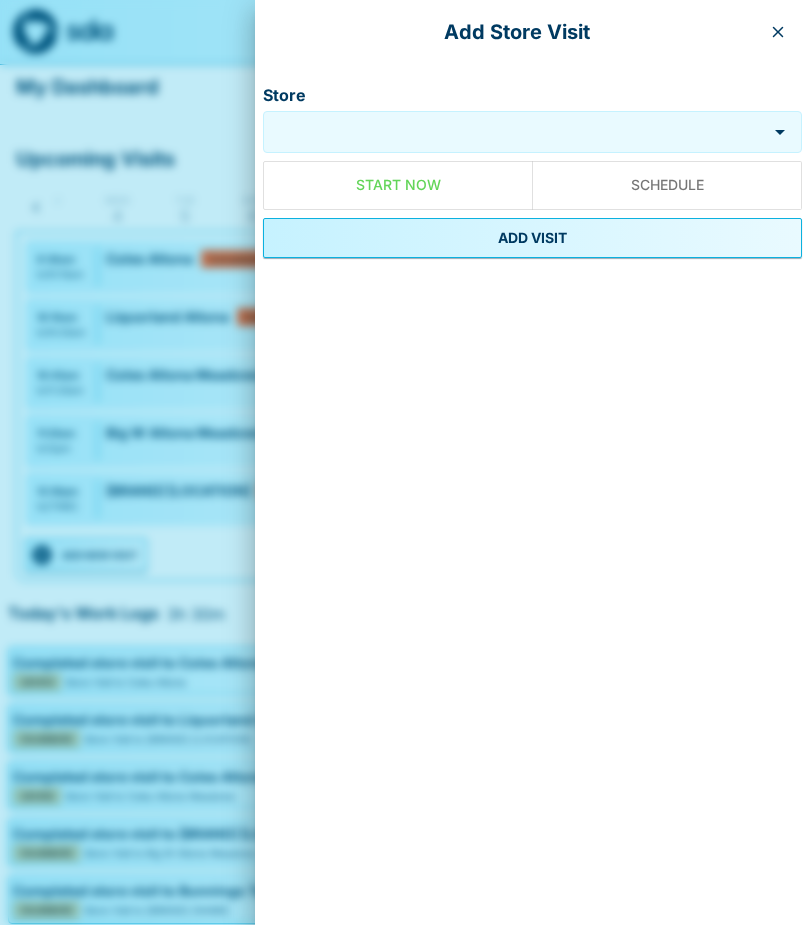 click on "Store" at bounding box center [517, 131] 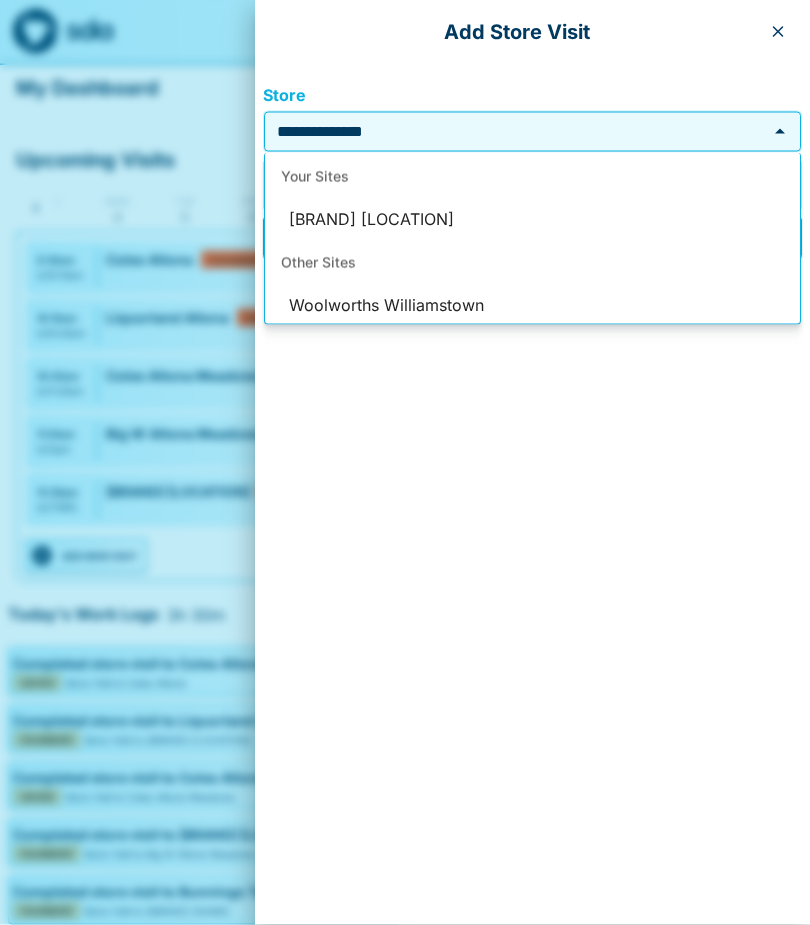 click on "[BRAND] [LOCATION]" at bounding box center [532, 220] 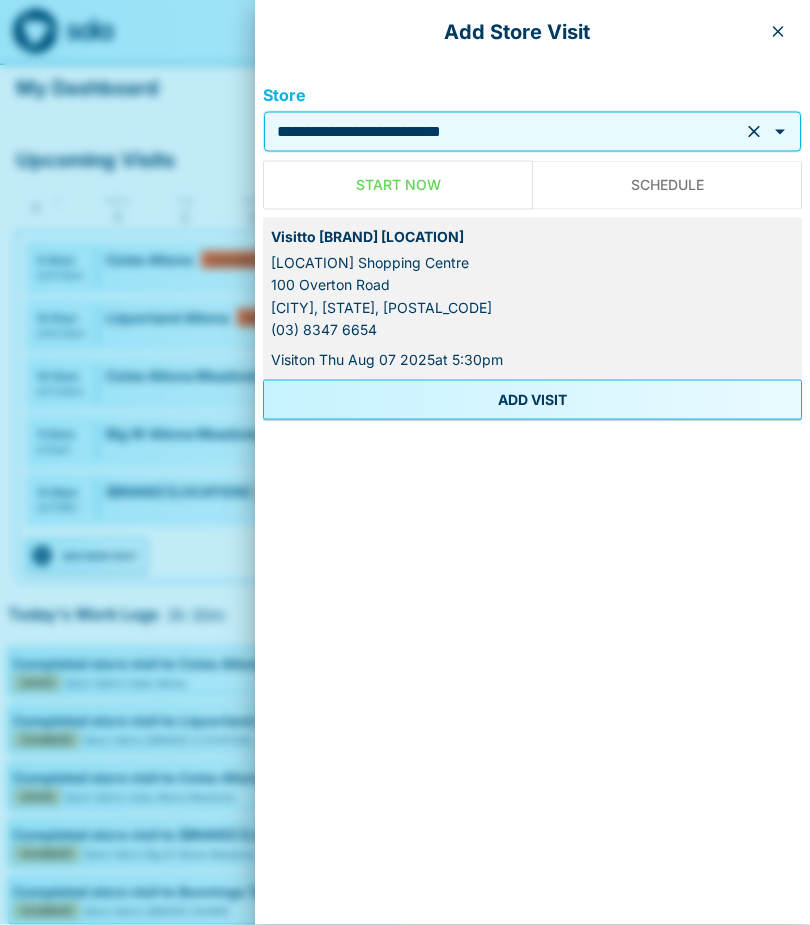 click on "ADD VISIT" at bounding box center [532, 400] 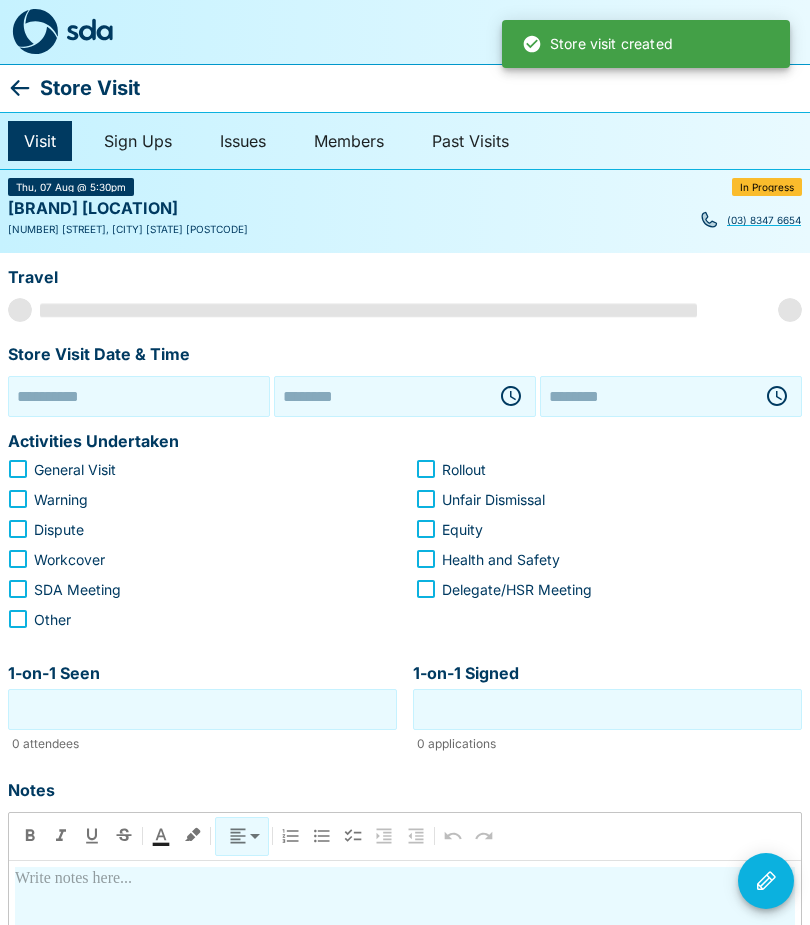 type on "**********" 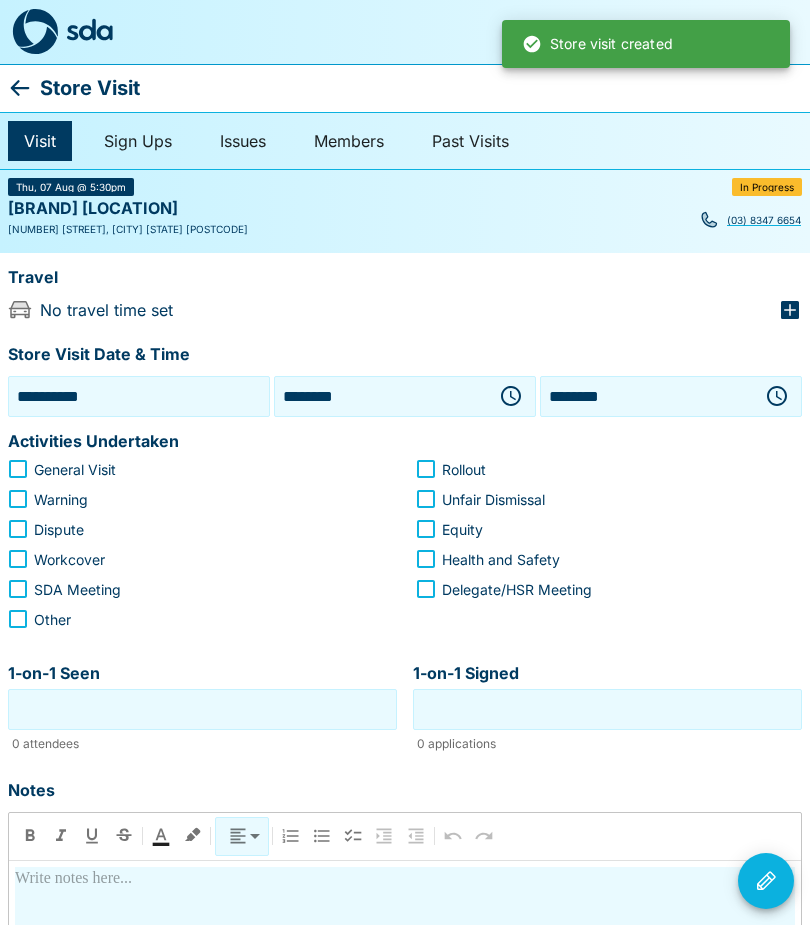click at bounding box center [511, 396] 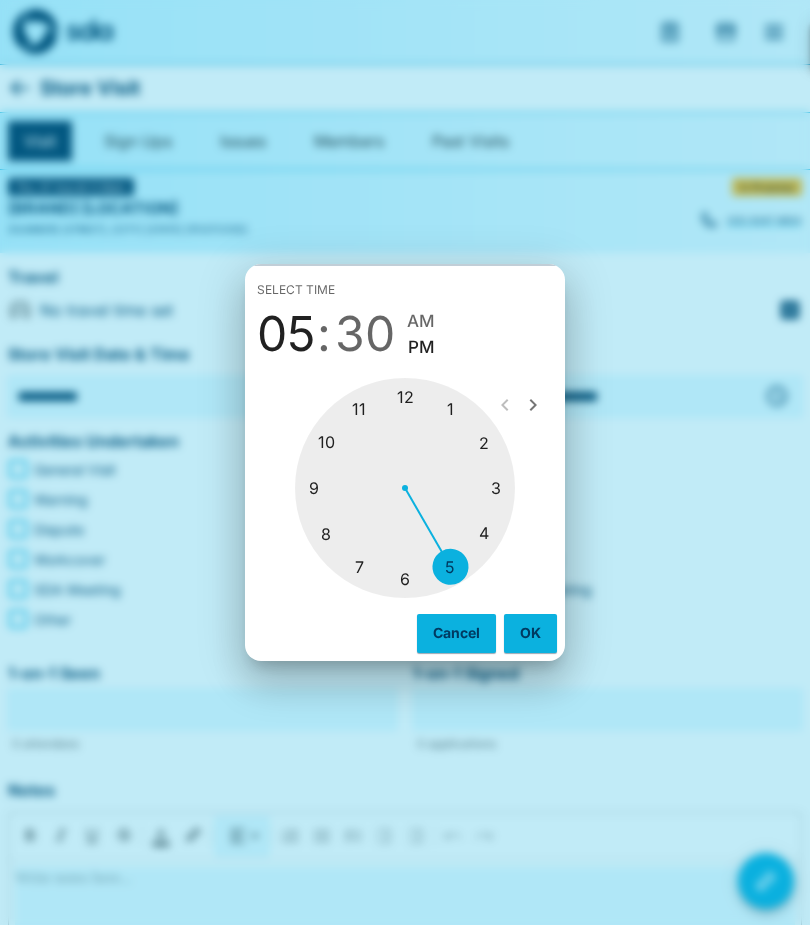 click at bounding box center (405, 488) 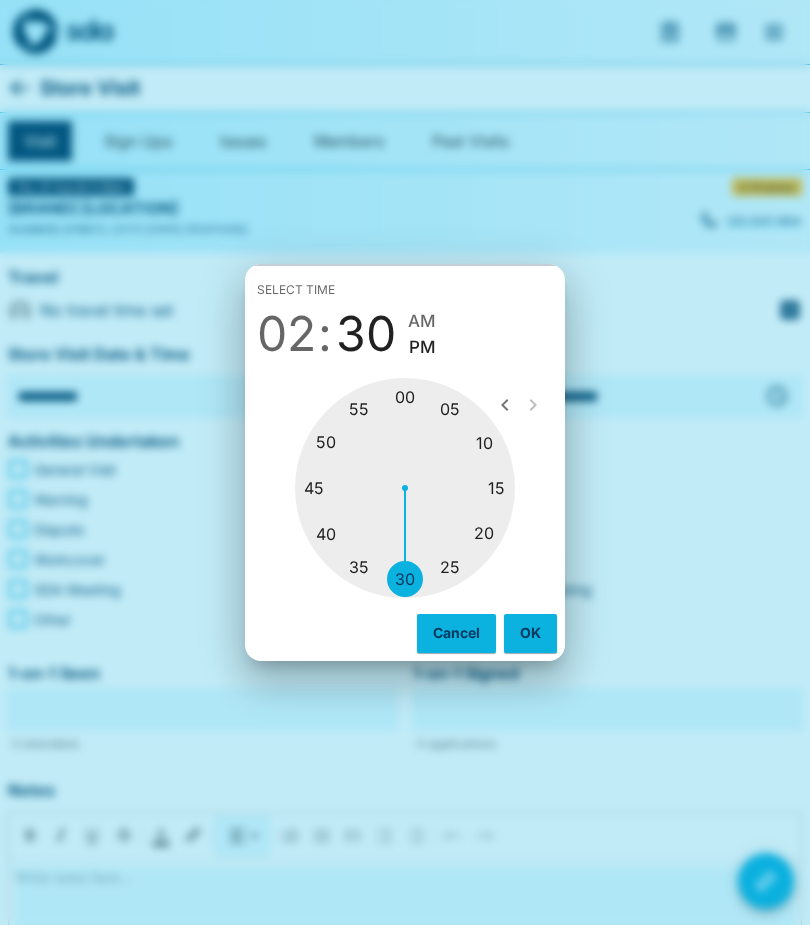 click at bounding box center [405, 488] 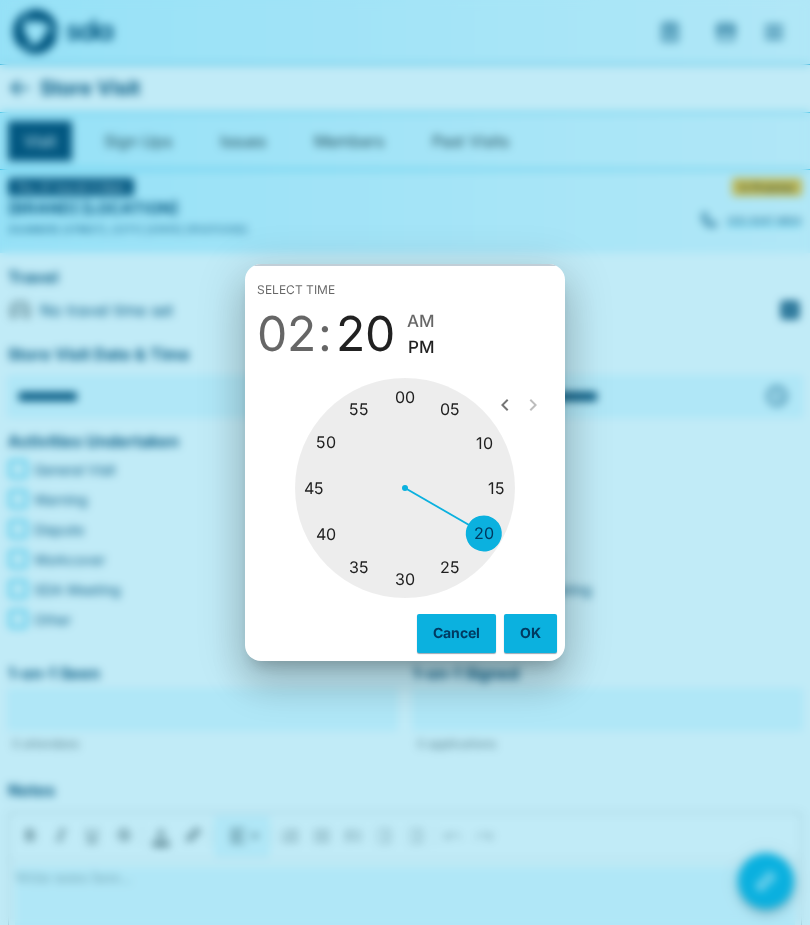 click on "OK" at bounding box center [530, 633] 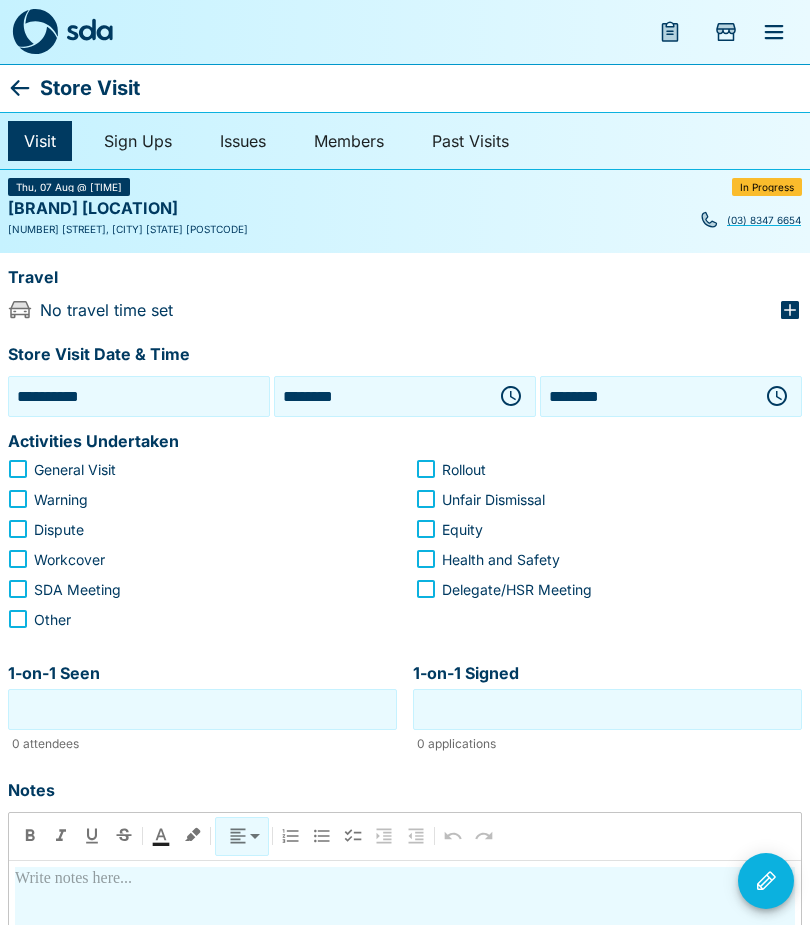 click 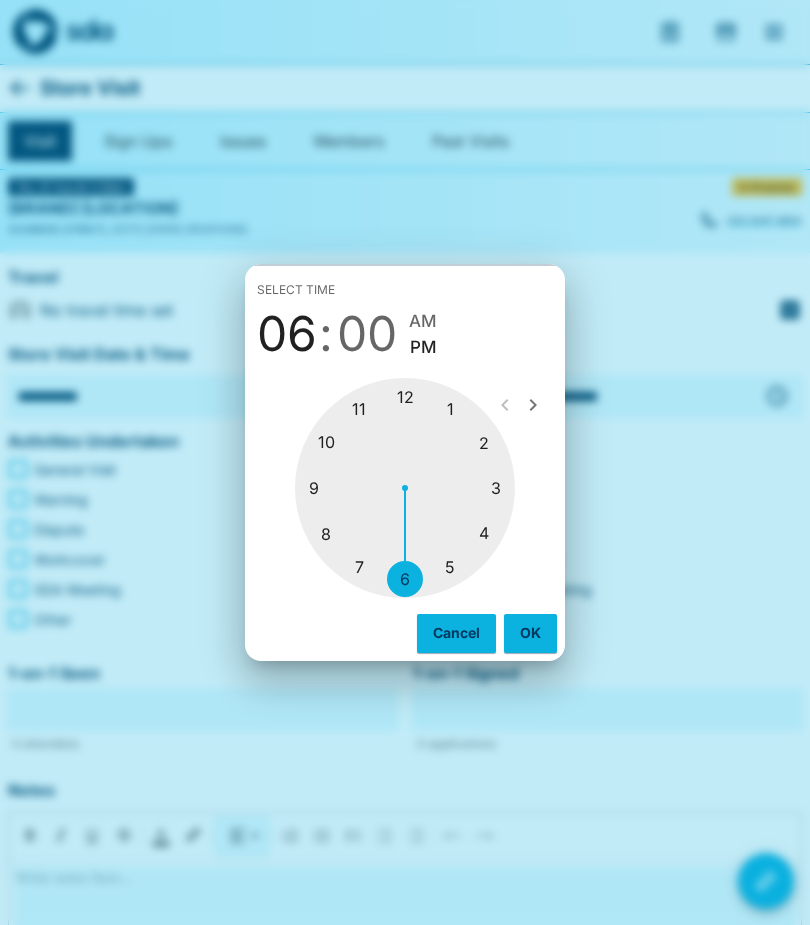 click at bounding box center [405, 488] 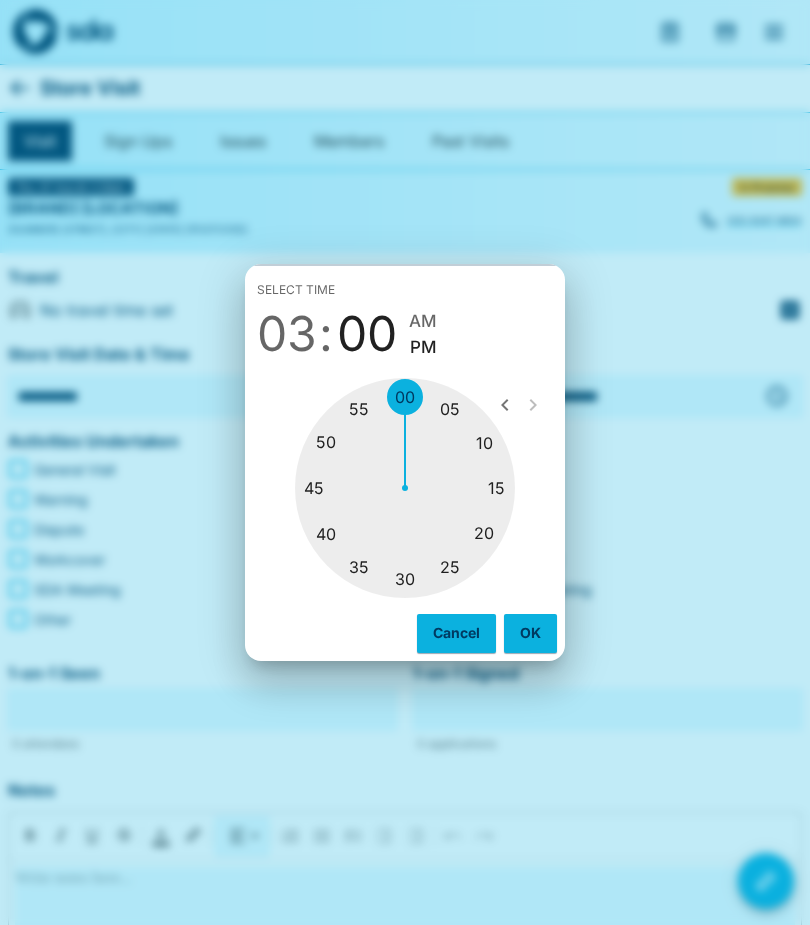 click on "OK" at bounding box center (530, 633) 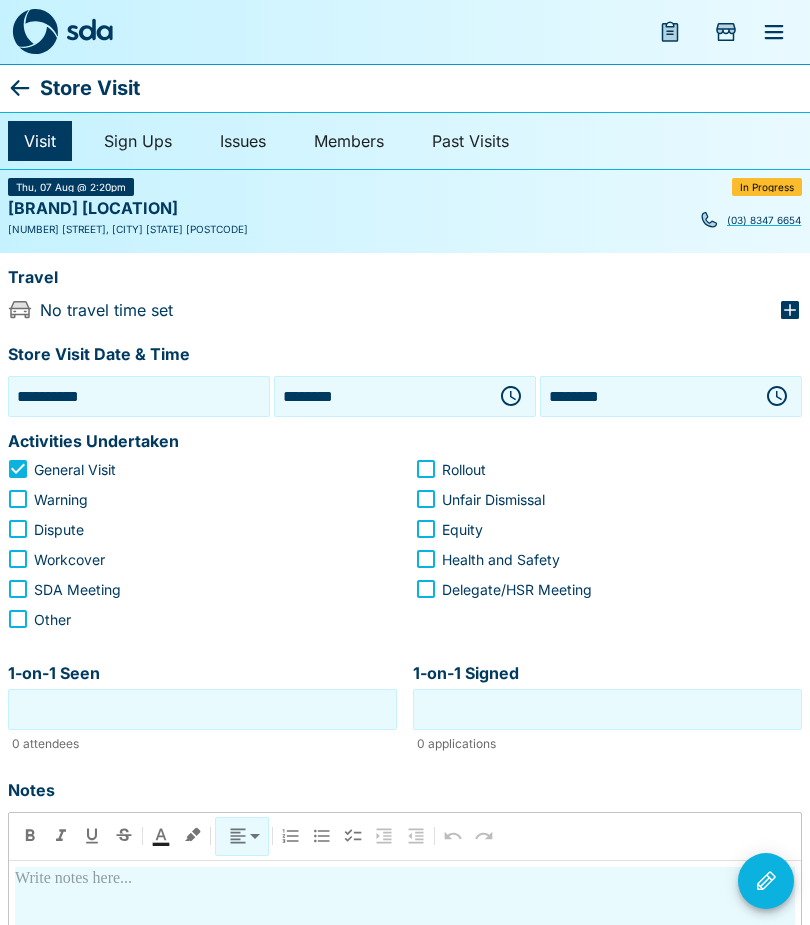 click on "1-on-1 Seen" at bounding box center [202, 709] 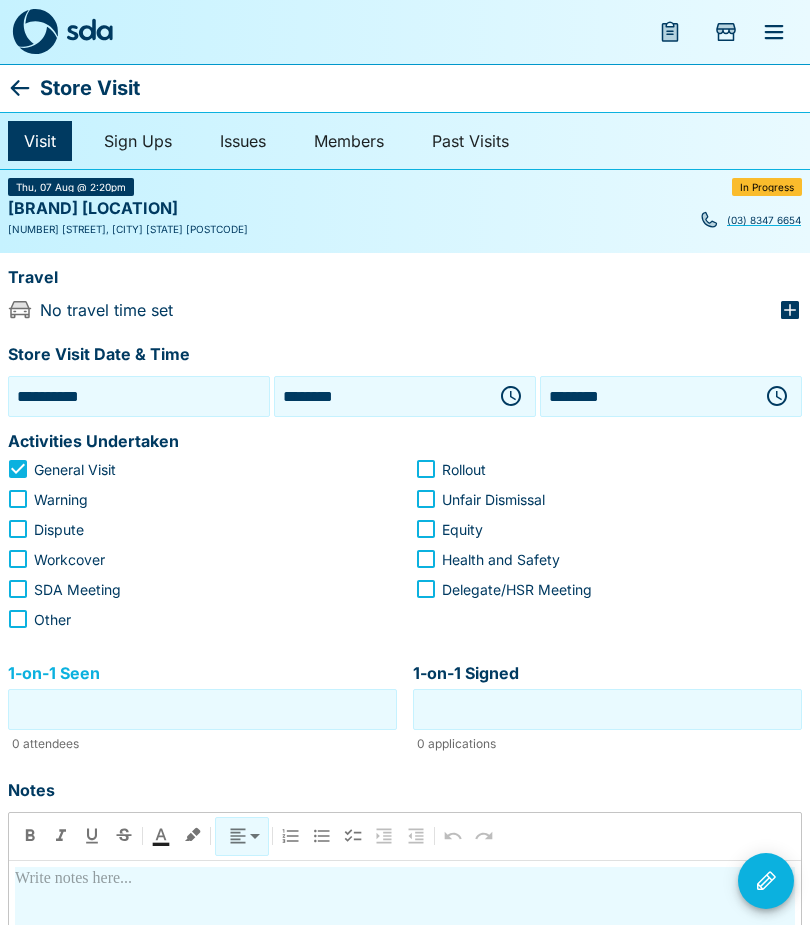 scroll, scrollTop: 85, scrollLeft: 0, axis: vertical 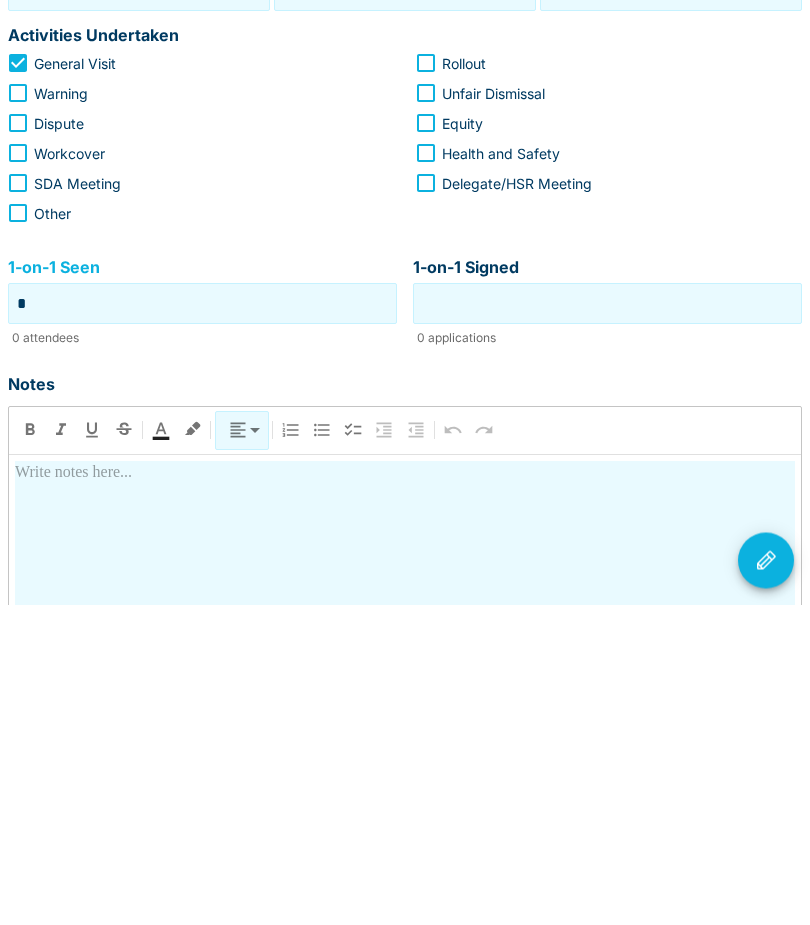 type on "*" 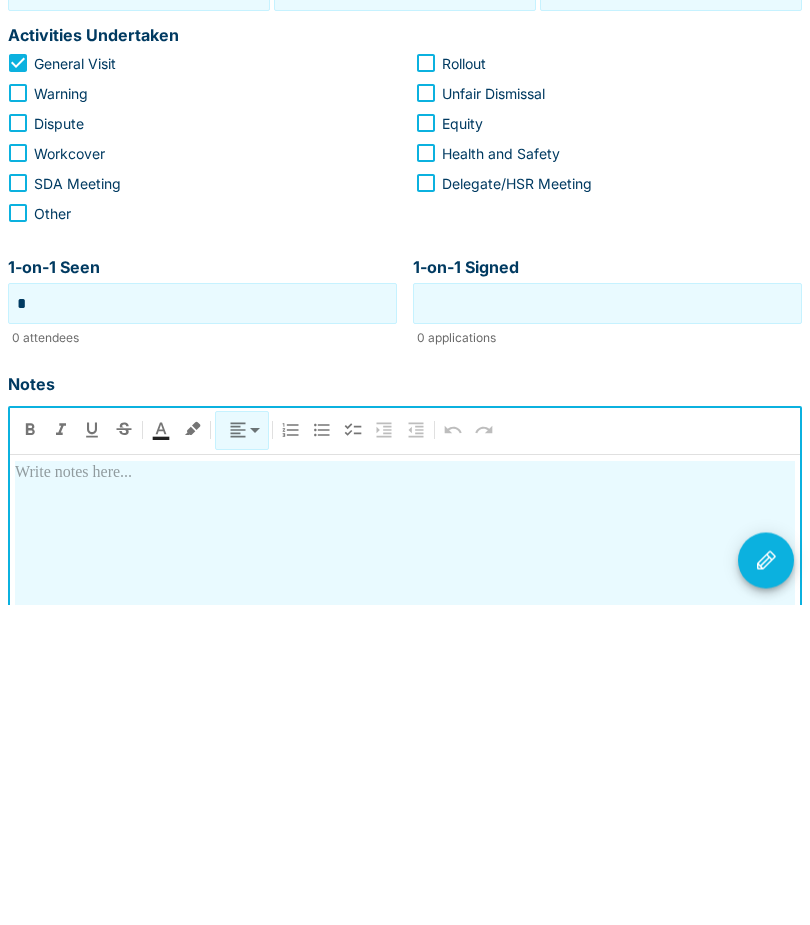 click at bounding box center (405, 794) 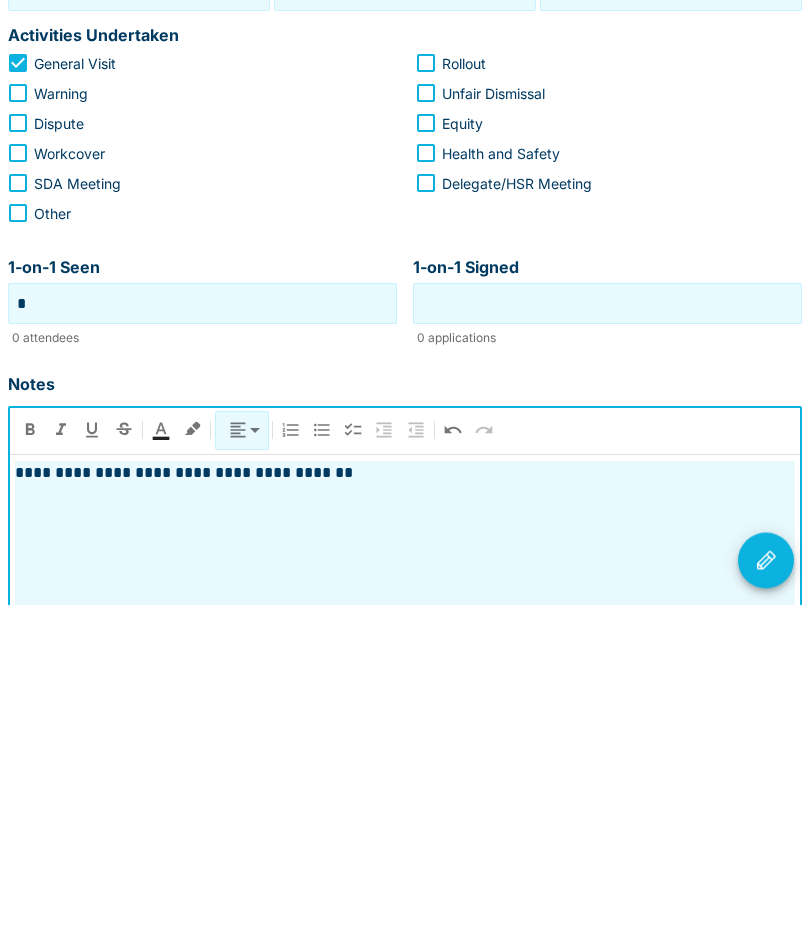 click 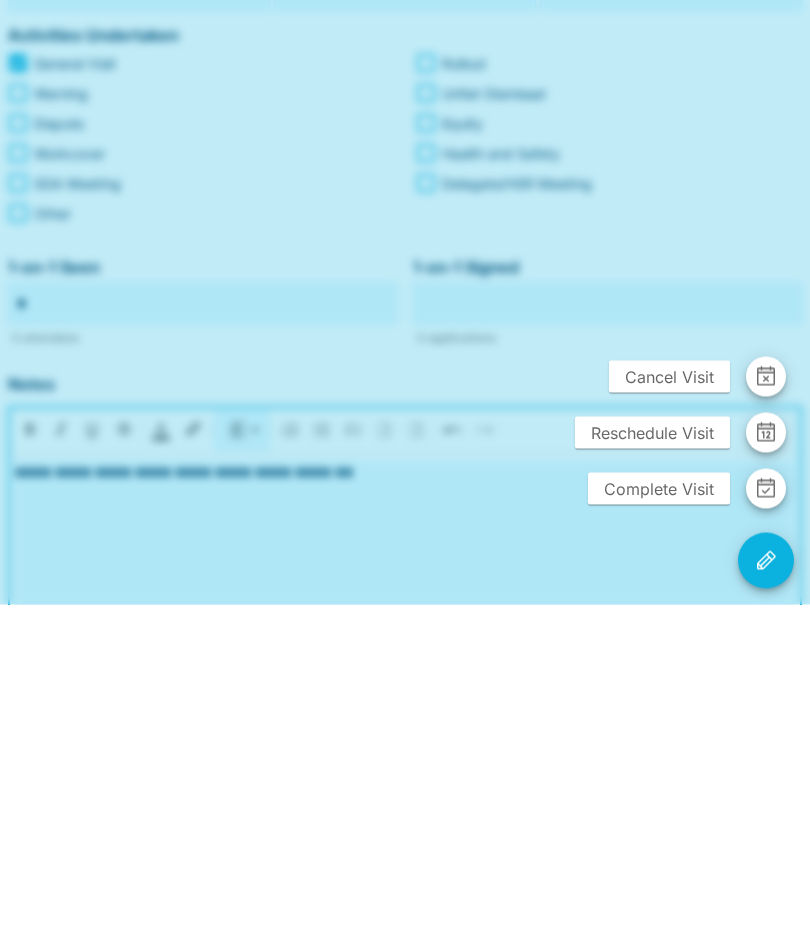 scroll, scrollTop: 406, scrollLeft: 0, axis: vertical 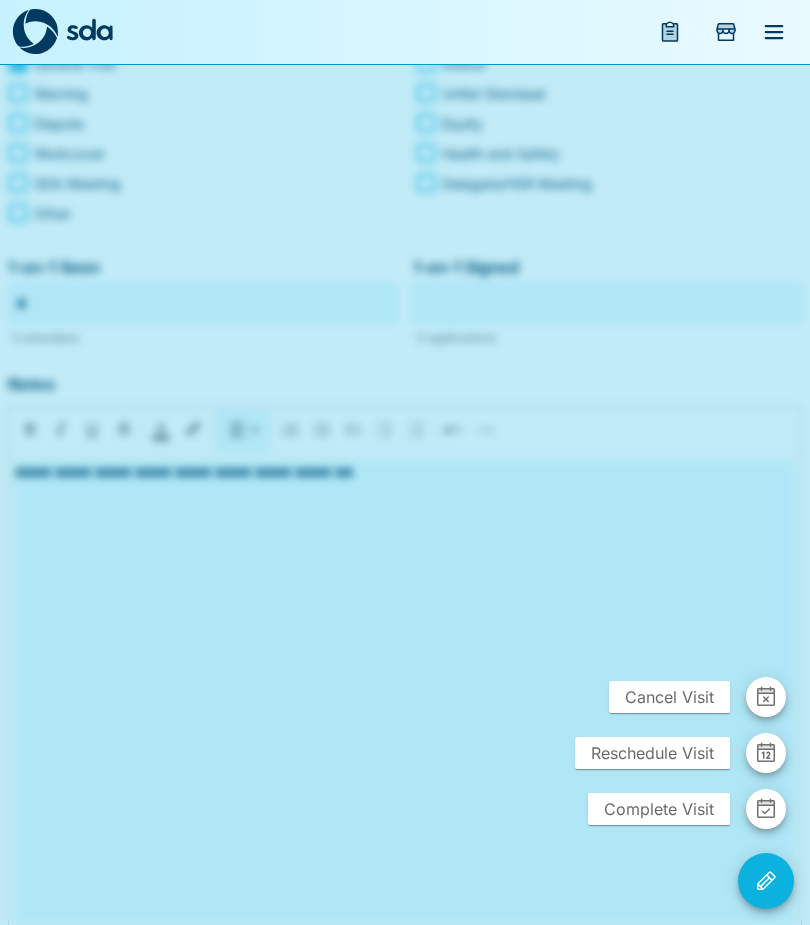 click on "Complete Visit" at bounding box center (659, 809) 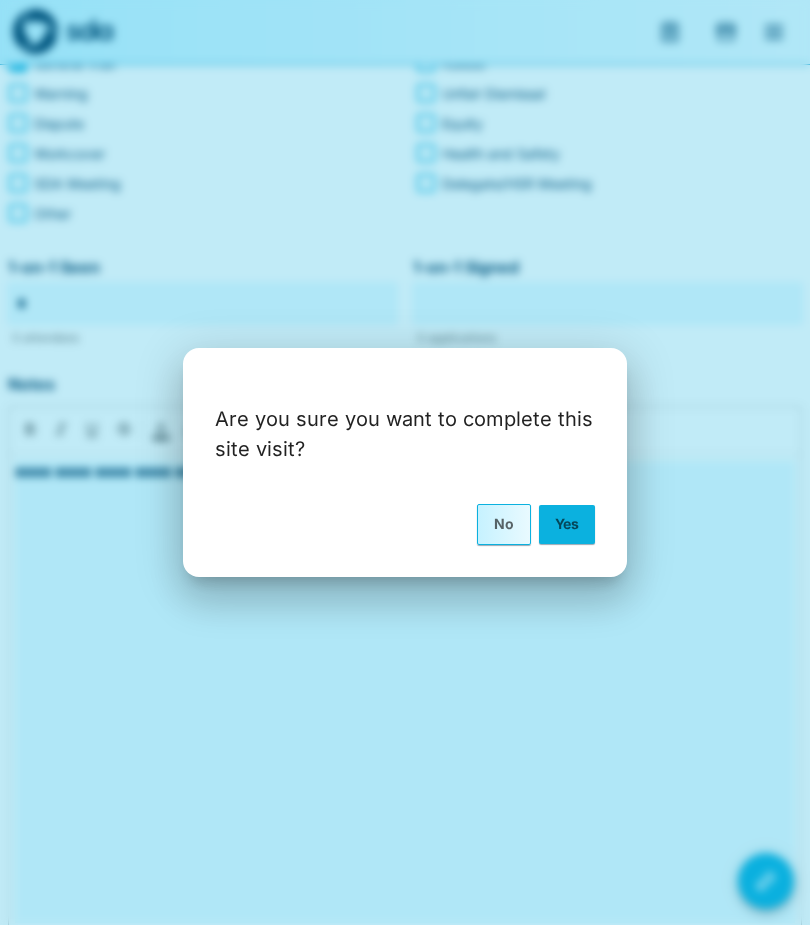 click on "Yes" at bounding box center [567, 524] 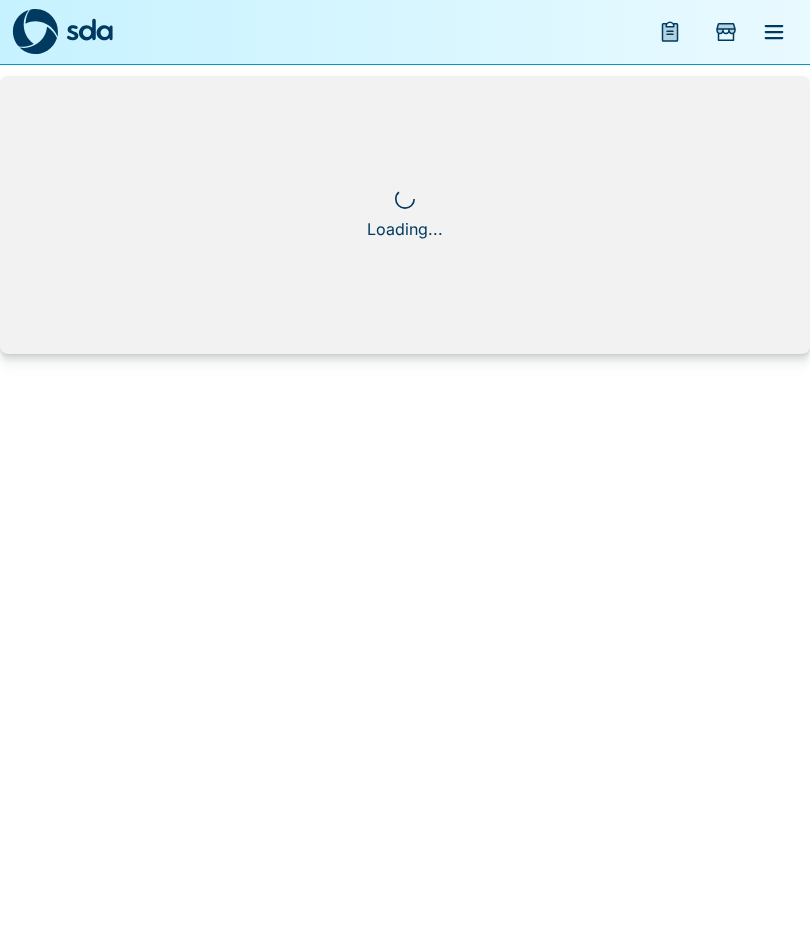 scroll, scrollTop: 0, scrollLeft: 0, axis: both 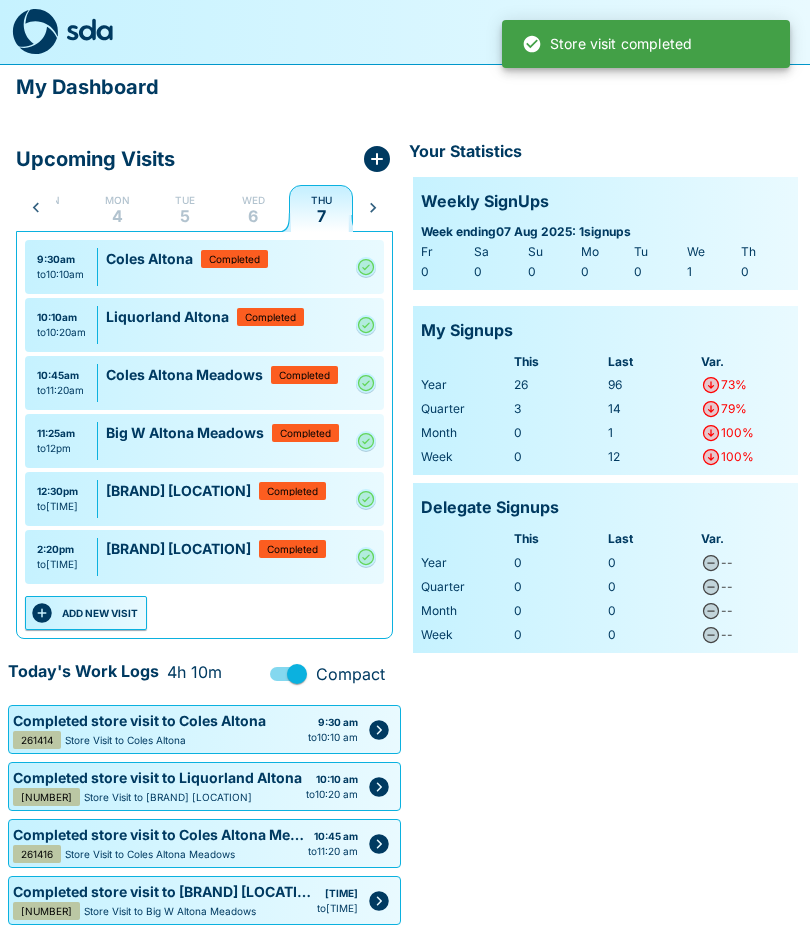 click on "ADD NEW VISIT" at bounding box center [86, 613] 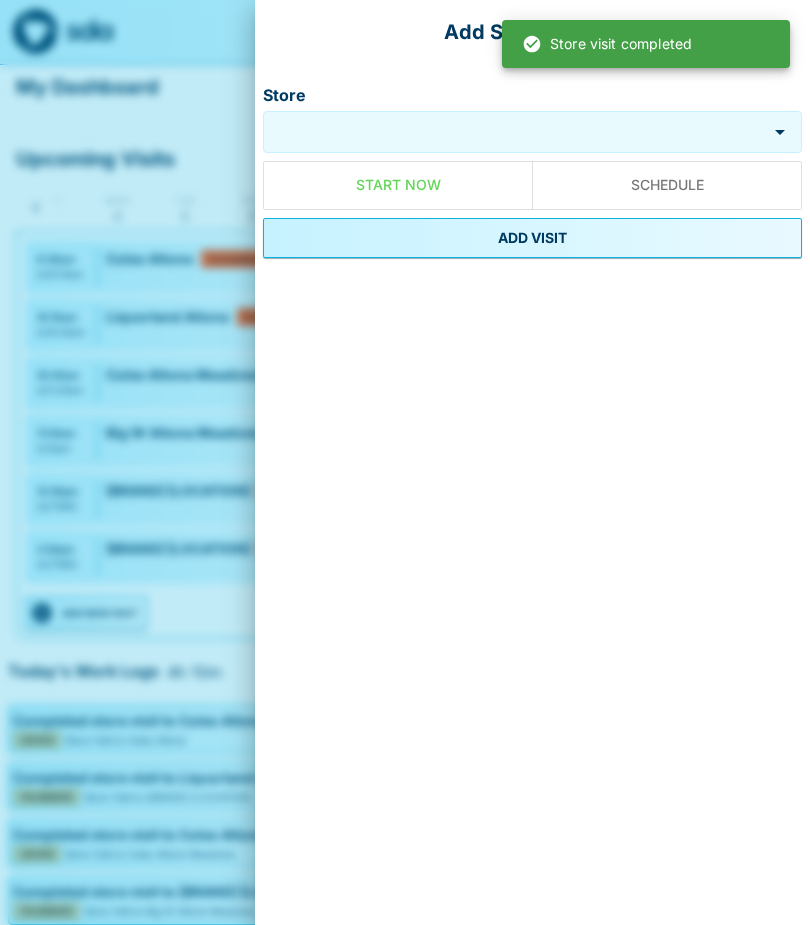 click on "Store" at bounding box center (517, 131) 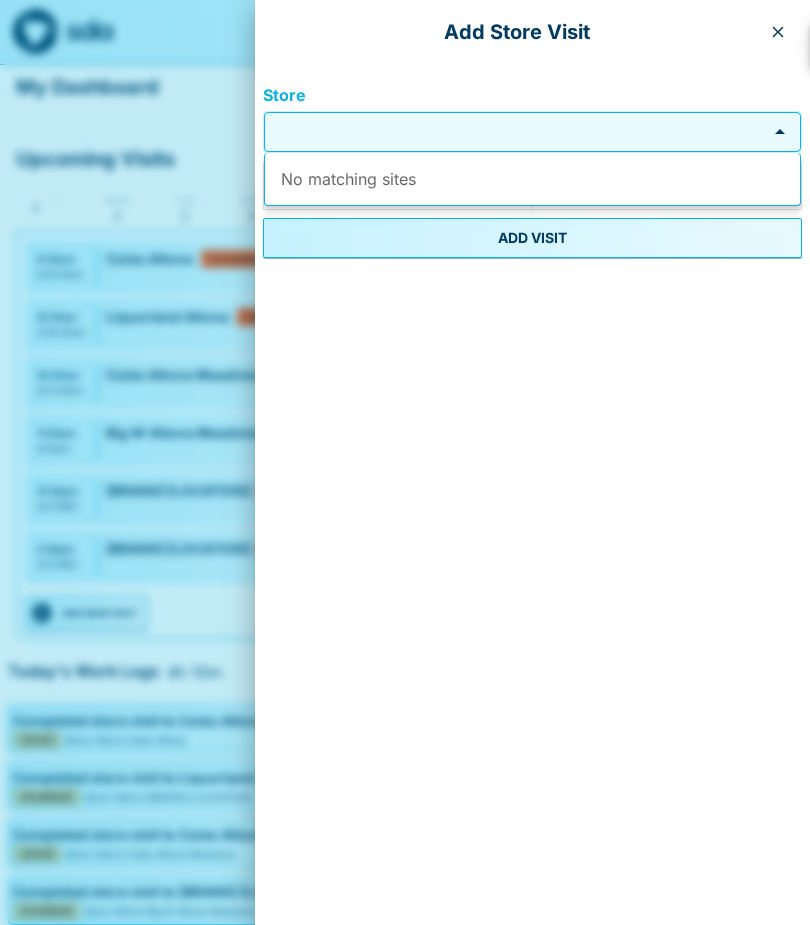 scroll, scrollTop: 0, scrollLeft: 0, axis: both 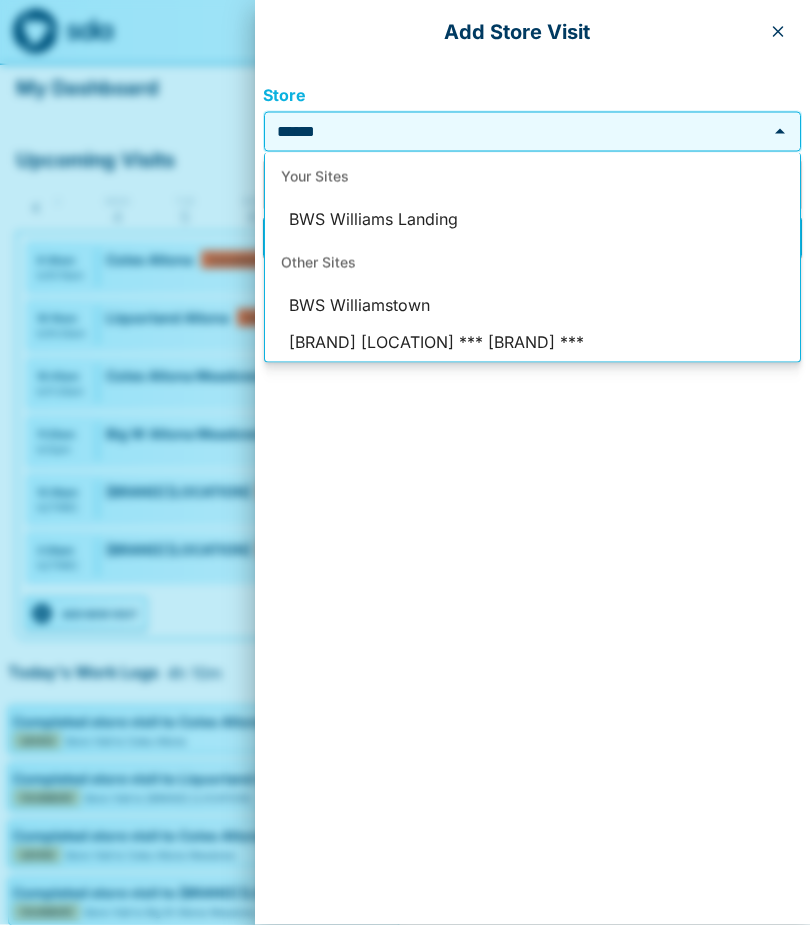 click on "BWS Williams Landing" at bounding box center [532, 220] 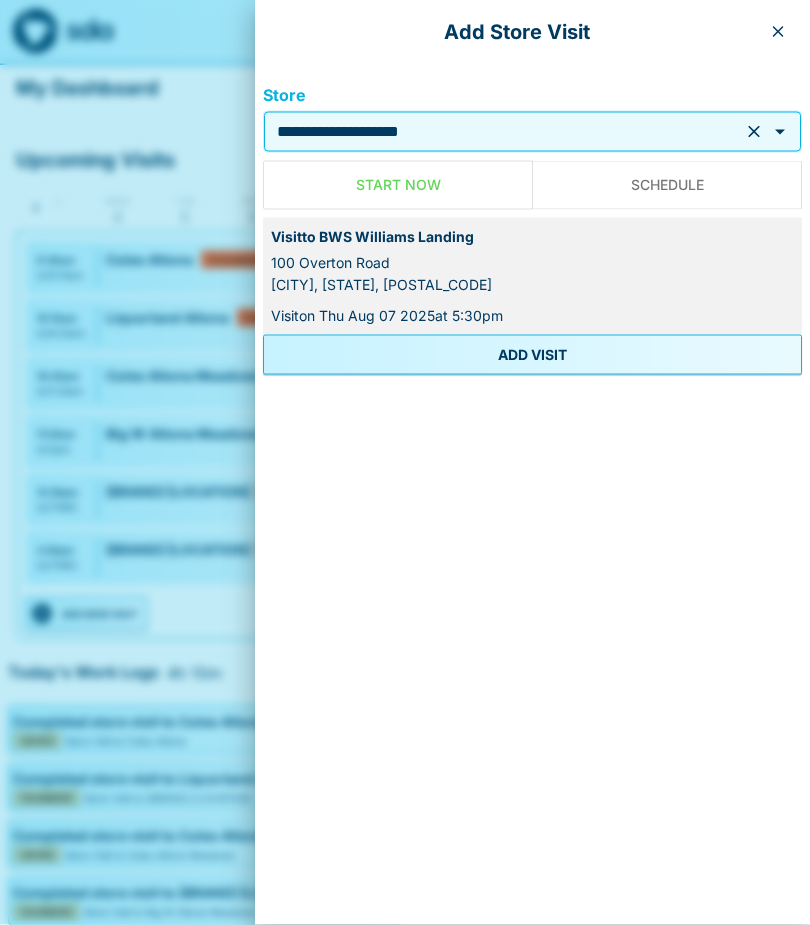click on "ADD VISIT" at bounding box center (532, 355) 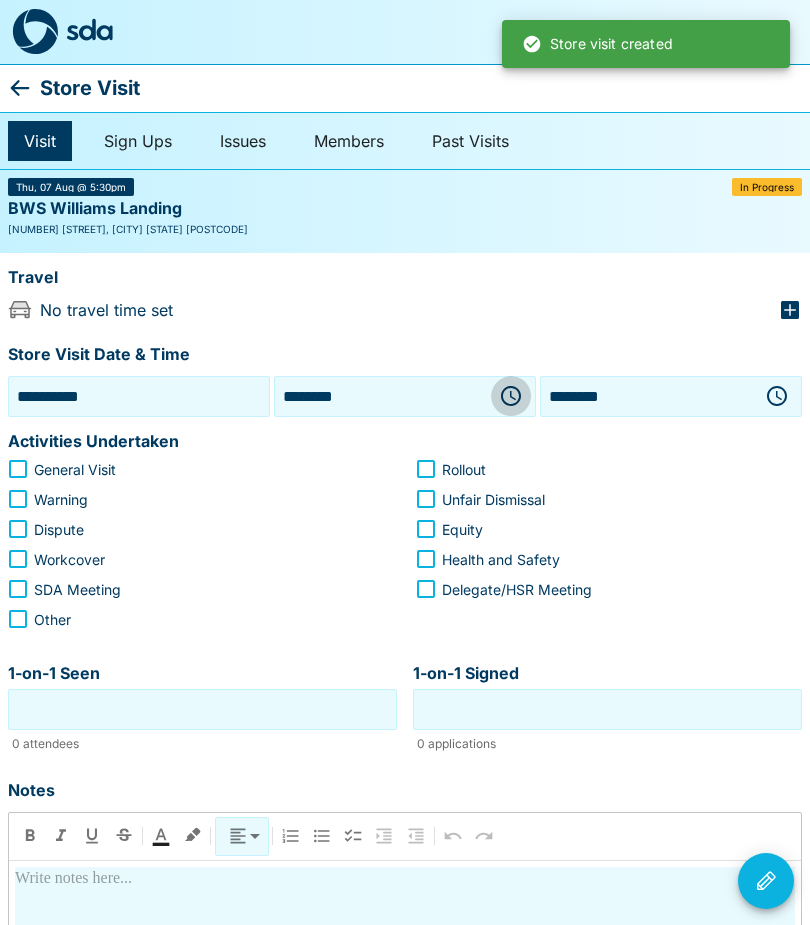 click at bounding box center [511, 396] 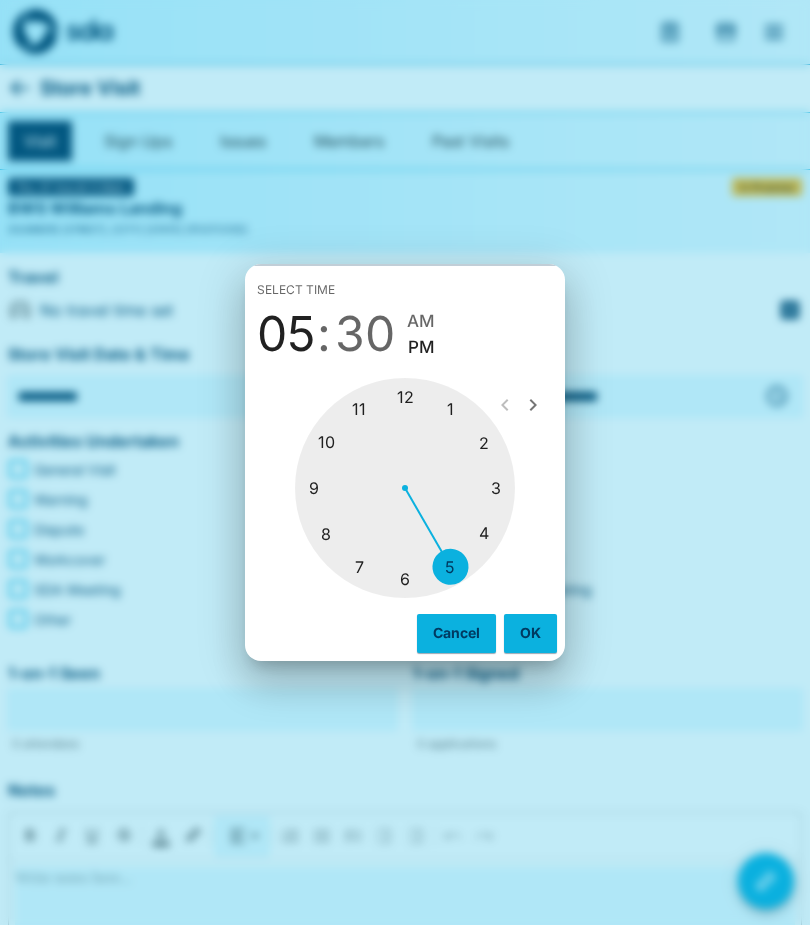 click at bounding box center [405, 488] 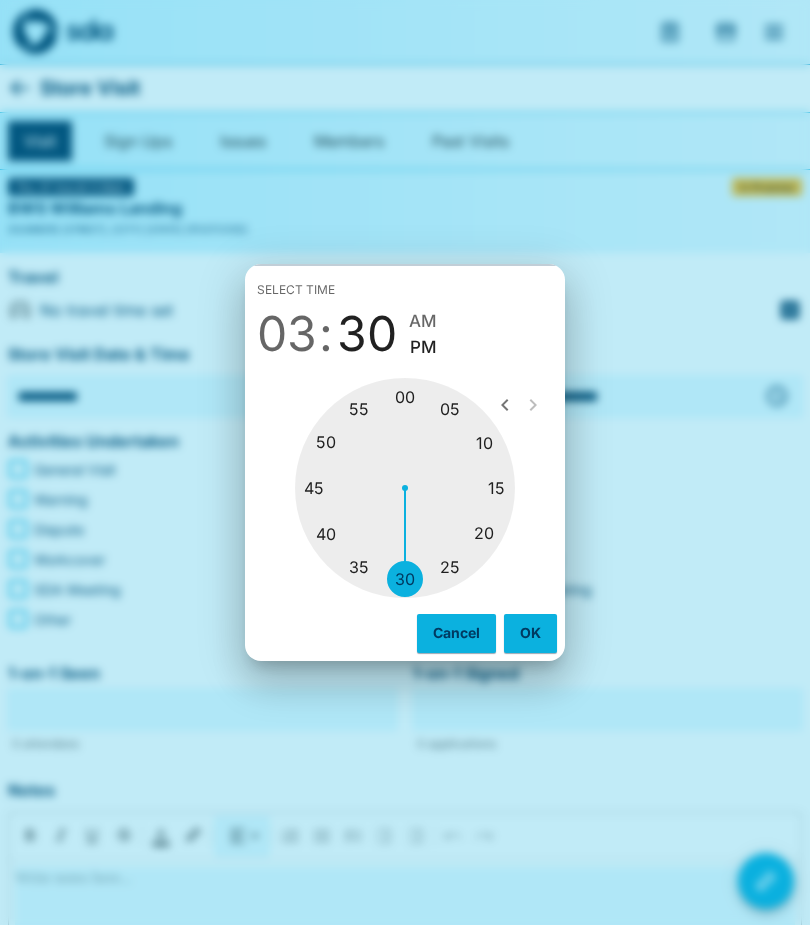 click at bounding box center (405, 488) 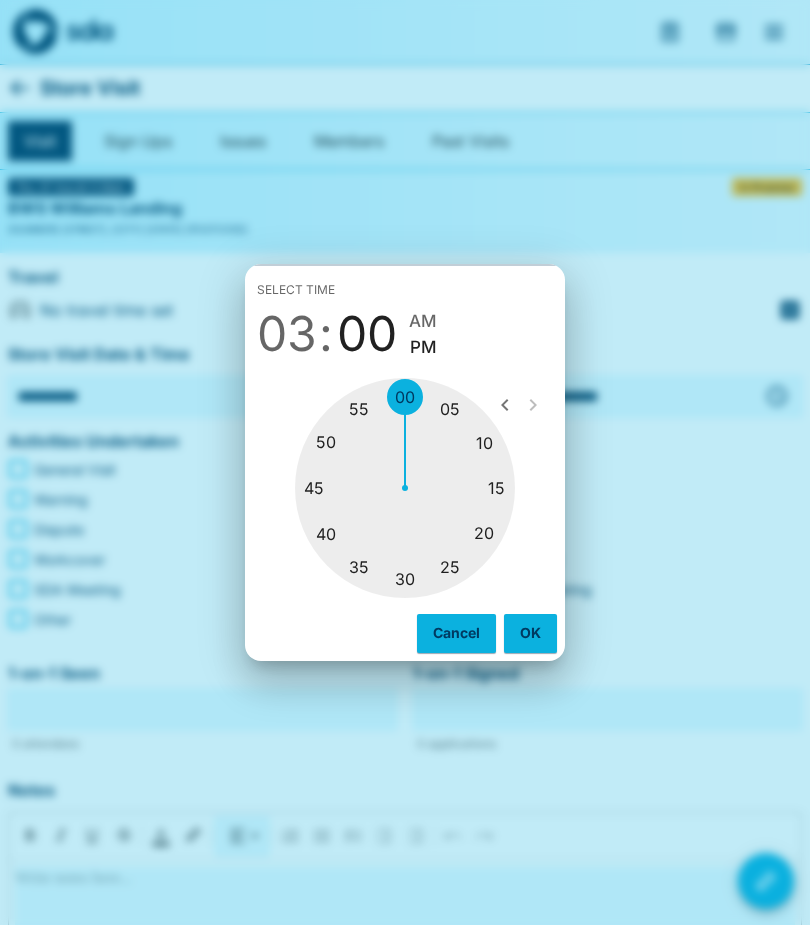 click on "OK" at bounding box center [530, 633] 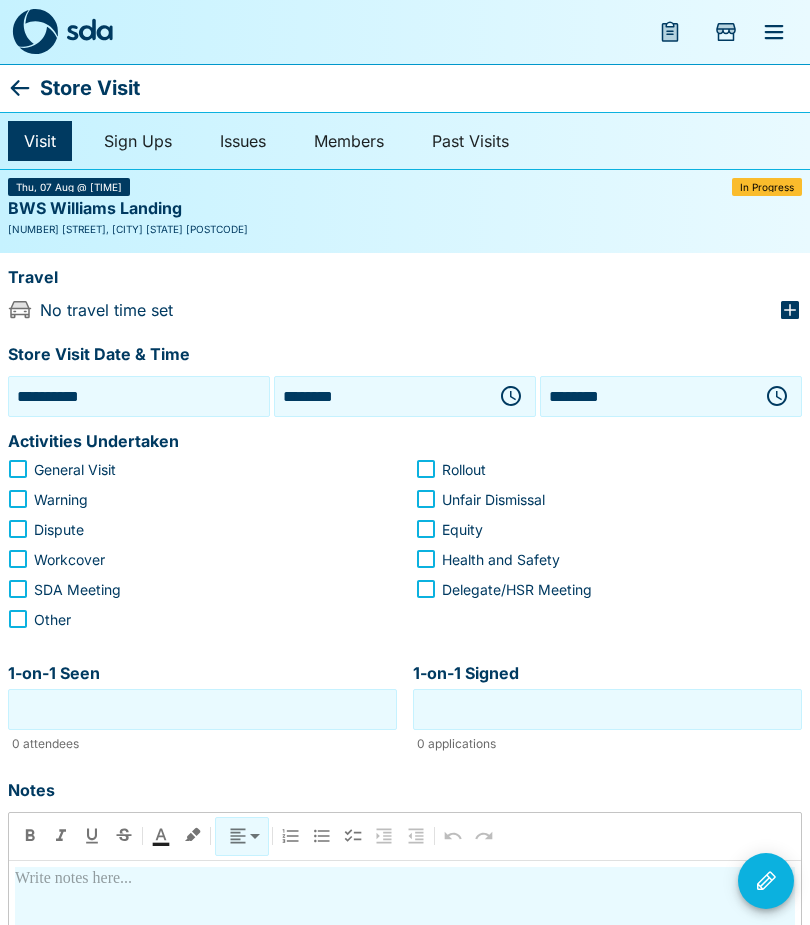 click 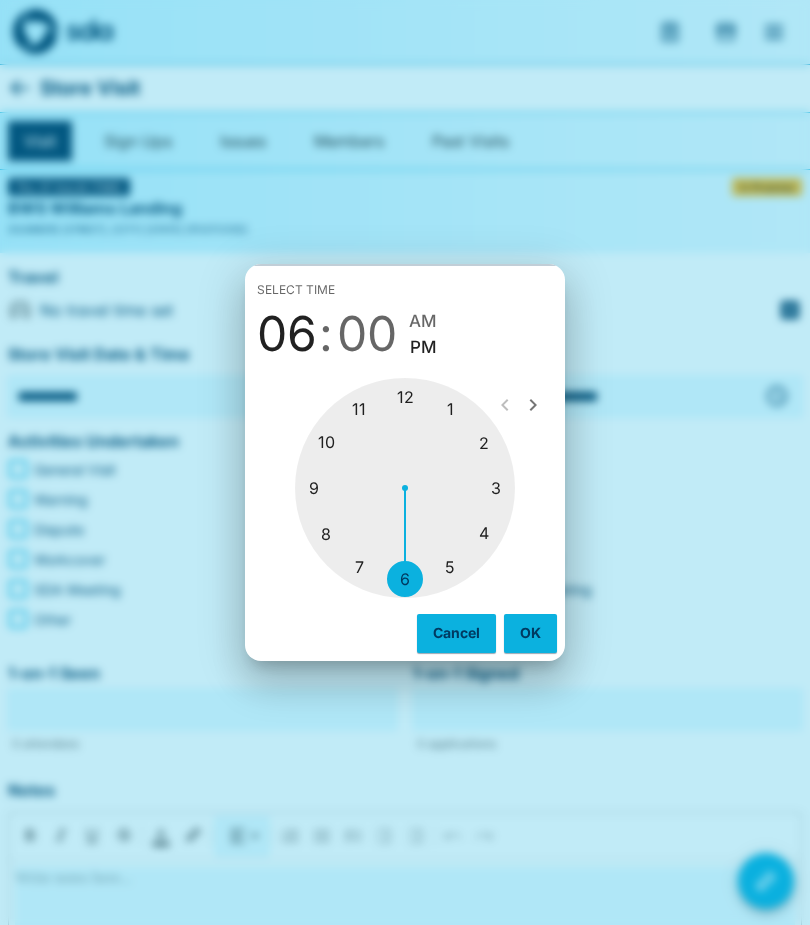 click at bounding box center (405, 488) 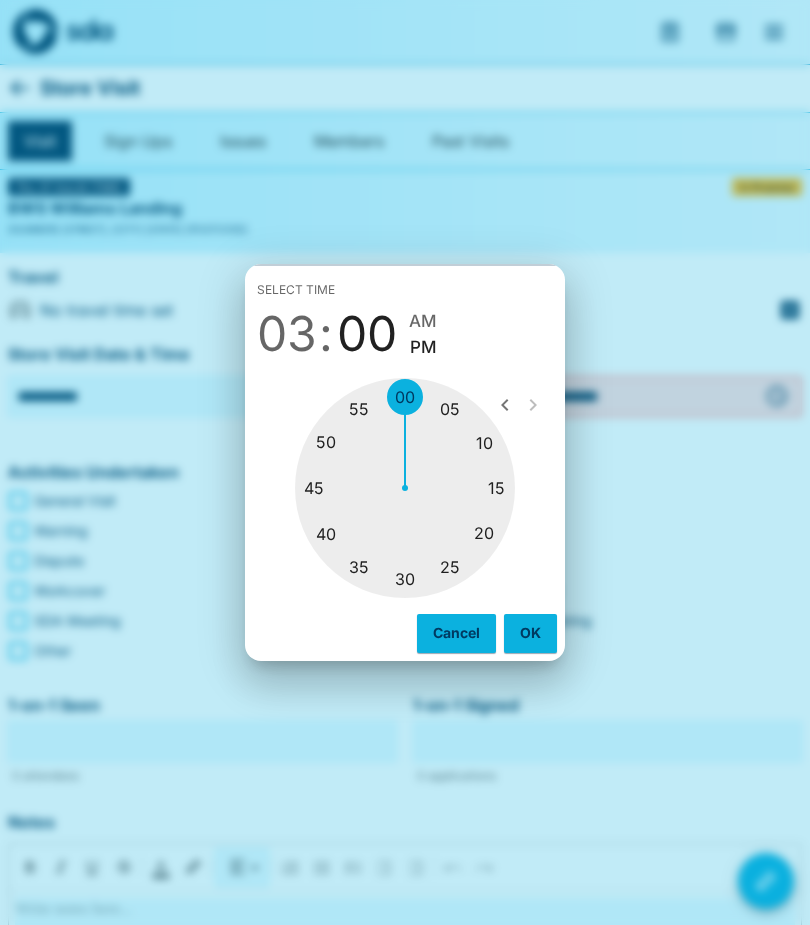click at bounding box center [405, 488] 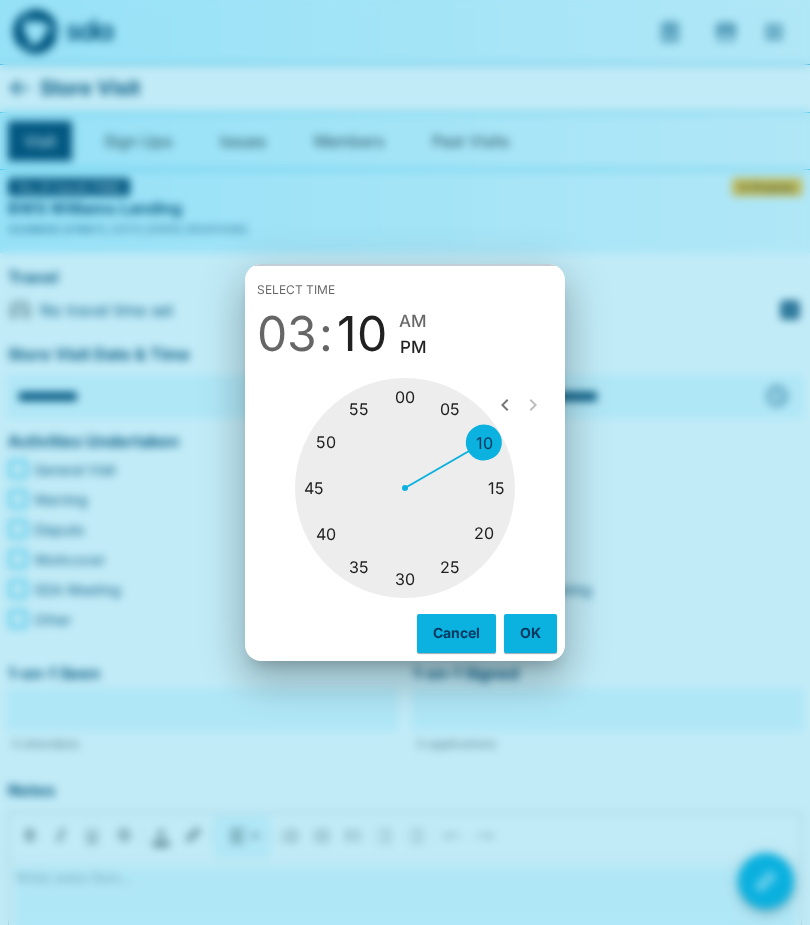 click on "OK" at bounding box center (530, 633) 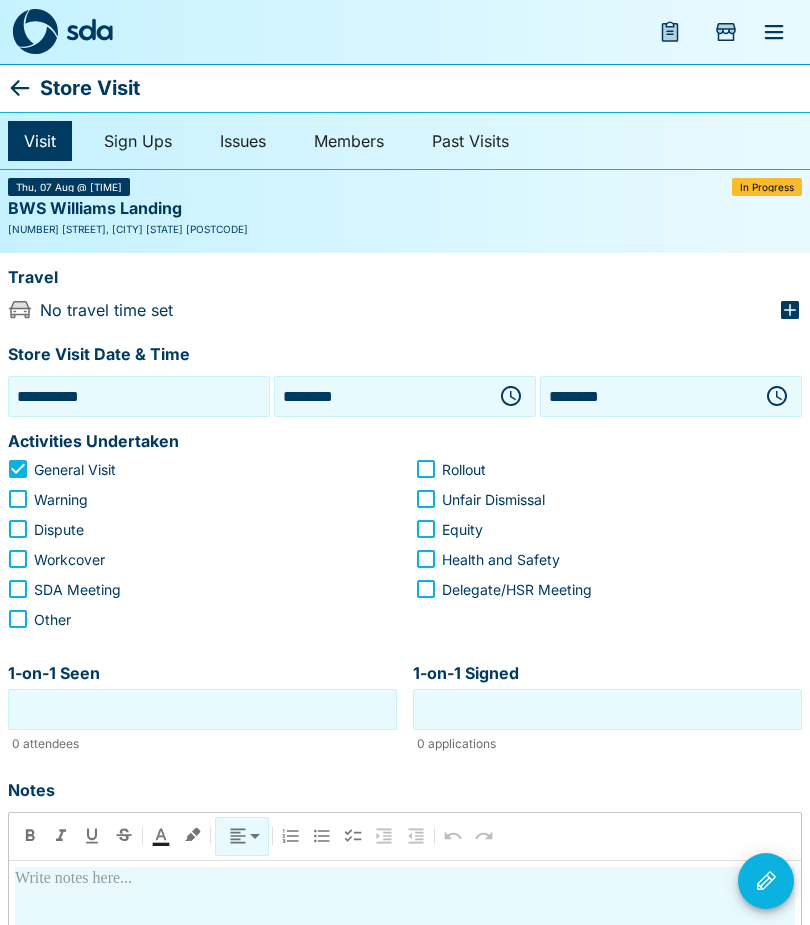 click on "1-on-1 Seen" at bounding box center [202, 709] 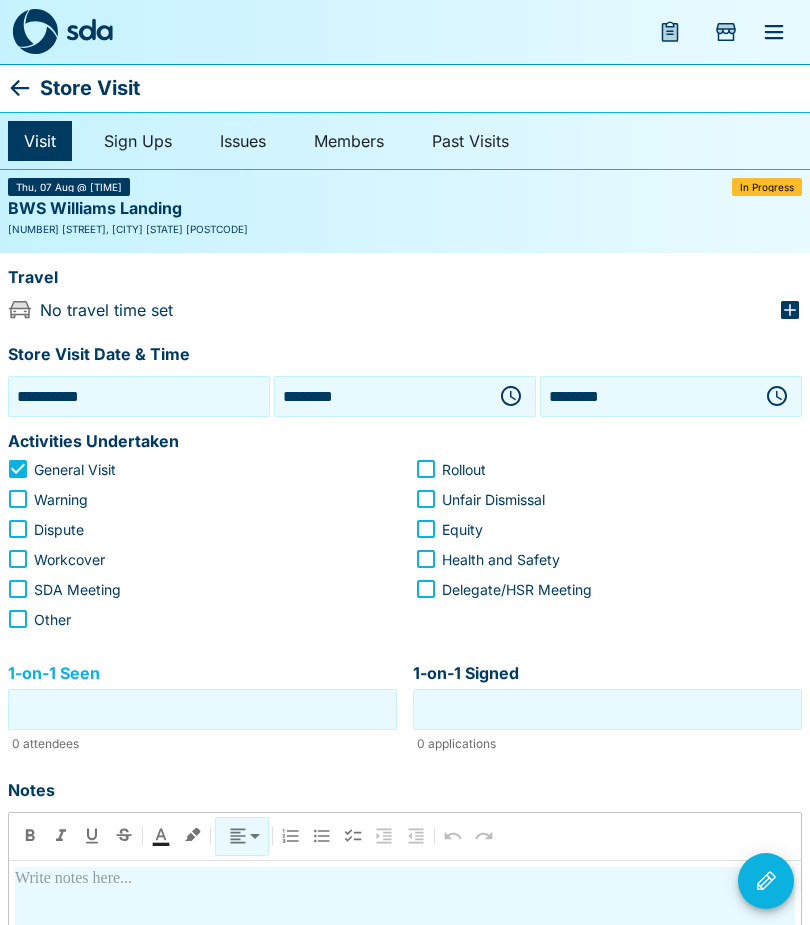 scroll, scrollTop: 85, scrollLeft: 0, axis: vertical 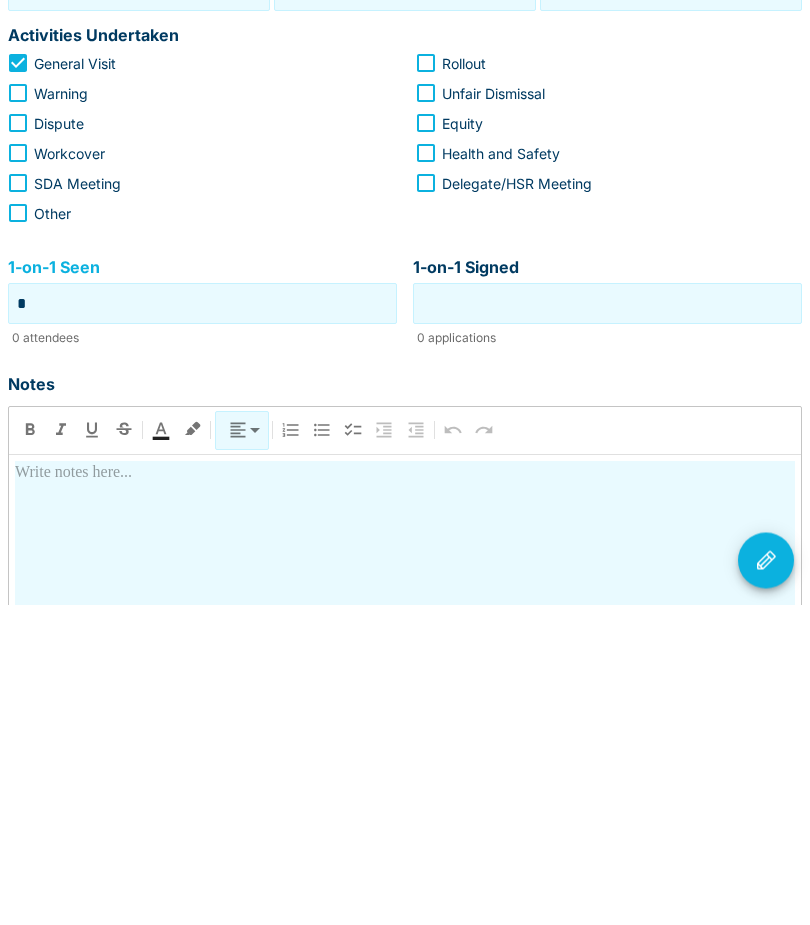 type on "*" 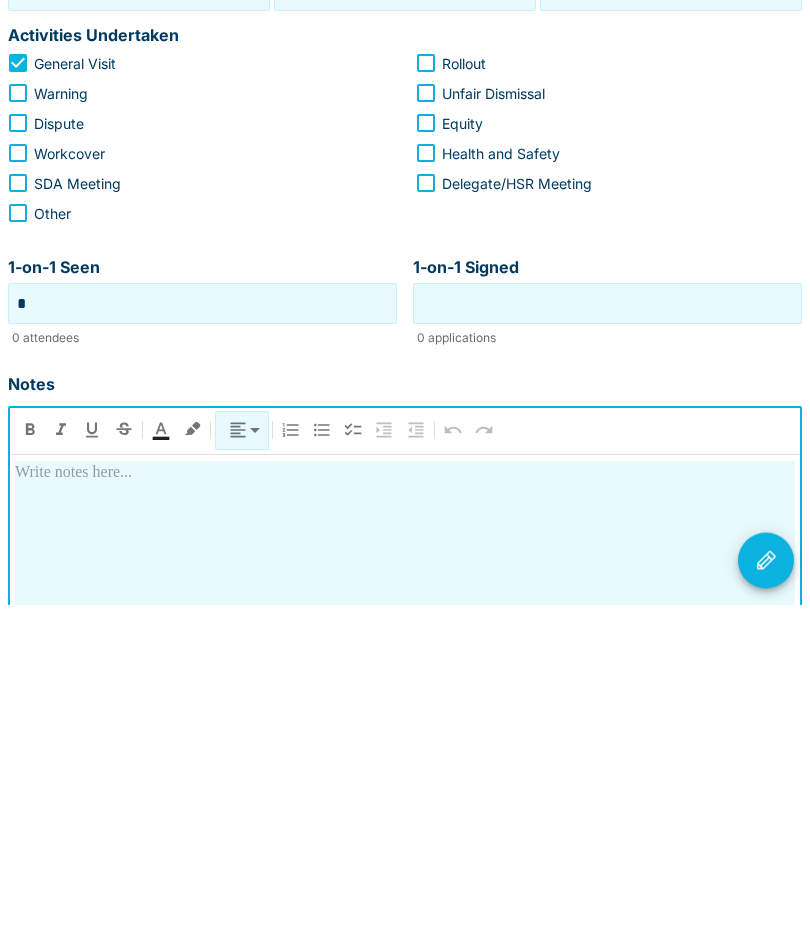 type 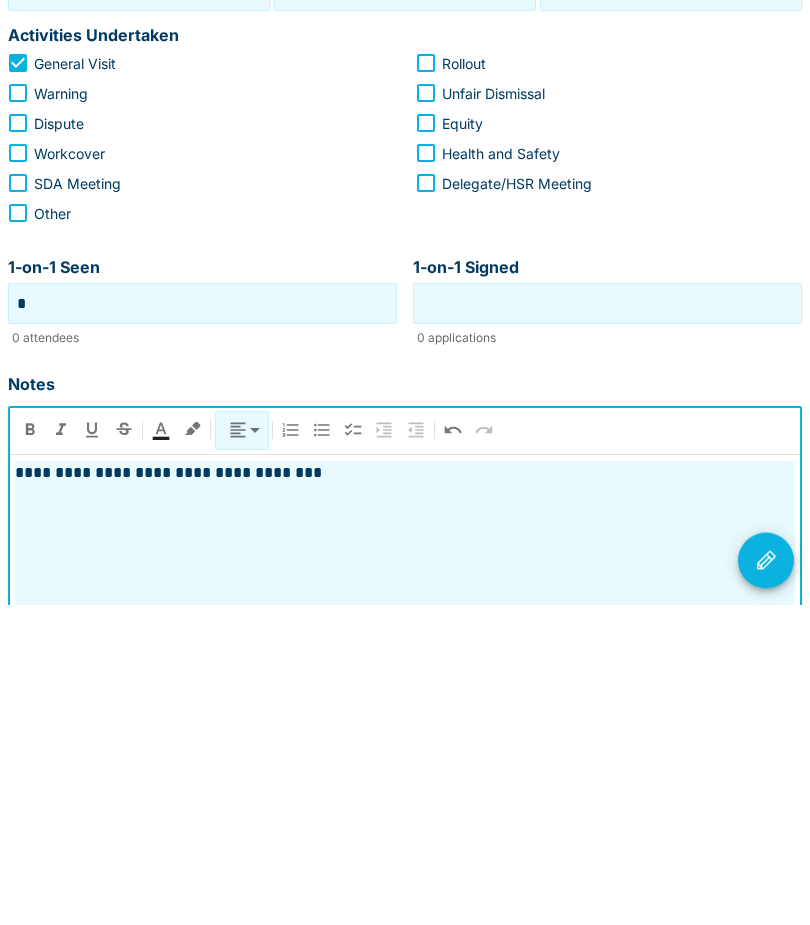 click 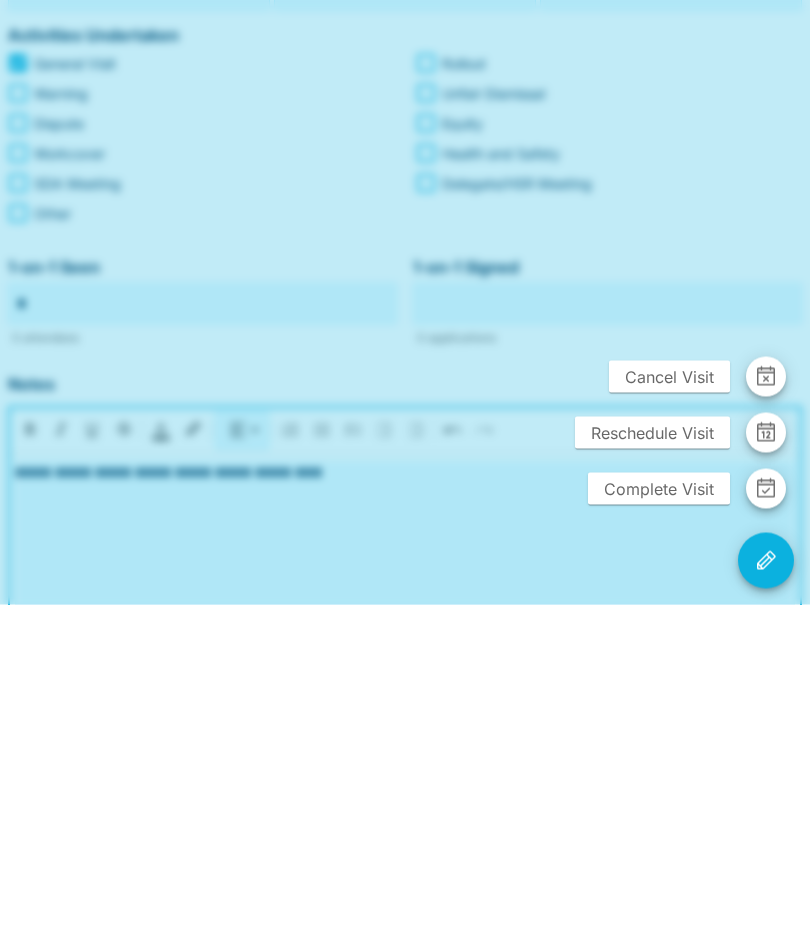 scroll, scrollTop: 406, scrollLeft: 0, axis: vertical 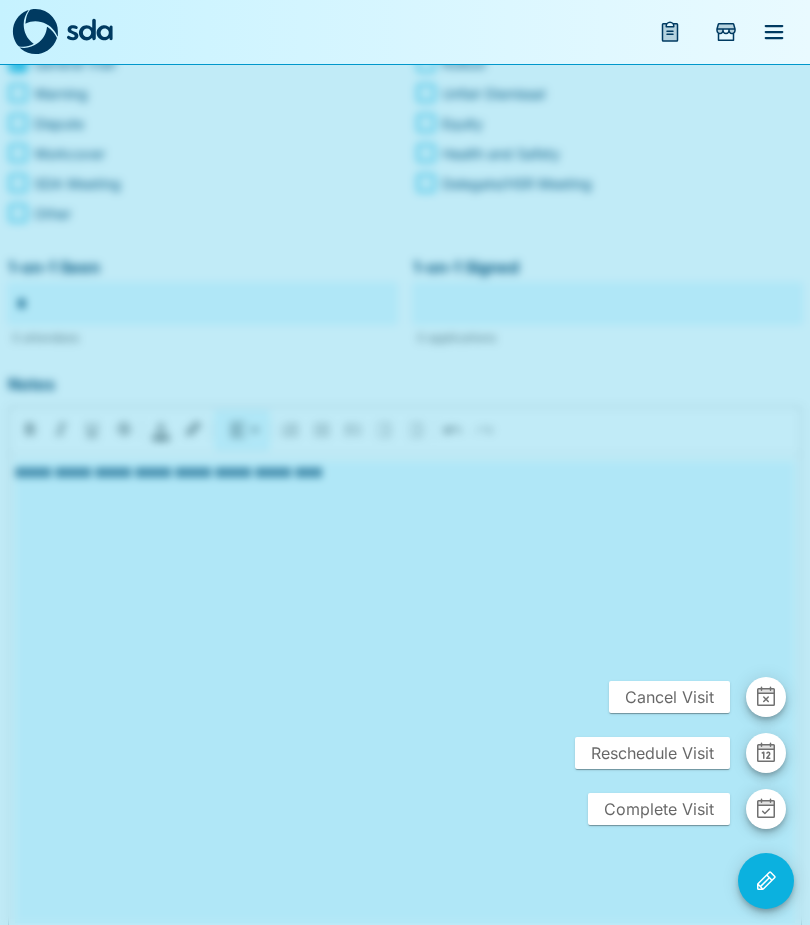 click on "Complete Visit" at bounding box center [659, 809] 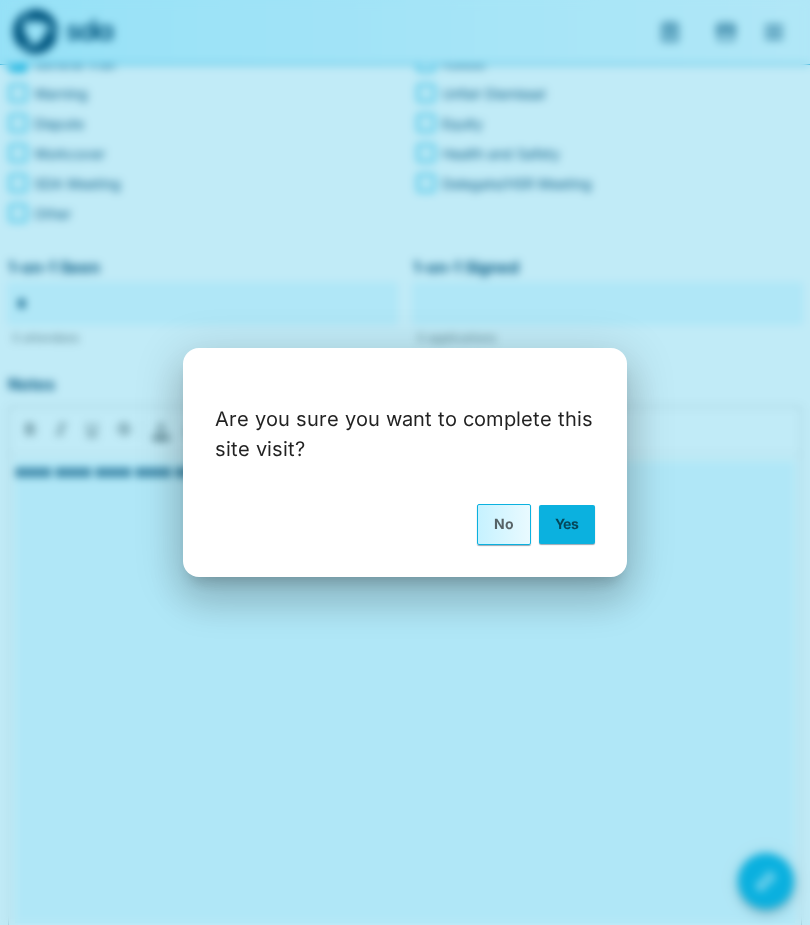 click on "Yes" at bounding box center (567, 524) 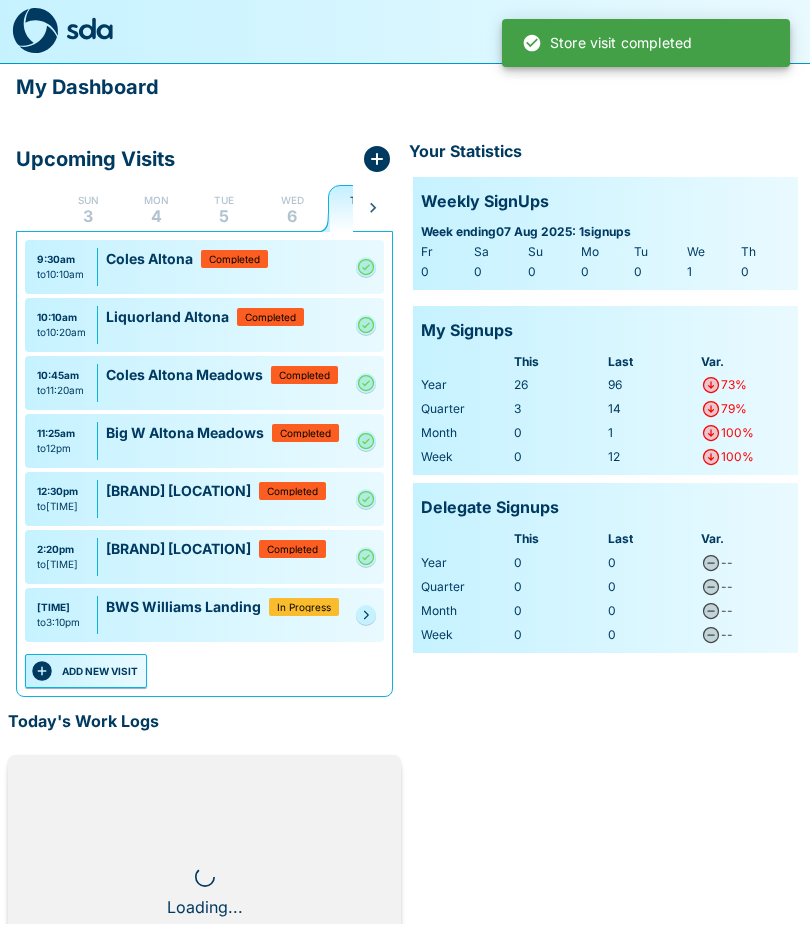 scroll, scrollTop: 1, scrollLeft: 0, axis: vertical 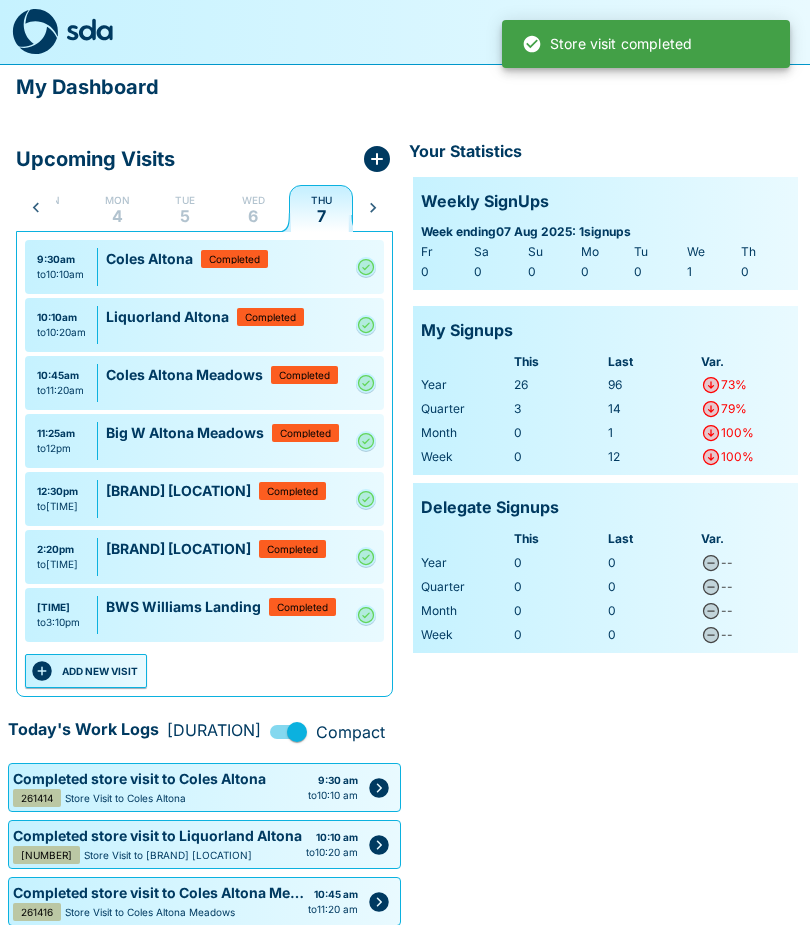 click on "ADD NEW VISIT" at bounding box center (86, 671) 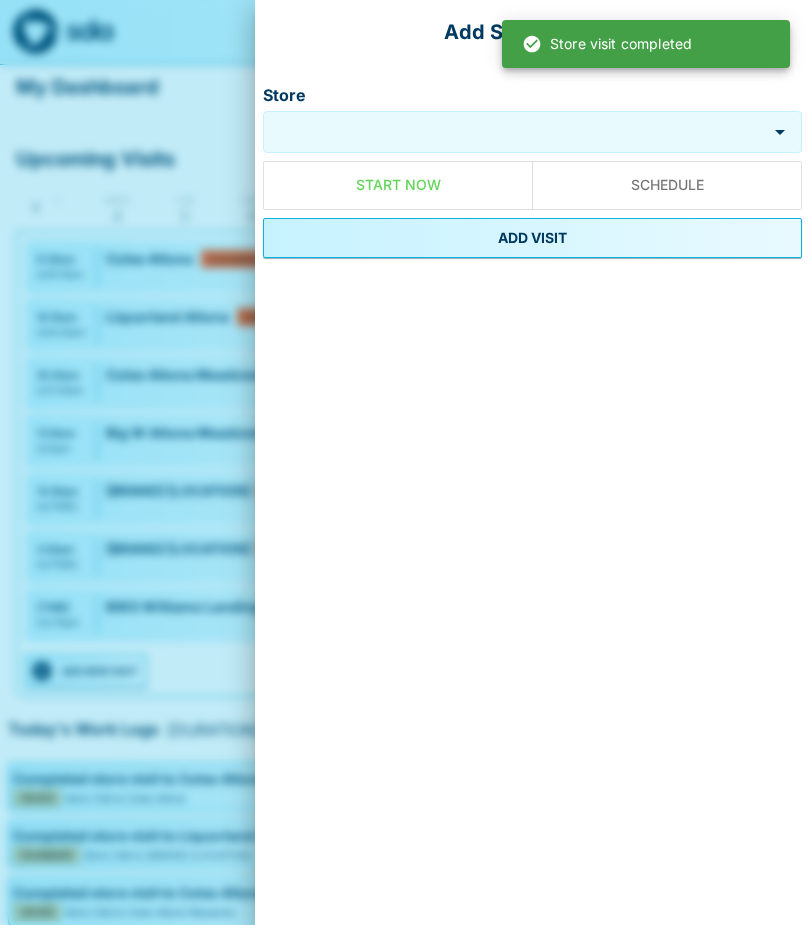 click on "Store" at bounding box center [517, 131] 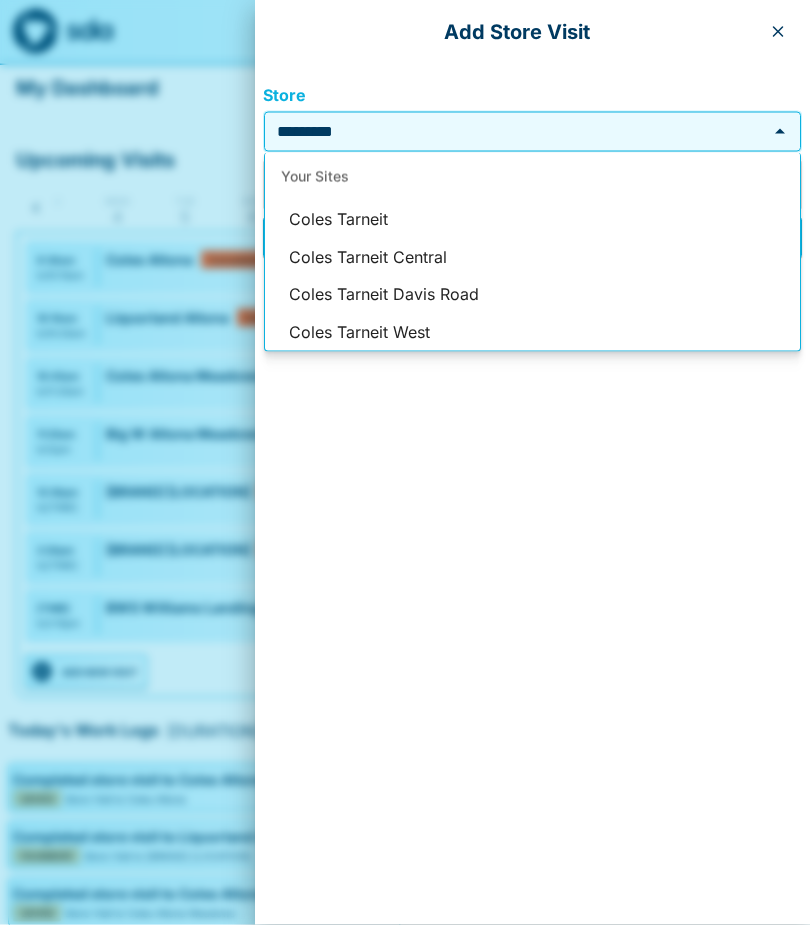 click on "Coles Tarneit West" at bounding box center [532, 333] 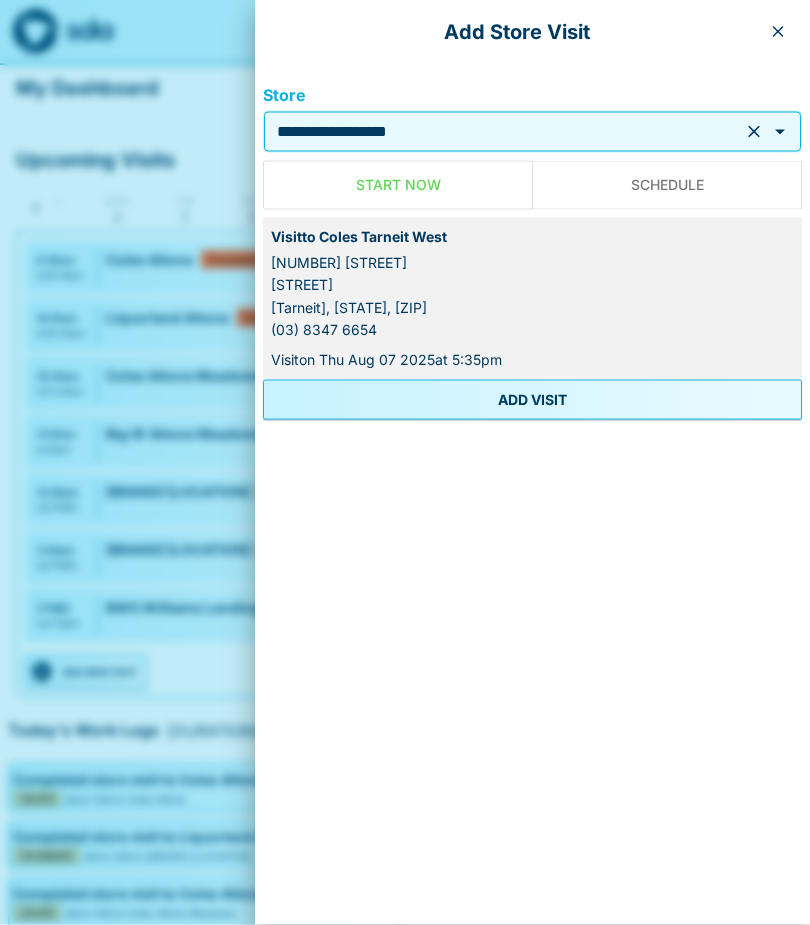 click on "ADD VISIT" at bounding box center [532, 400] 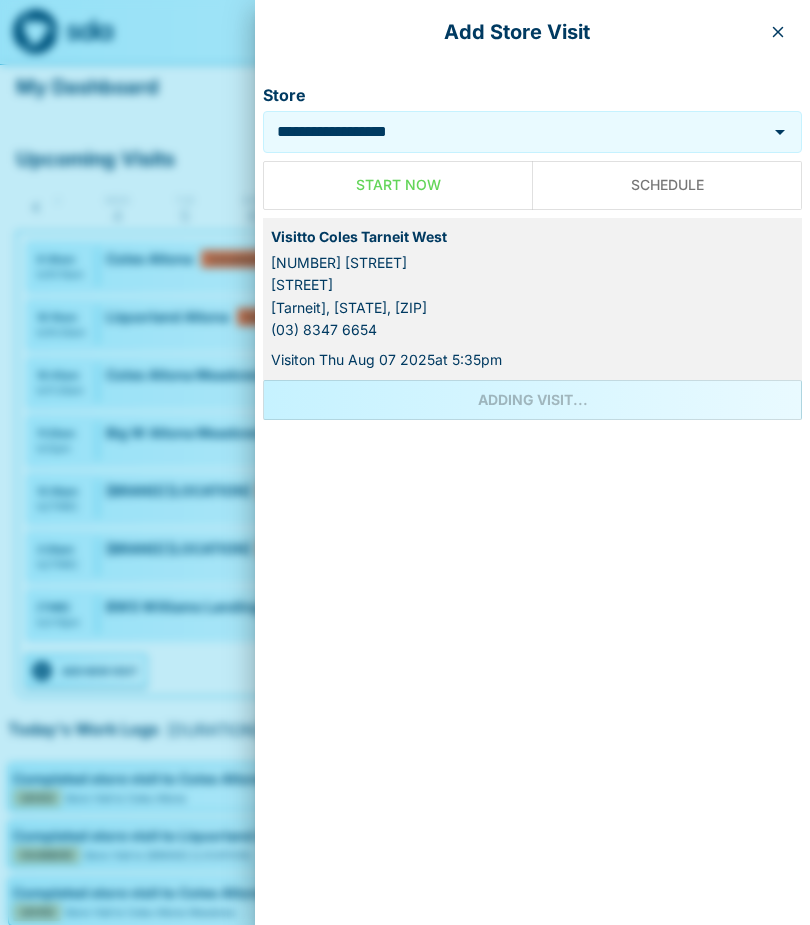 scroll, scrollTop: 0, scrollLeft: 0, axis: both 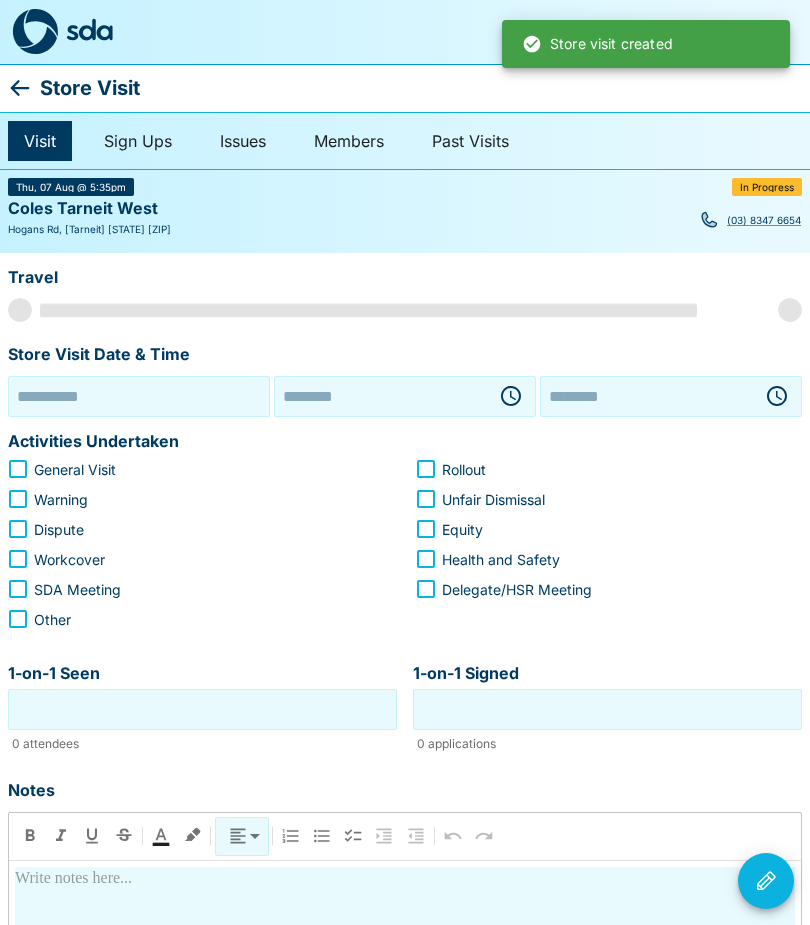 type on "**********" 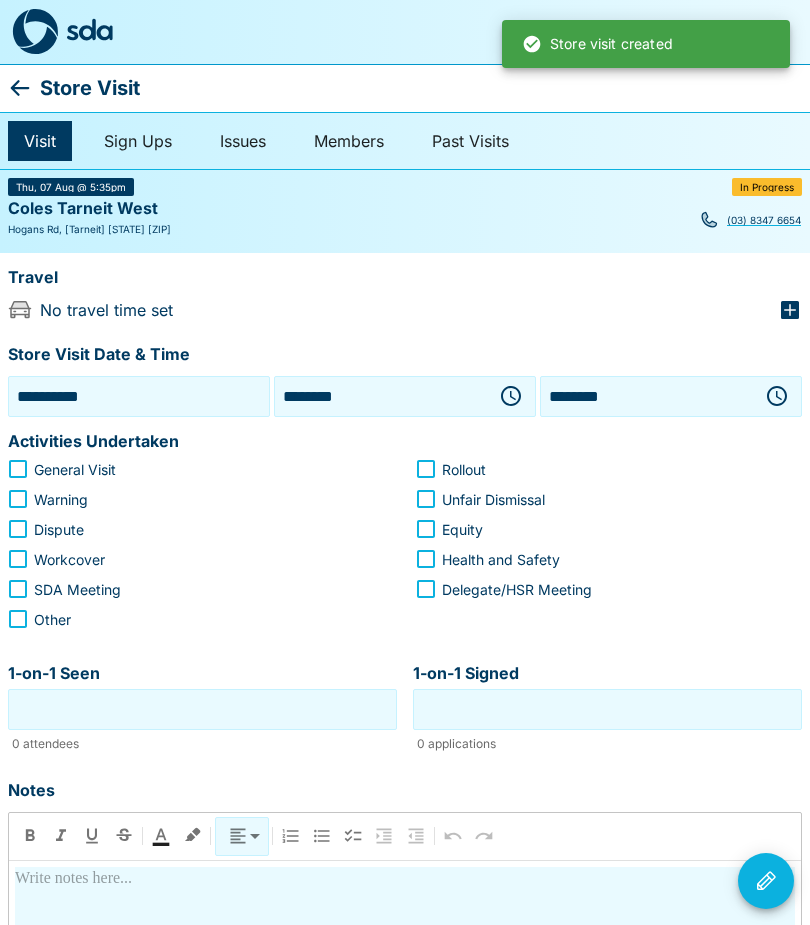 click at bounding box center (511, 396) 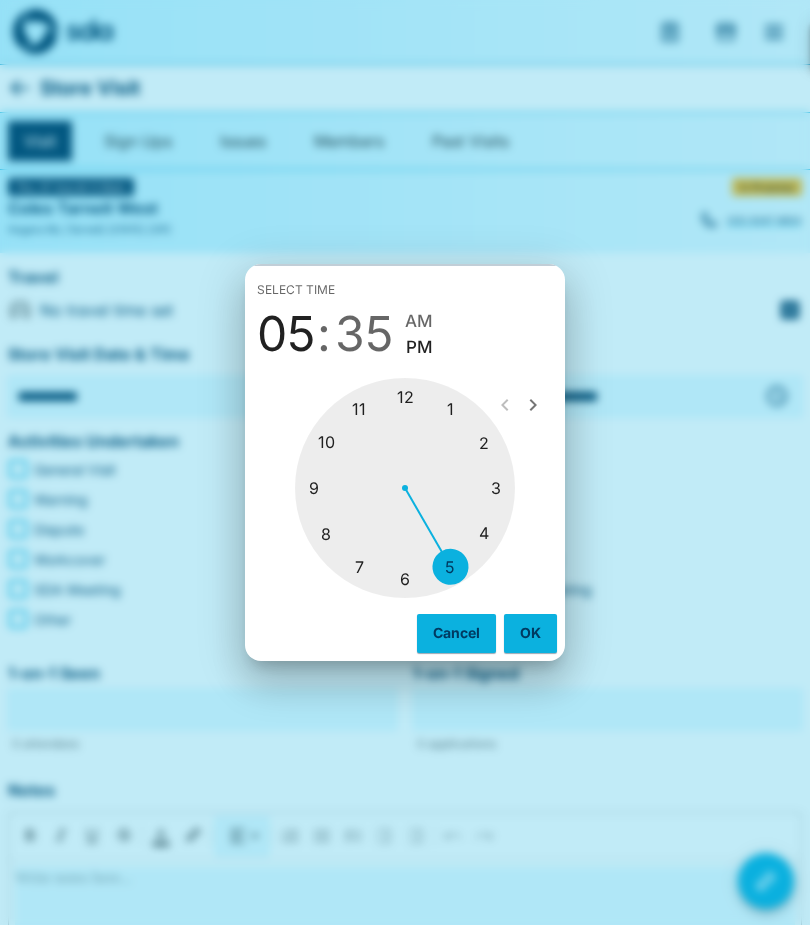 click at bounding box center [405, 488] 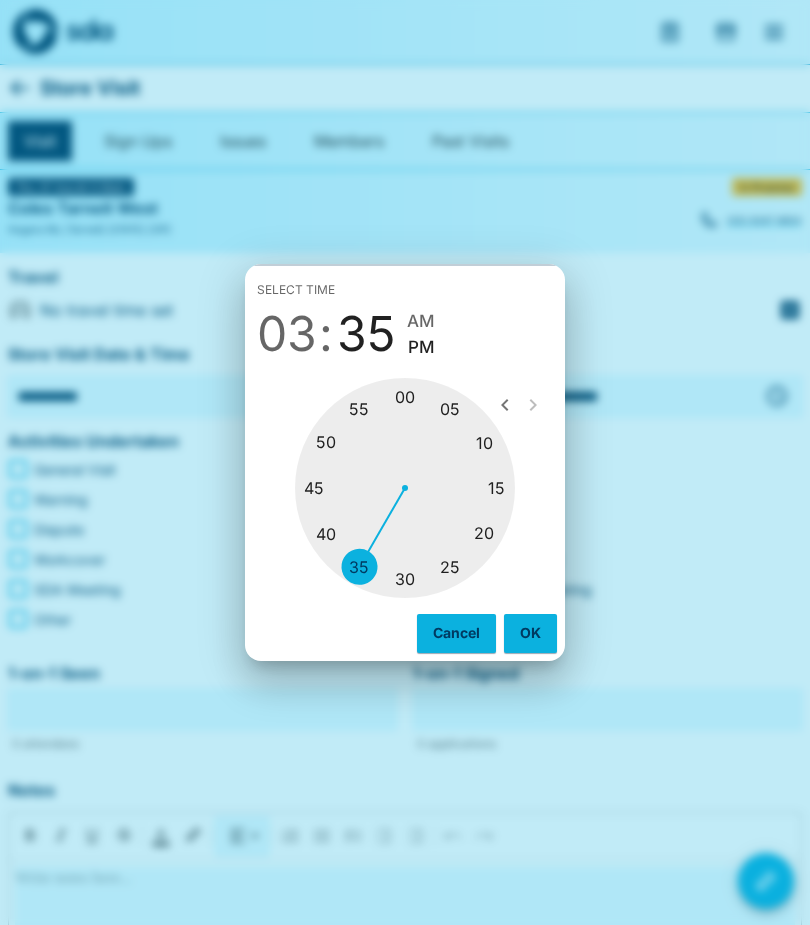 click on "OK" at bounding box center [530, 633] 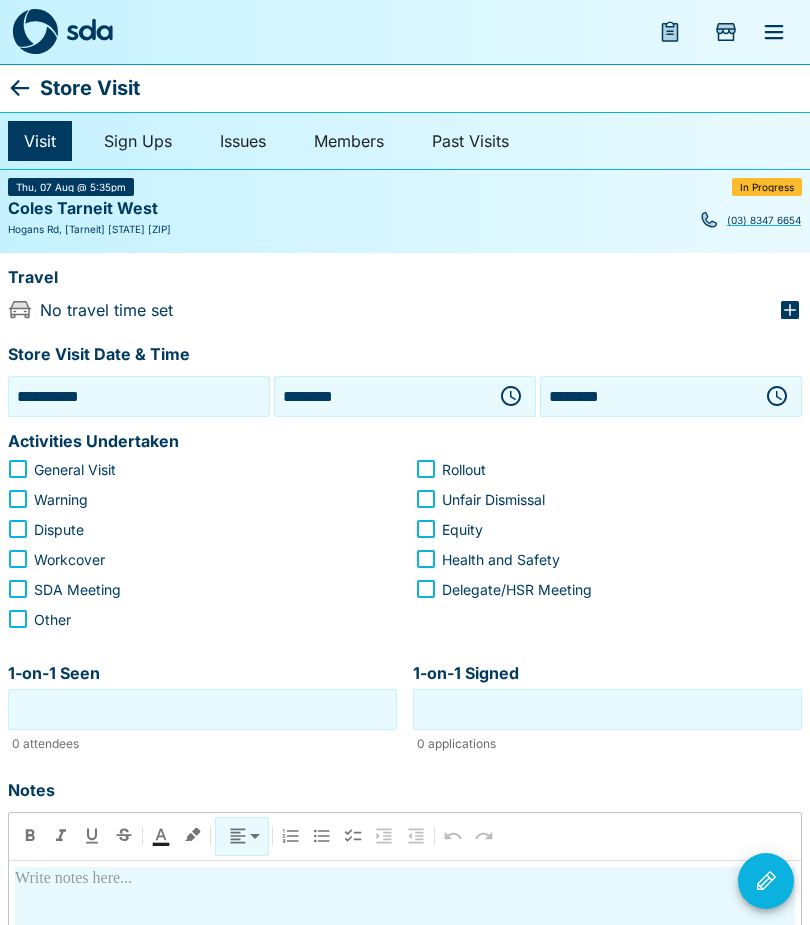 click 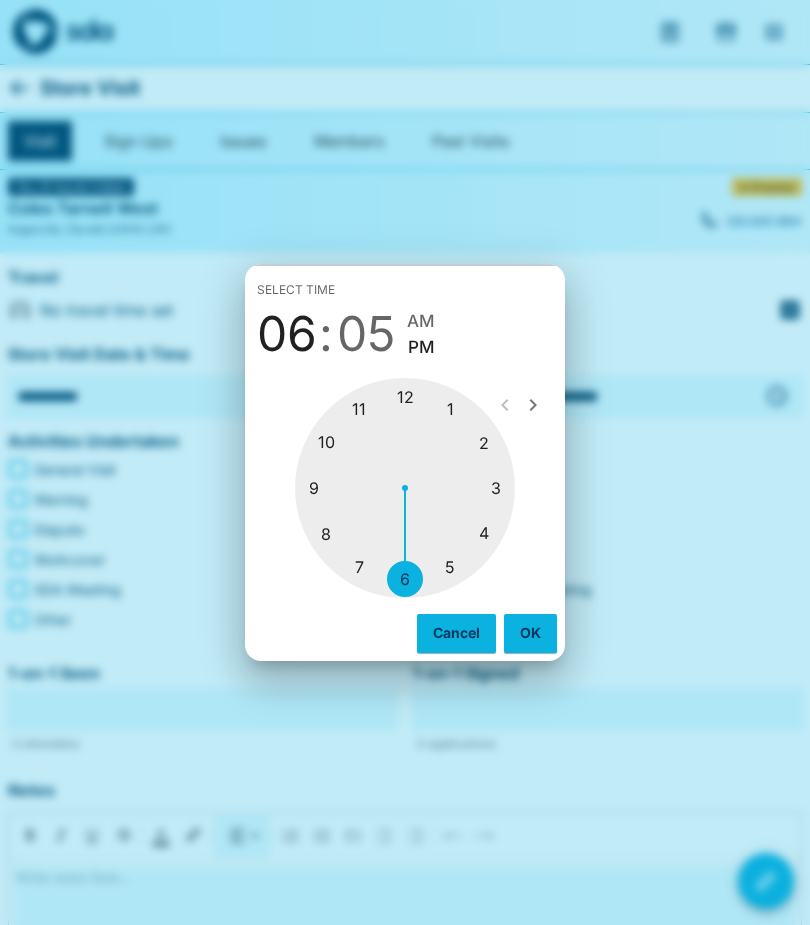 click at bounding box center (405, 488) 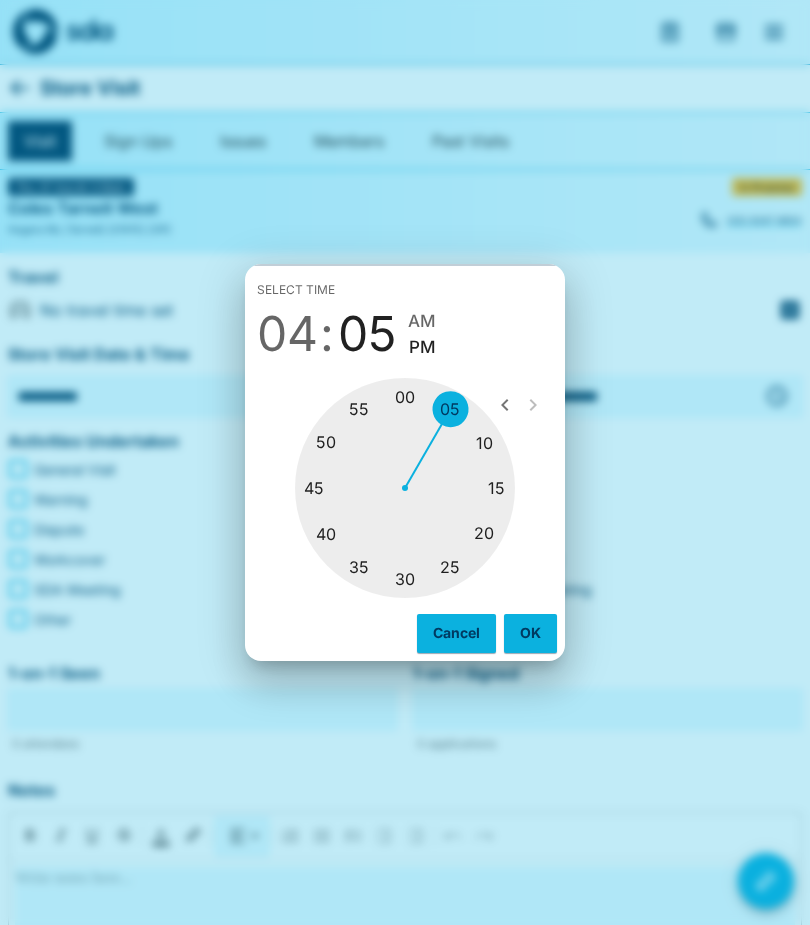 click at bounding box center (405, 488) 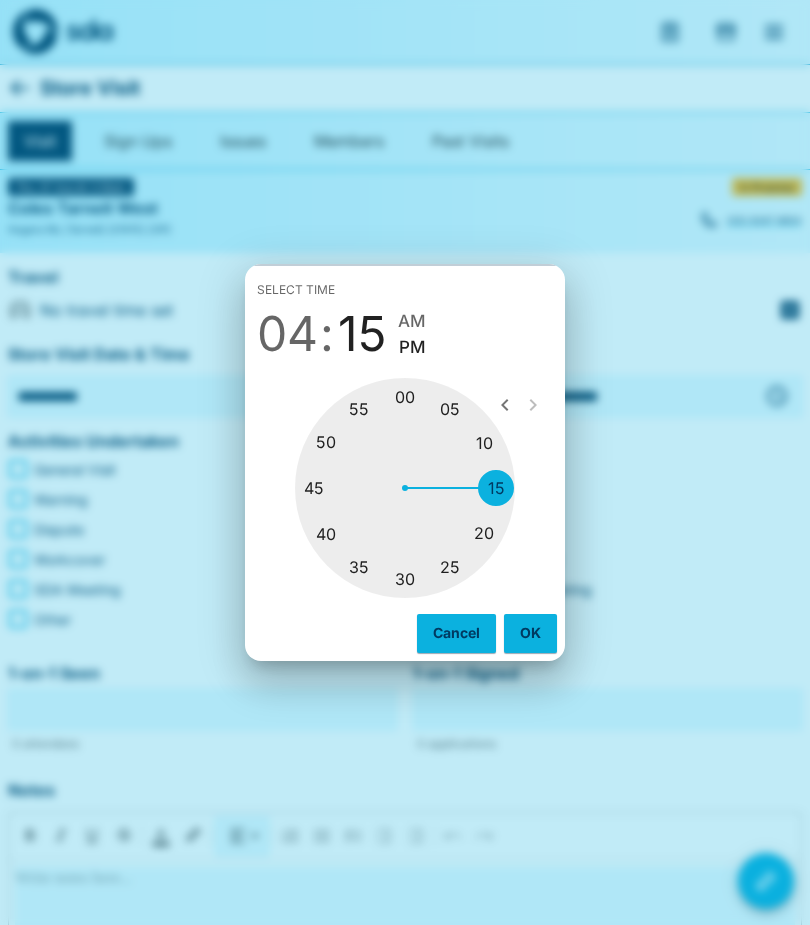 click on "OK" at bounding box center [530, 633] 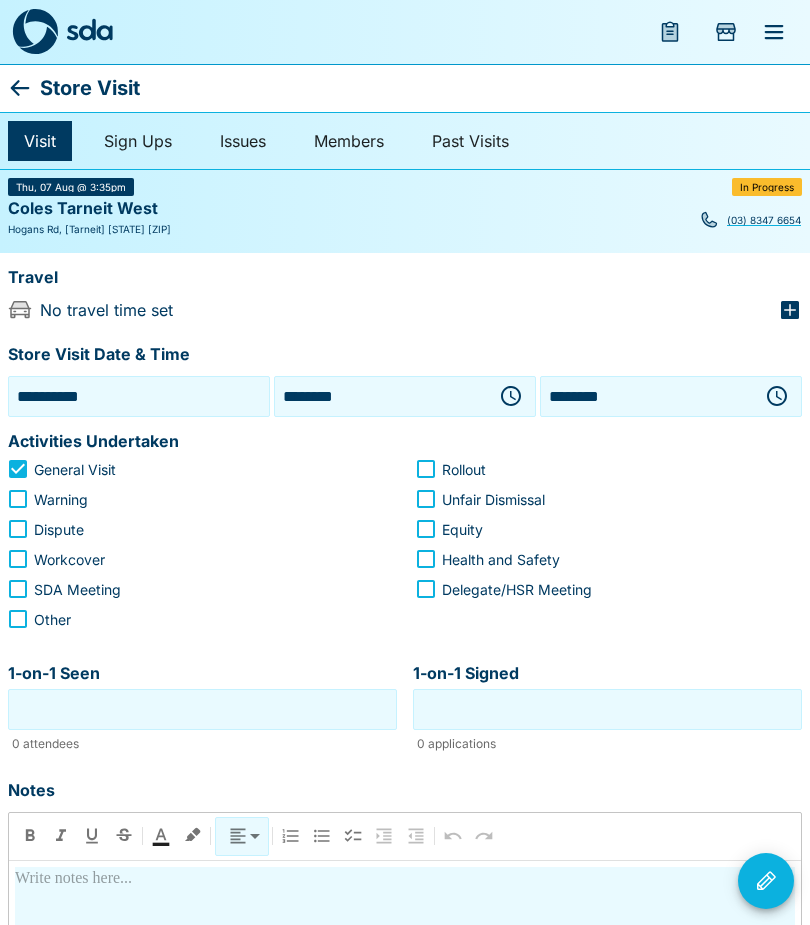 click on "1-on-1 Seen" at bounding box center [202, 709] 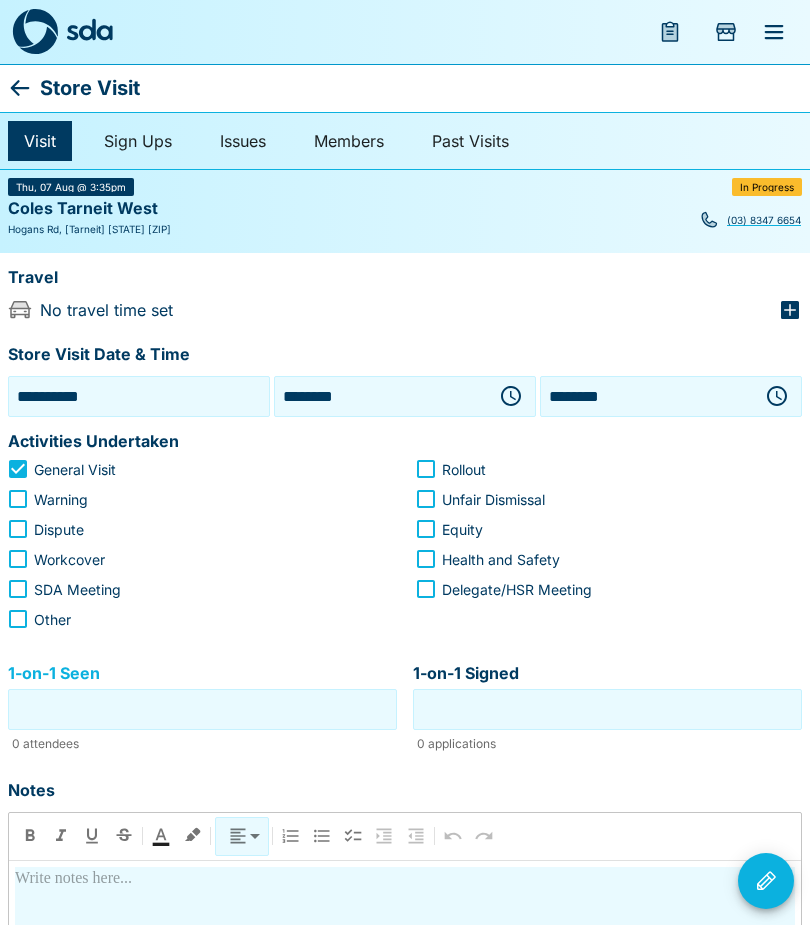 scroll, scrollTop: 85, scrollLeft: 0, axis: vertical 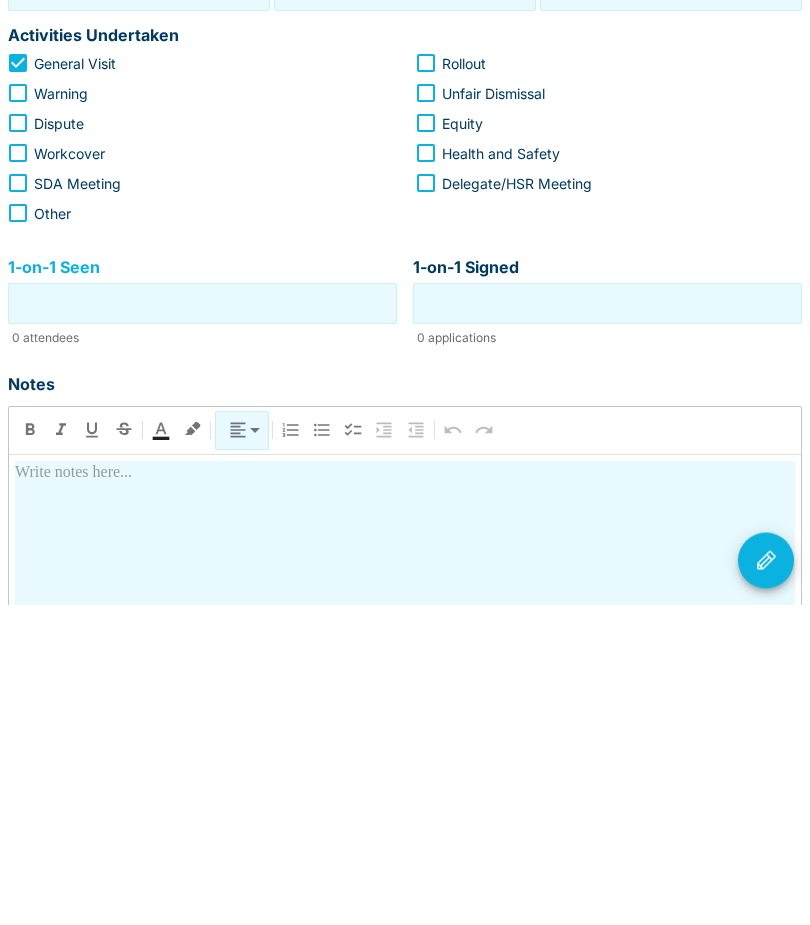 type on "*" 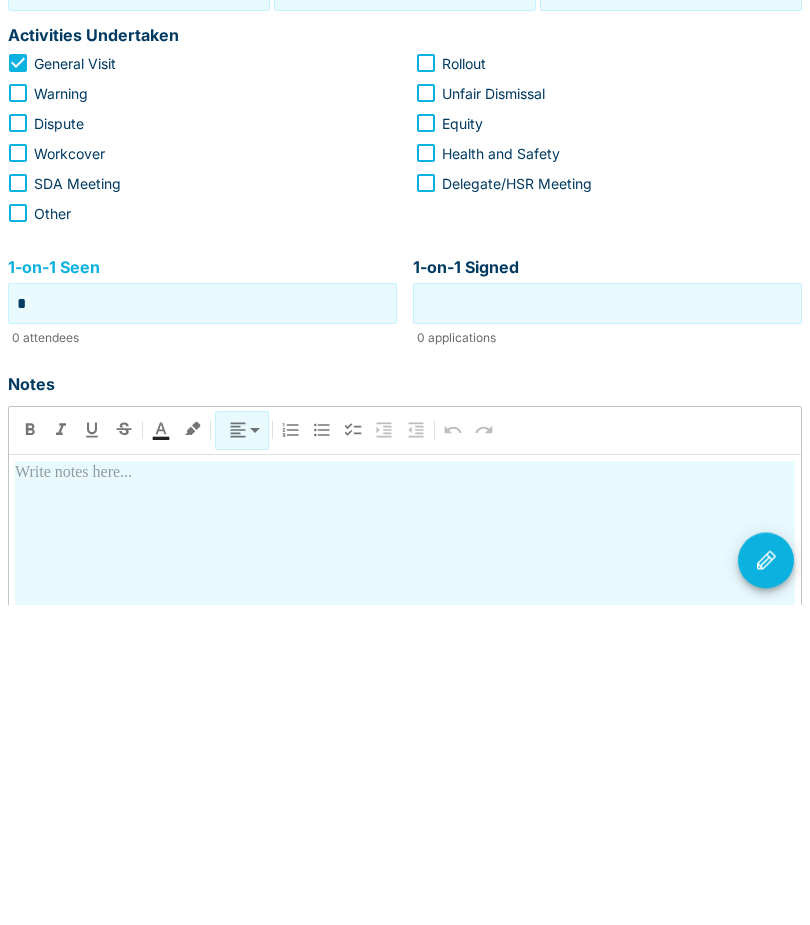 type on "*" 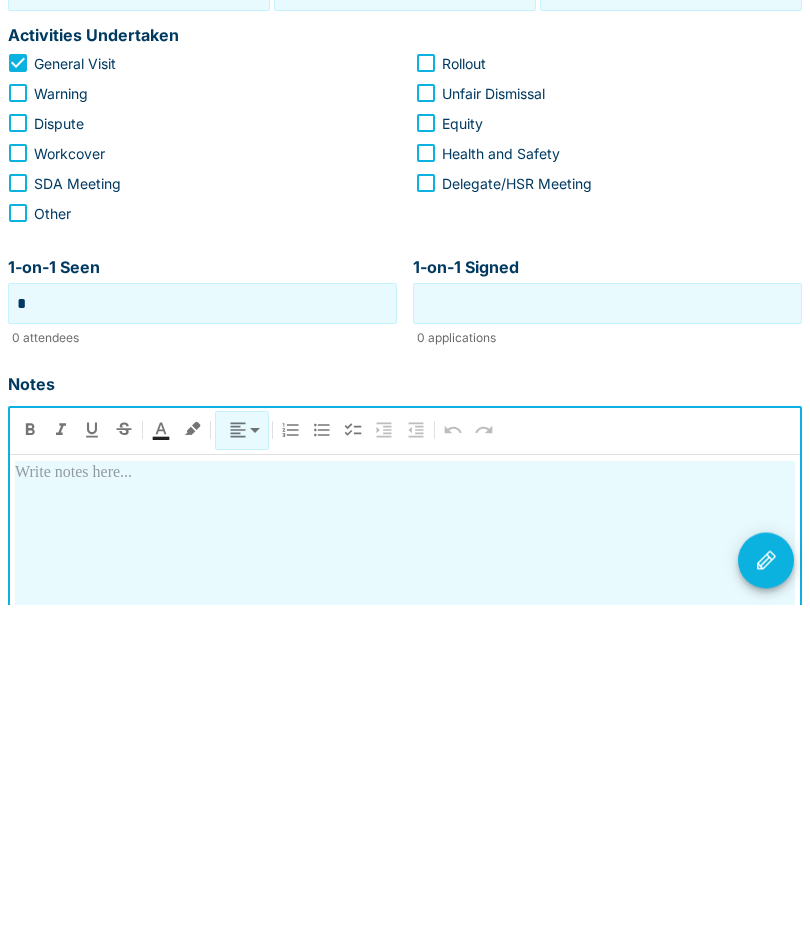 click at bounding box center (405, 1013) 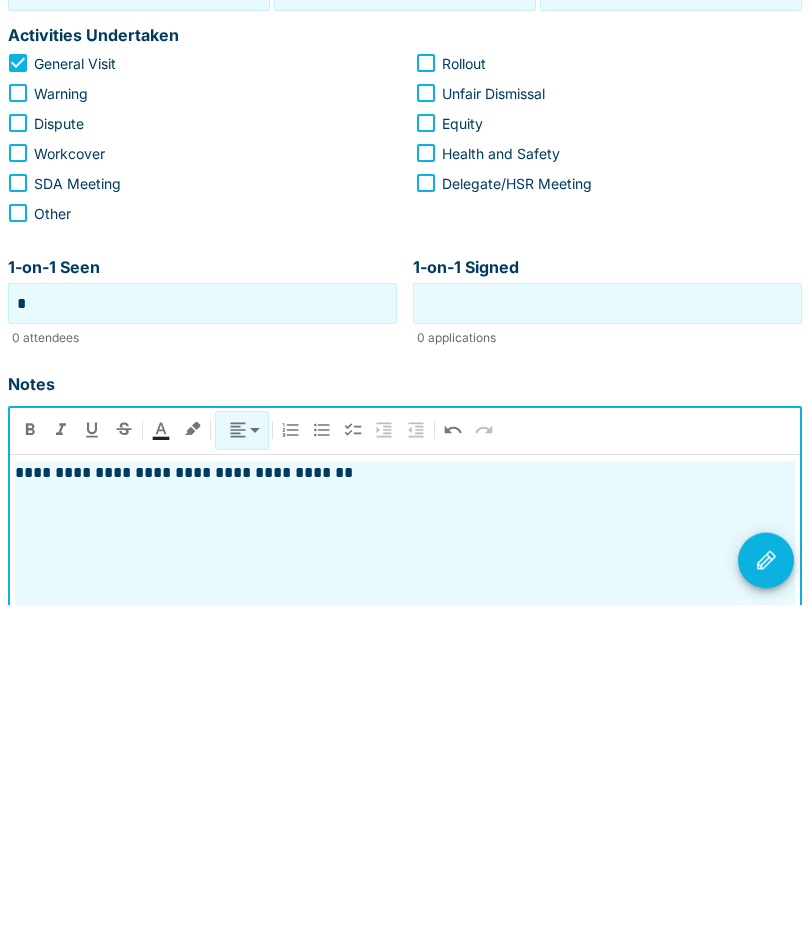 click 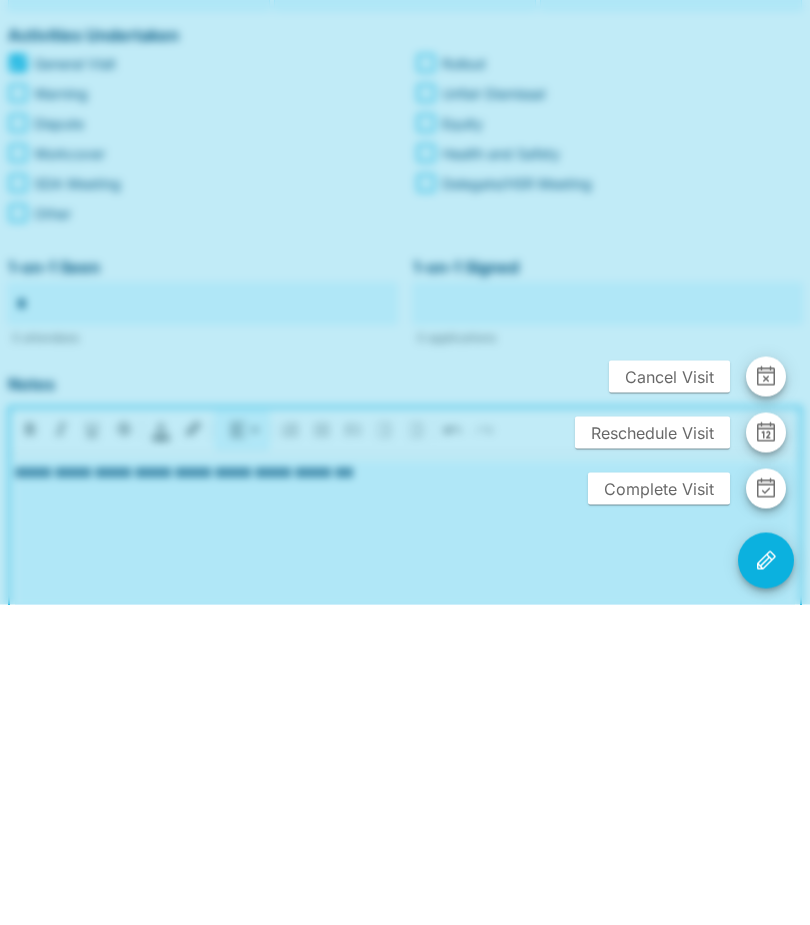 scroll, scrollTop: 406, scrollLeft: 0, axis: vertical 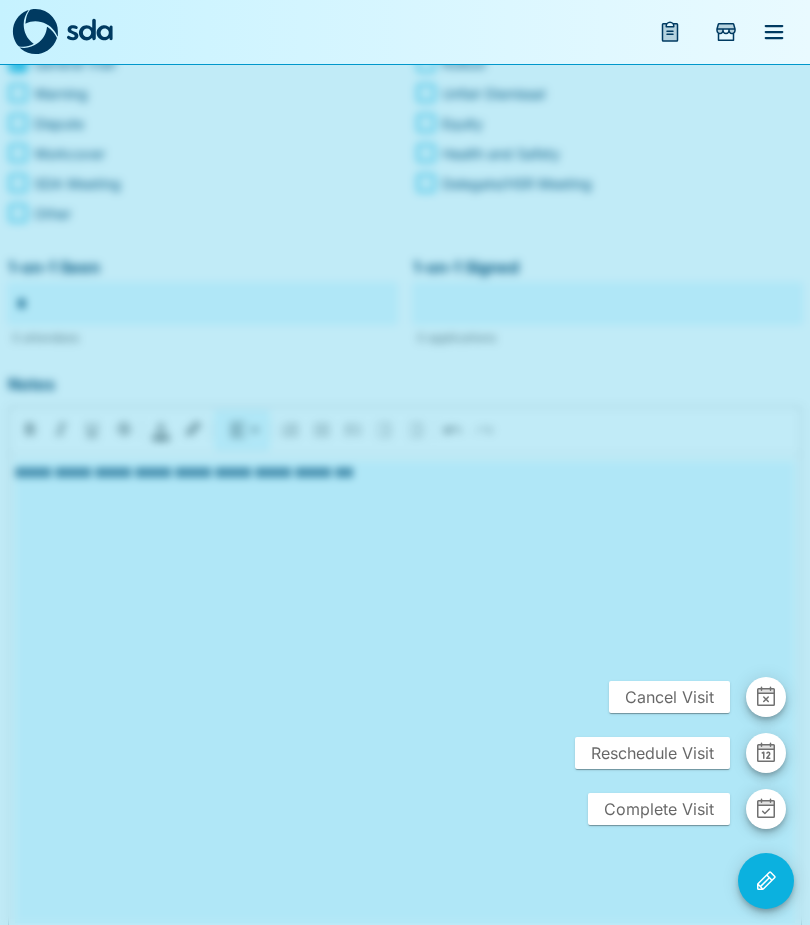 click on "Complete Visit" at bounding box center [659, 809] 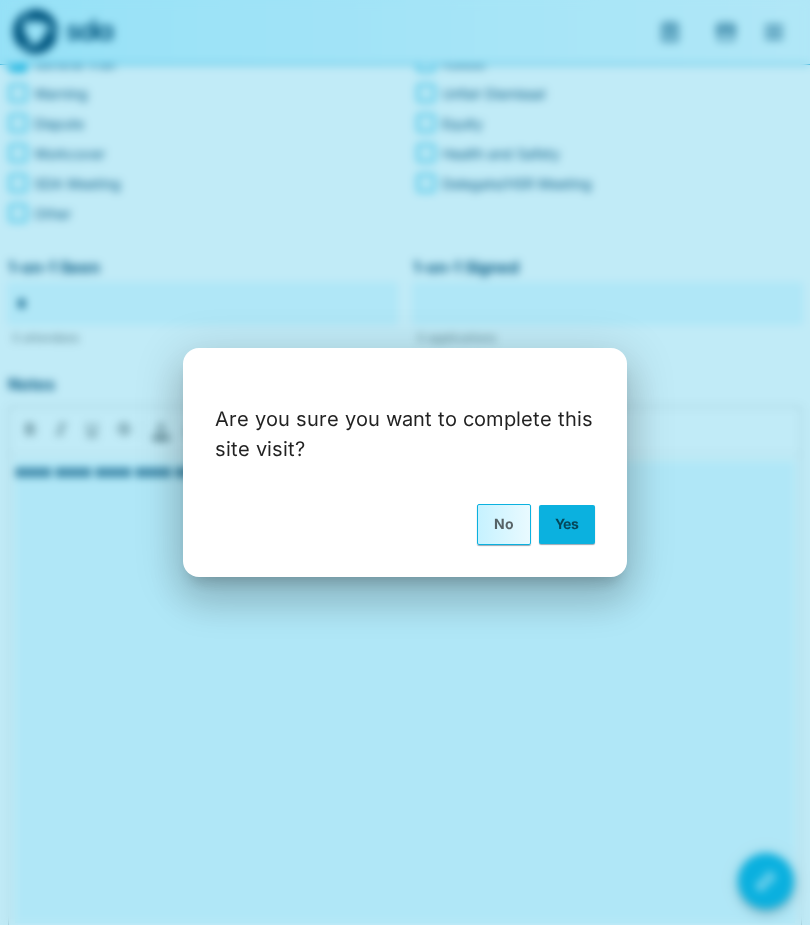click on "Yes" at bounding box center [567, 524] 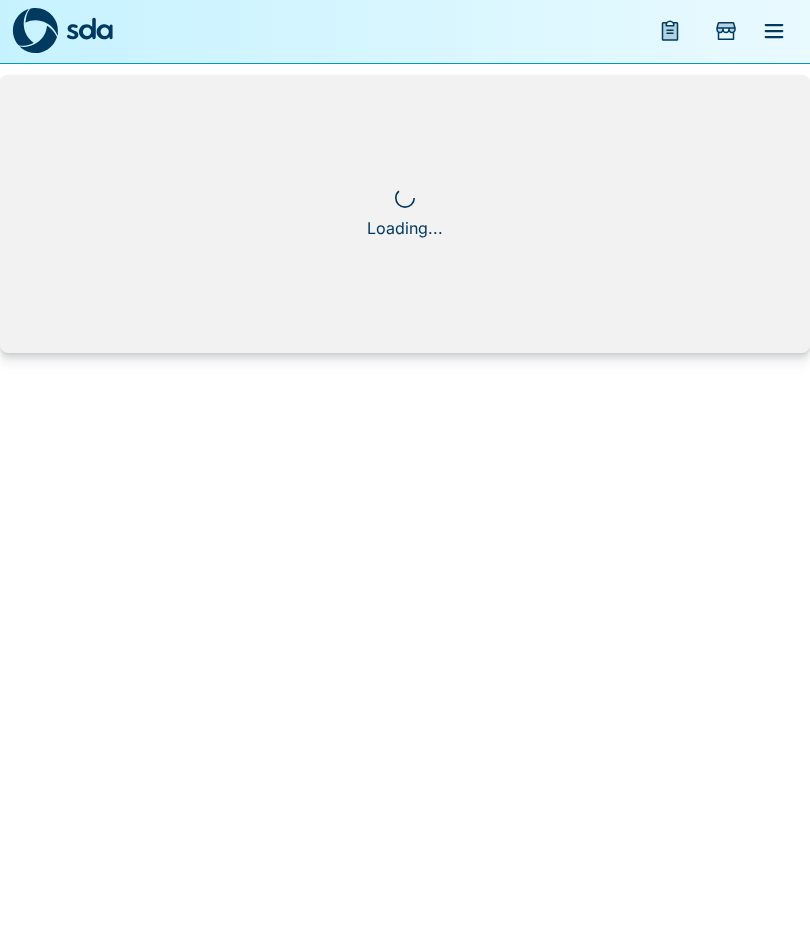scroll, scrollTop: 1, scrollLeft: 0, axis: vertical 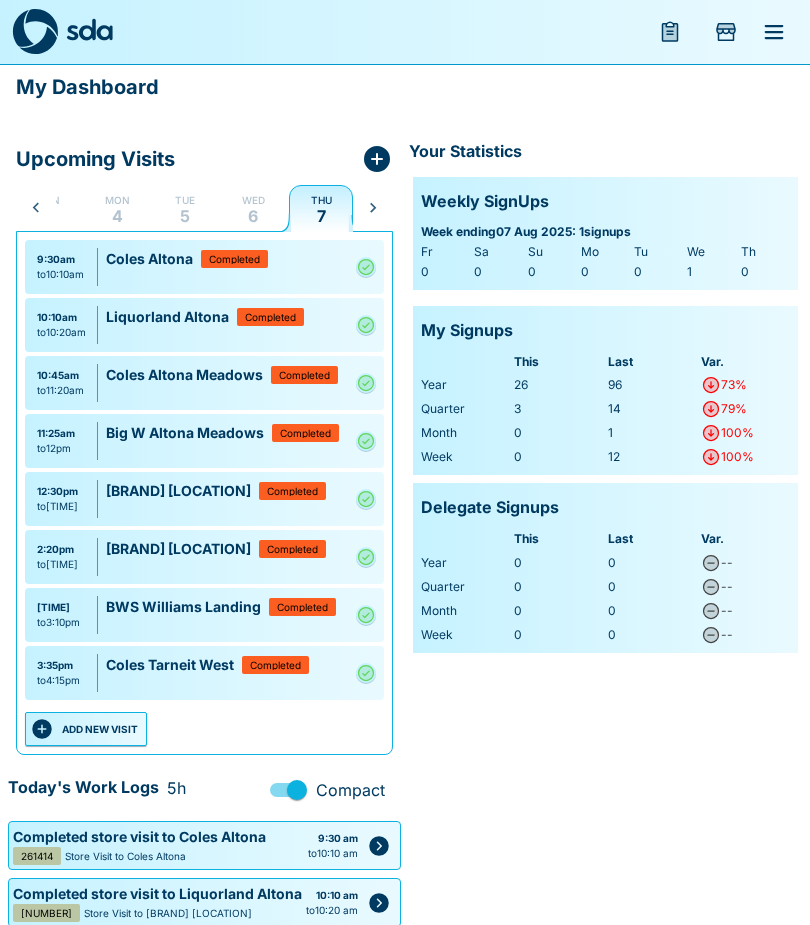 click on "ADD NEW VISIT" at bounding box center [86, 729] 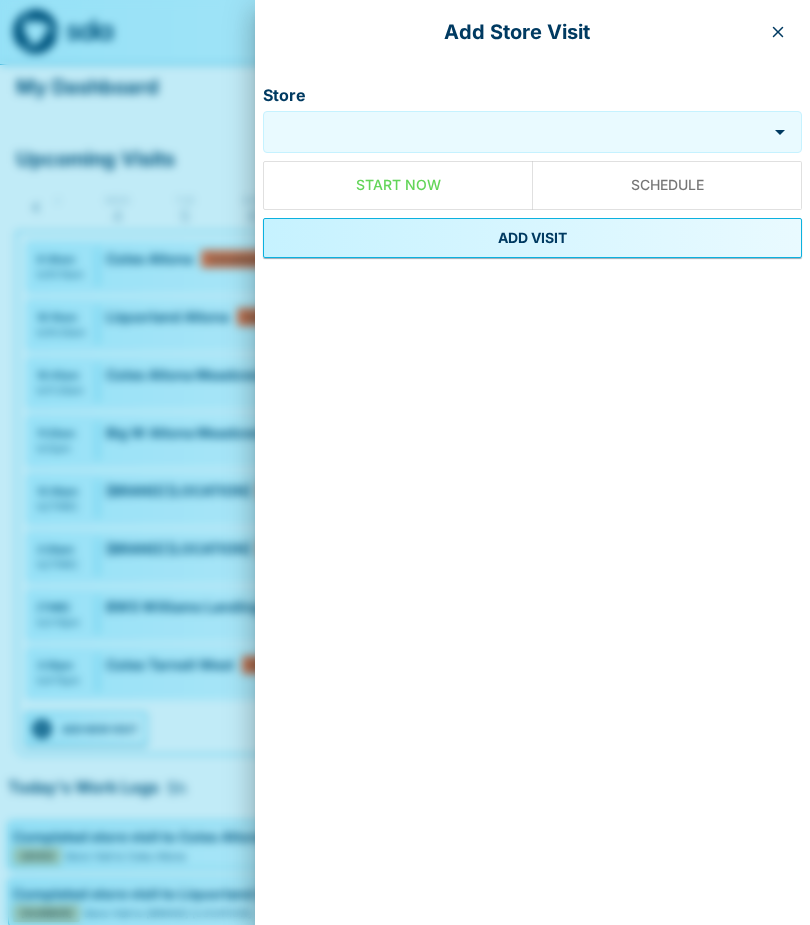 click on "Store" at bounding box center (517, 131) 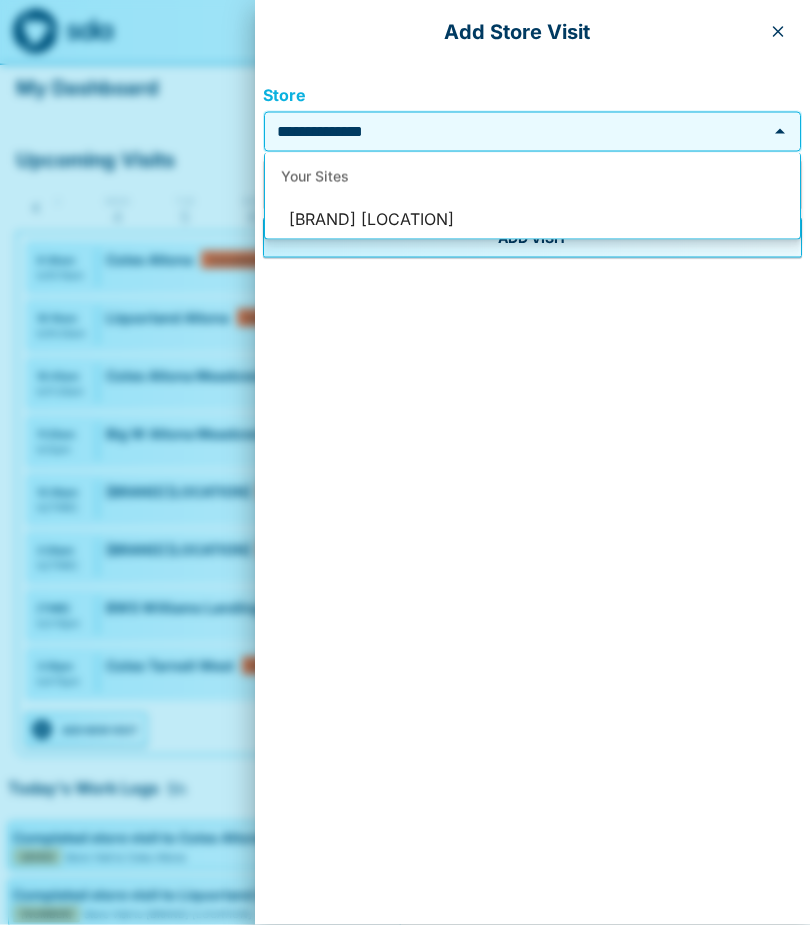 click on "[BRAND] [LOCATION]" at bounding box center [532, 220] 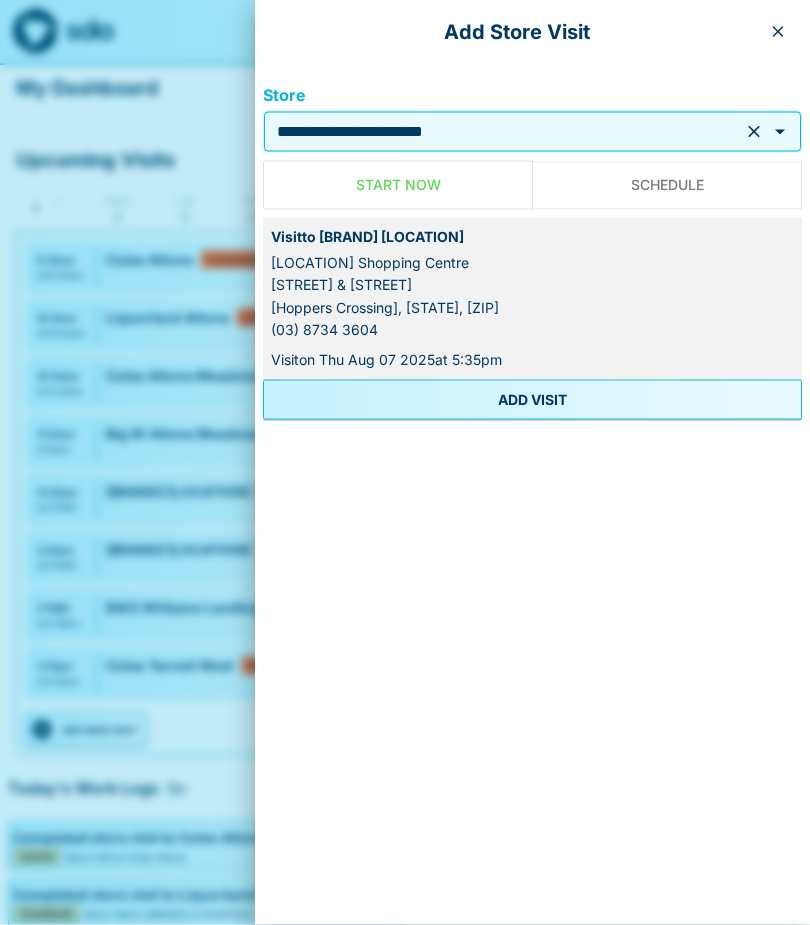 click on "ADD VISIT" at bounding box center (532, 400) 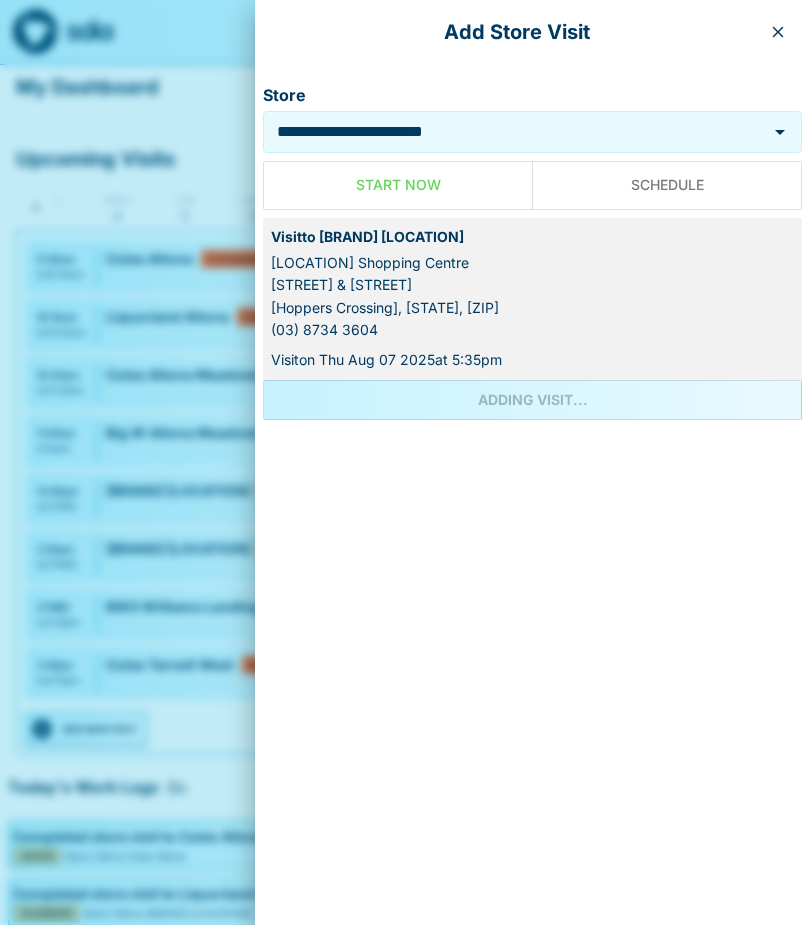 scroll, scrollTop: 0, scrollLeft: 0, axis: both 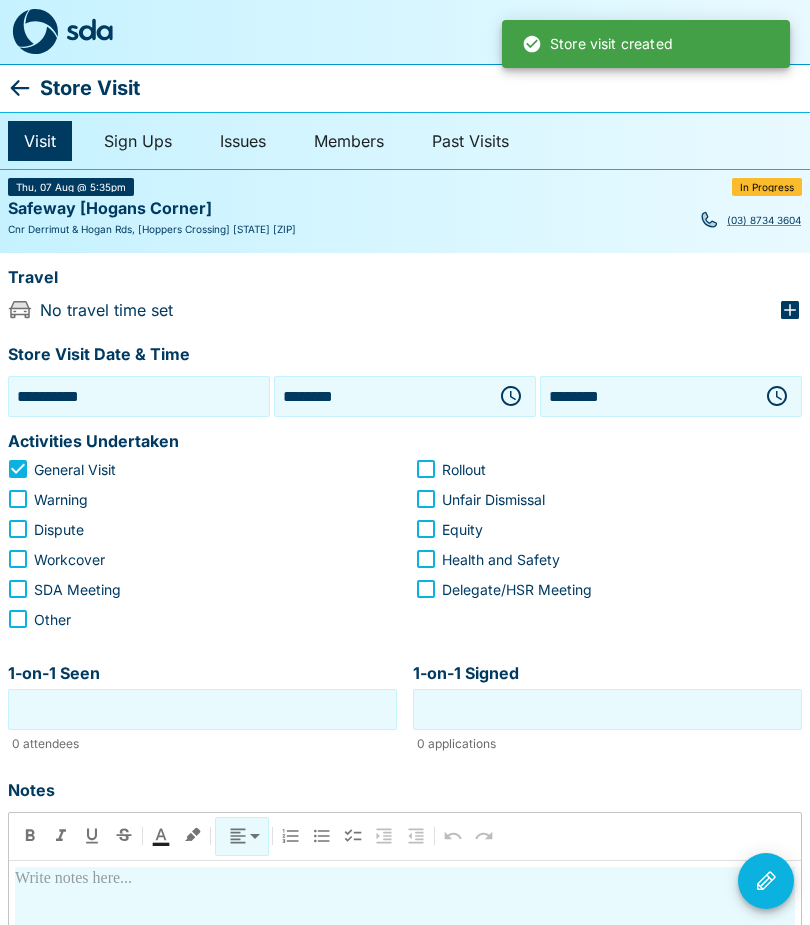 click 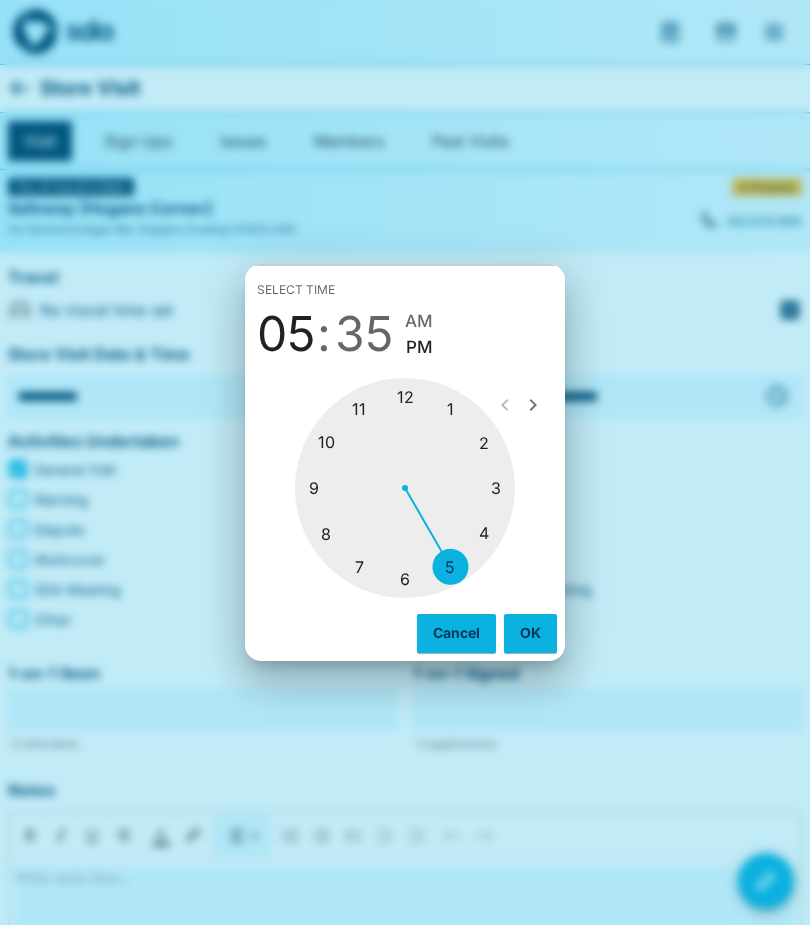 click at bounding box center (405, 488) 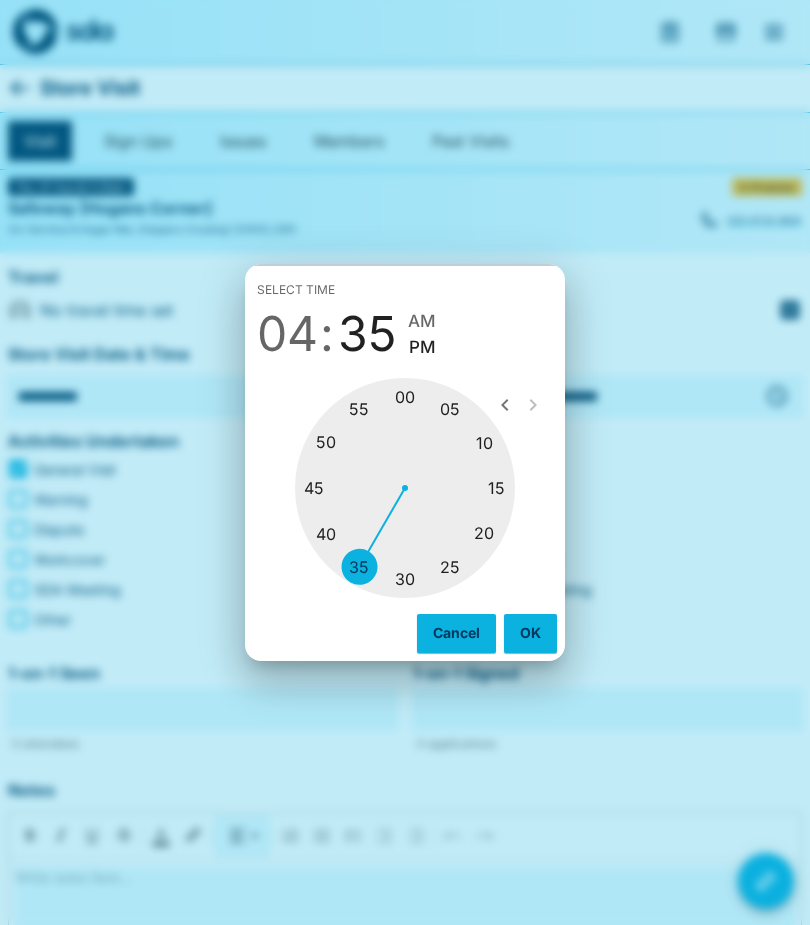 click at bounding box center [405, 488] 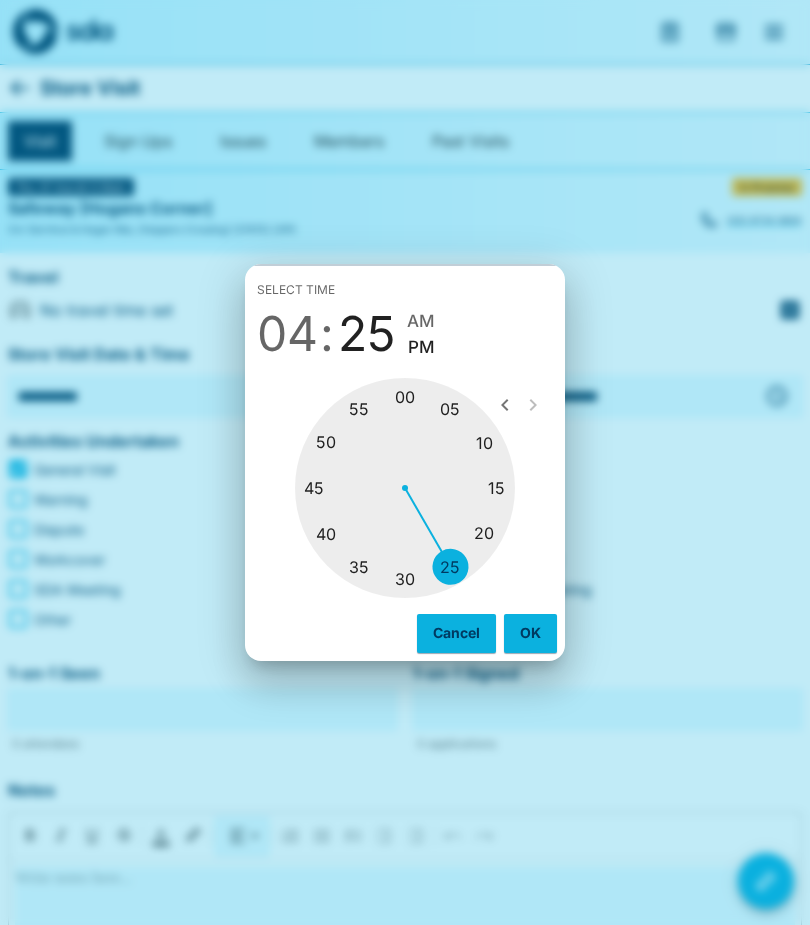 type on "********" 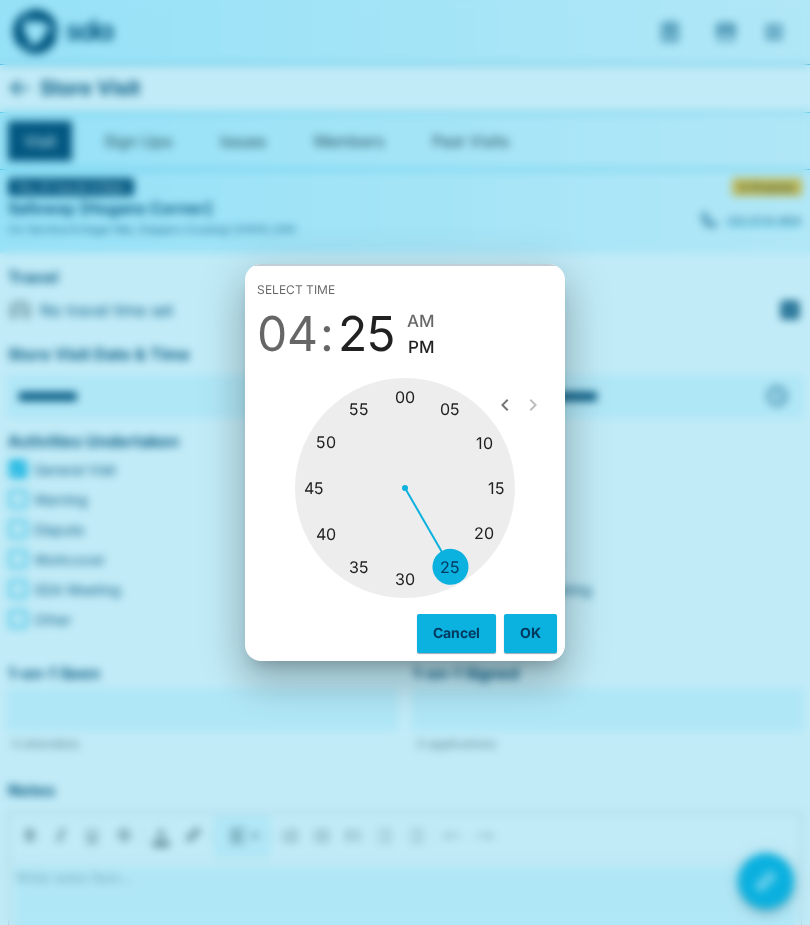click on "OK" at bounding box center (530, 633) 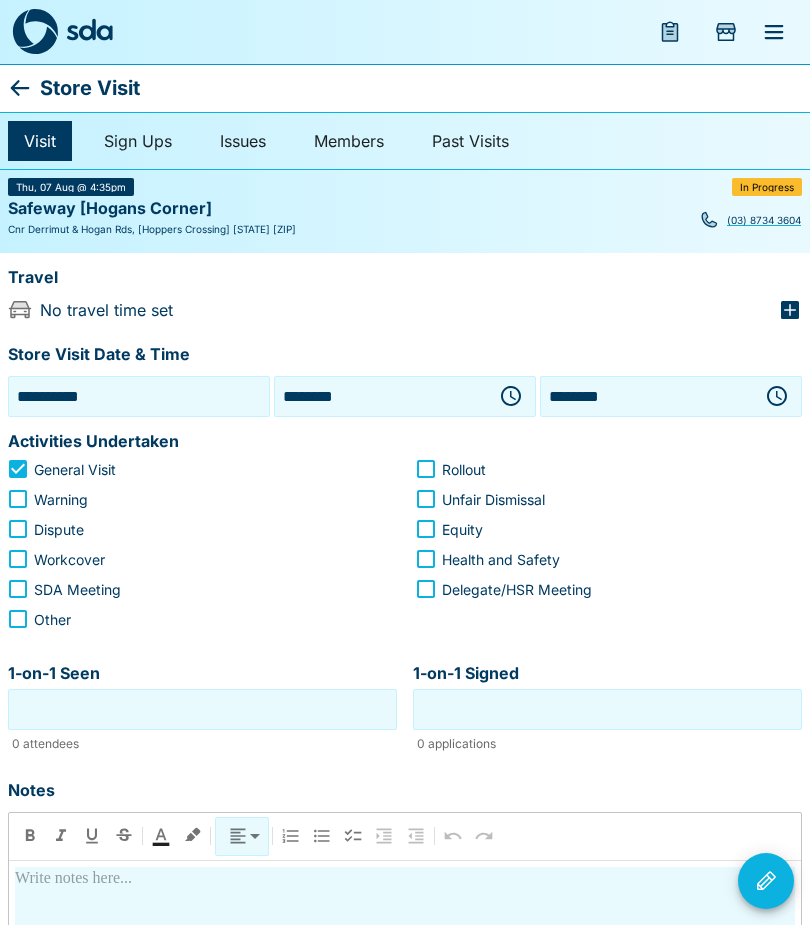 click 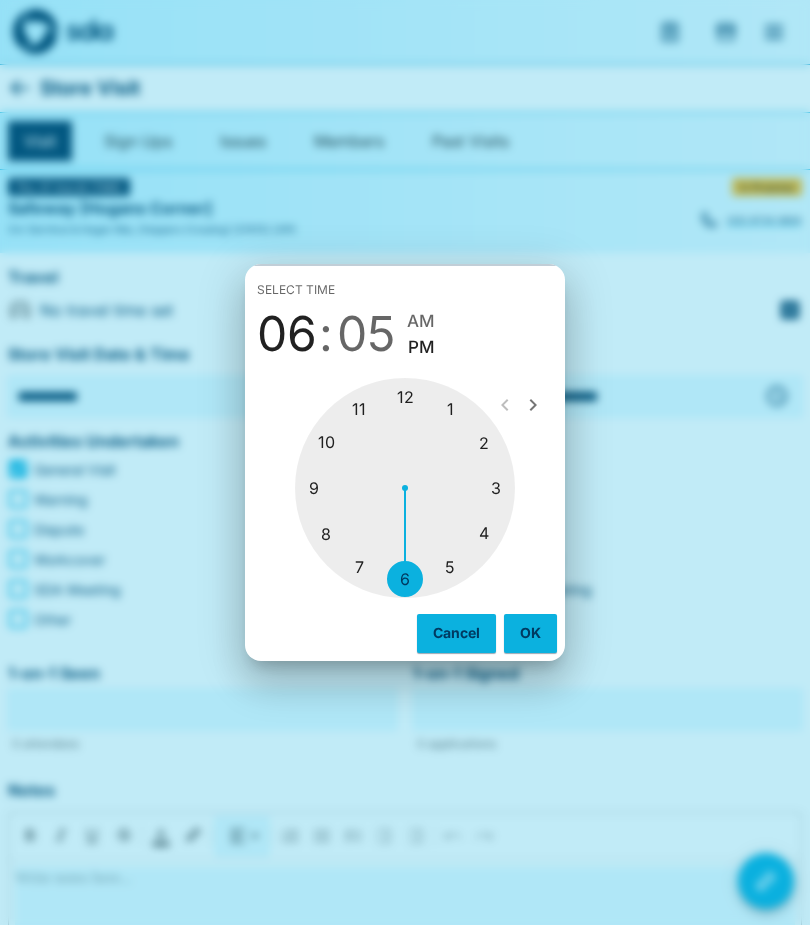 click at bounding box center [405, 488] 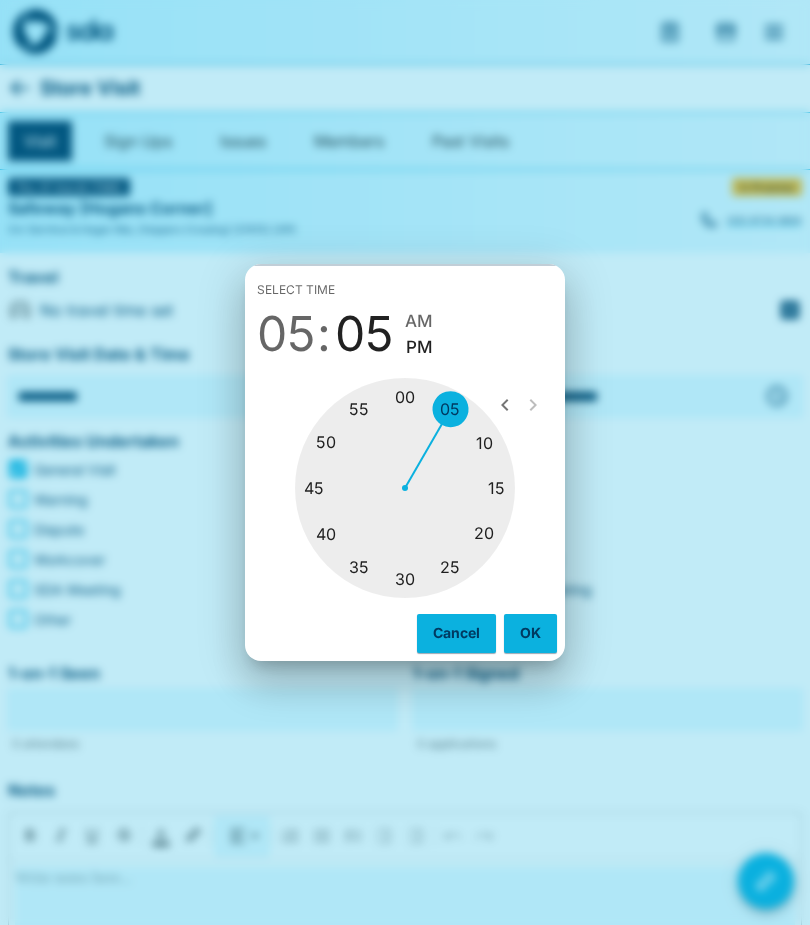 click at bounding box center (405, 488) 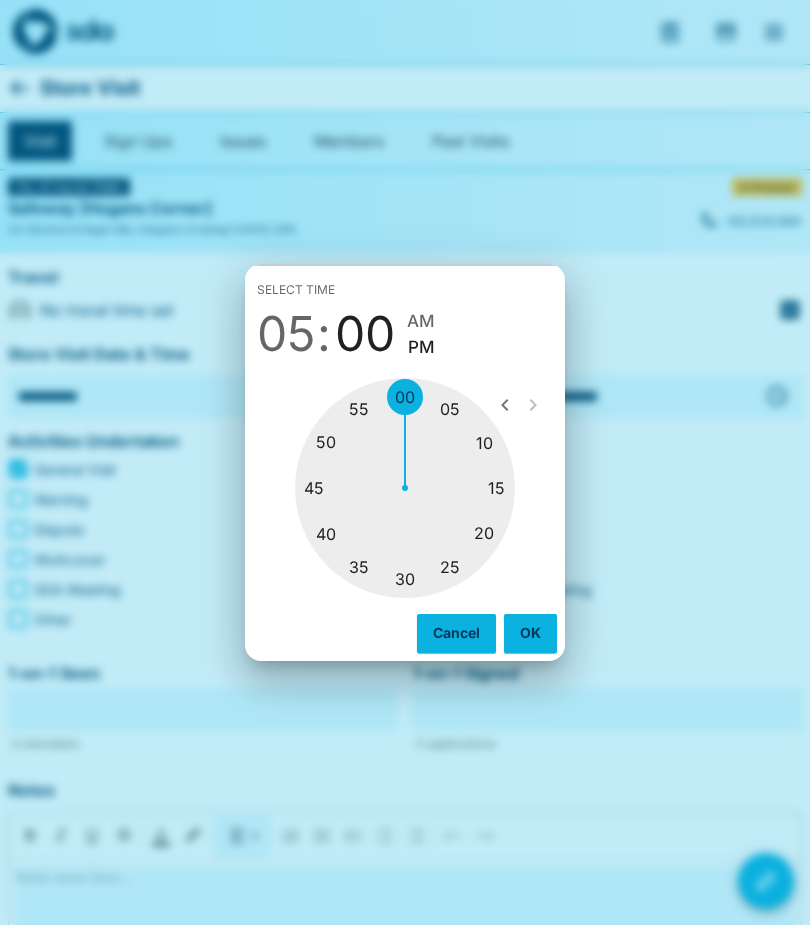 type on "********" 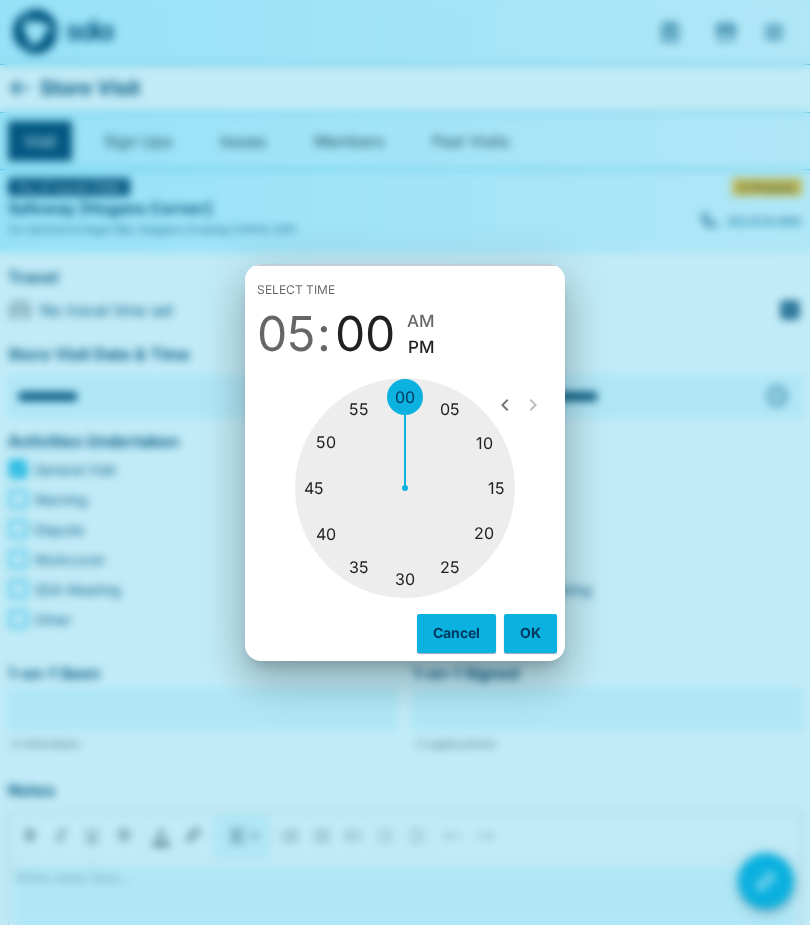 click on "OK" at bounding box center [530, 633] 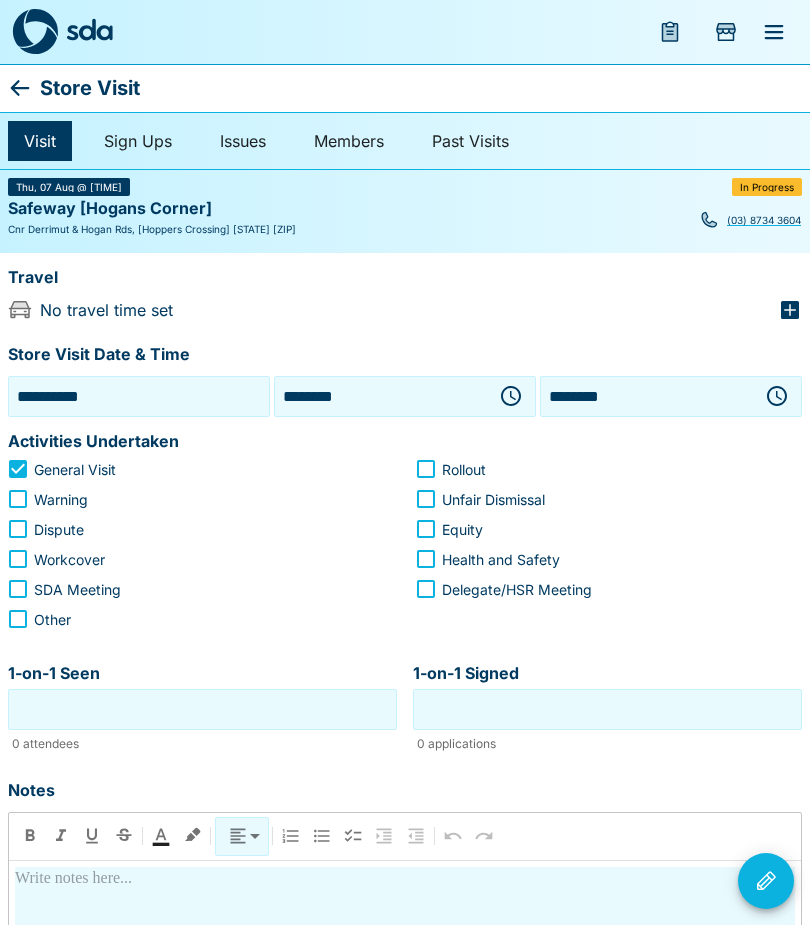 click on "1-on-1 Seen" at bounding box center (202, 709) 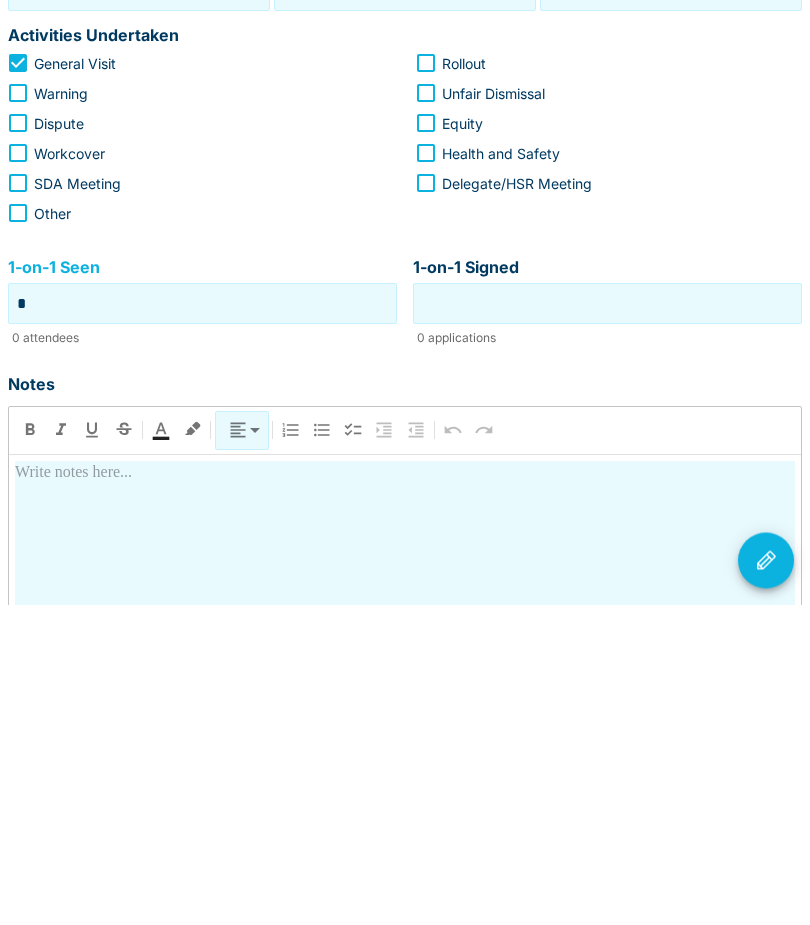 type on "*" 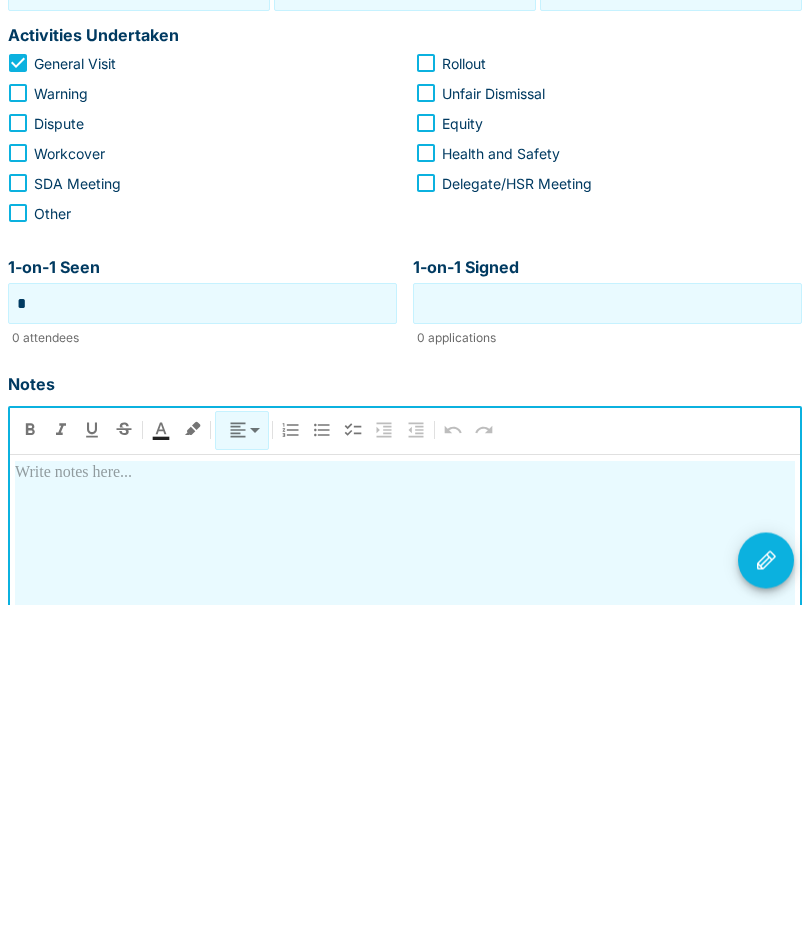 click at bounding box center (405, 794) 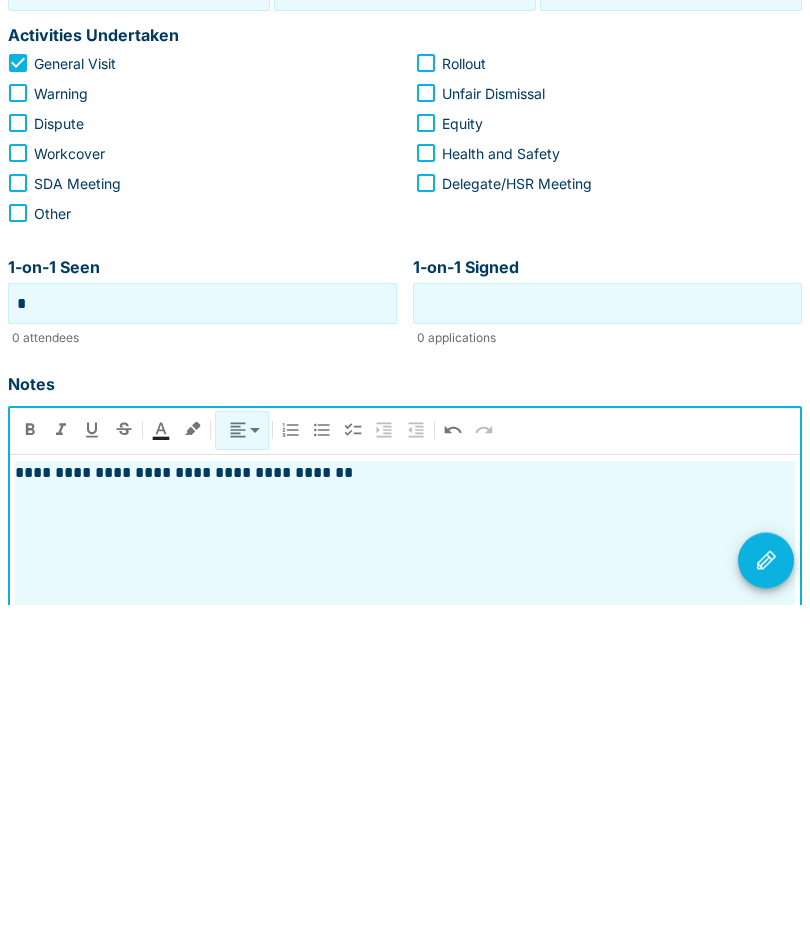 click 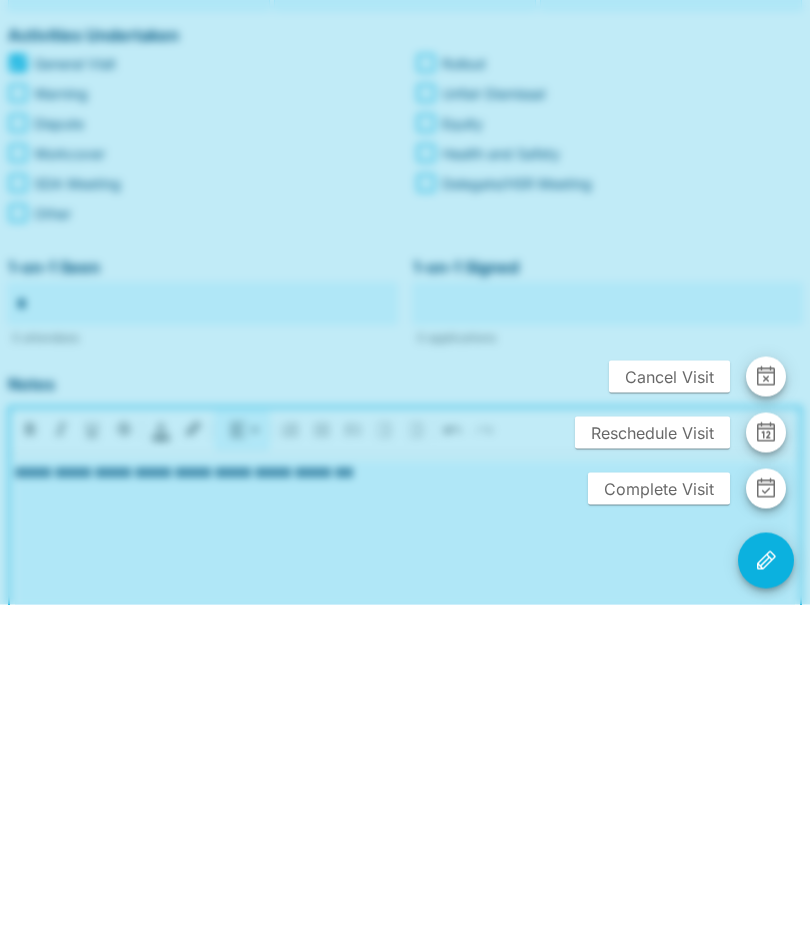 scroll, scrollTop: 406, scrollLeft: 0, axis: vertical 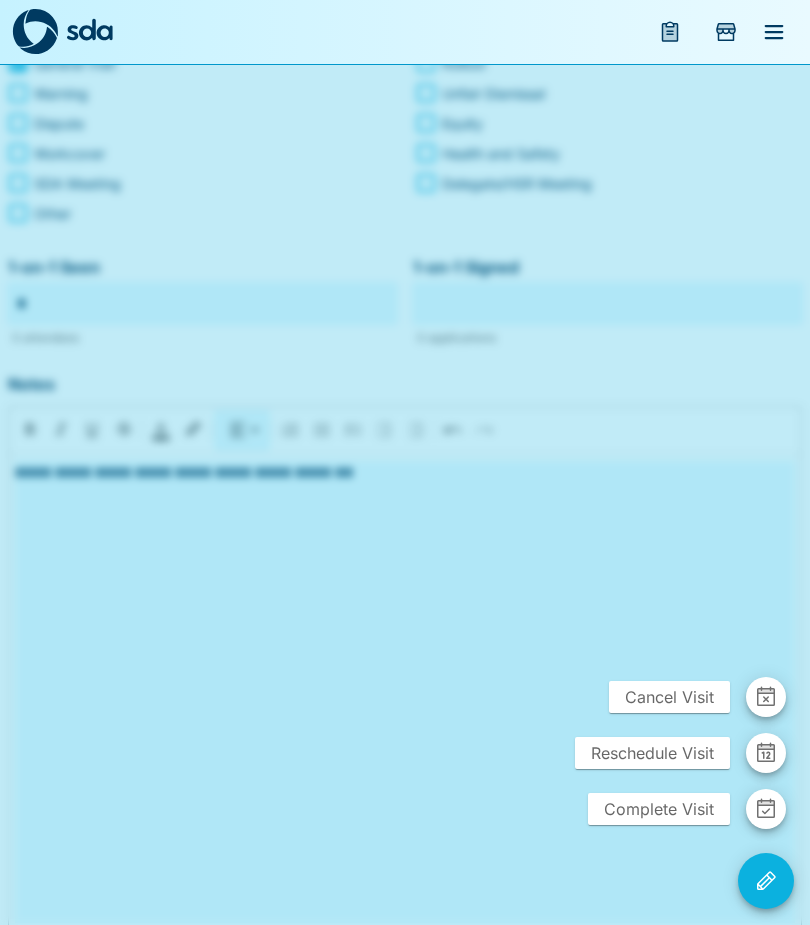 click on "Complete Visit" at bounding box center [659, 809] 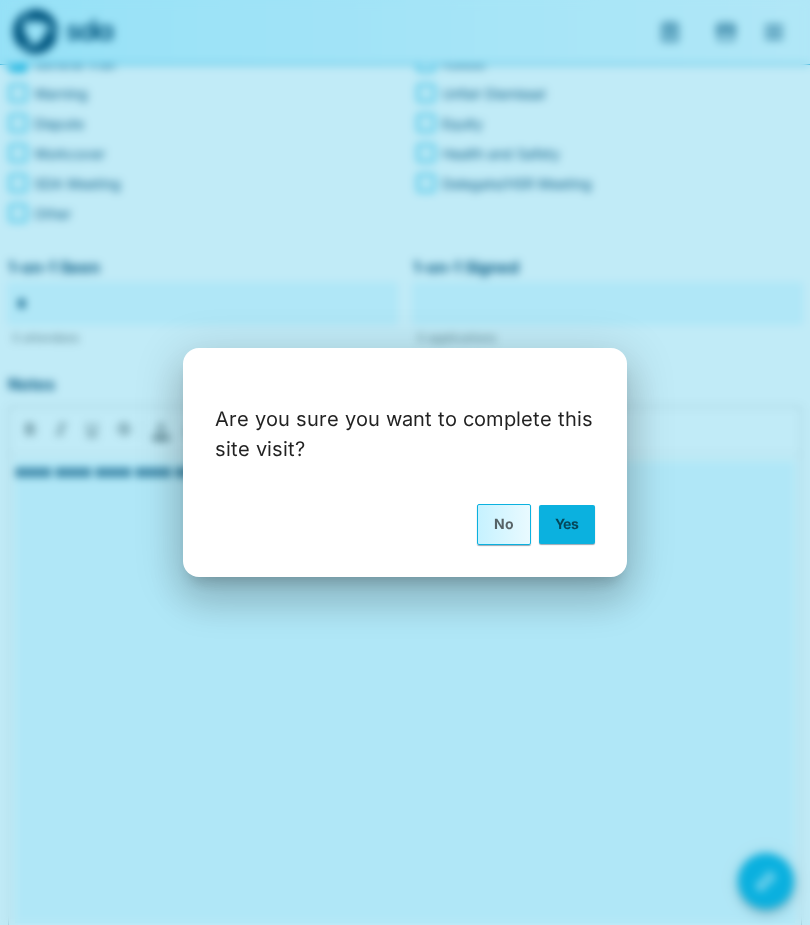 click on "Yes" at bounding box center [567, 524] 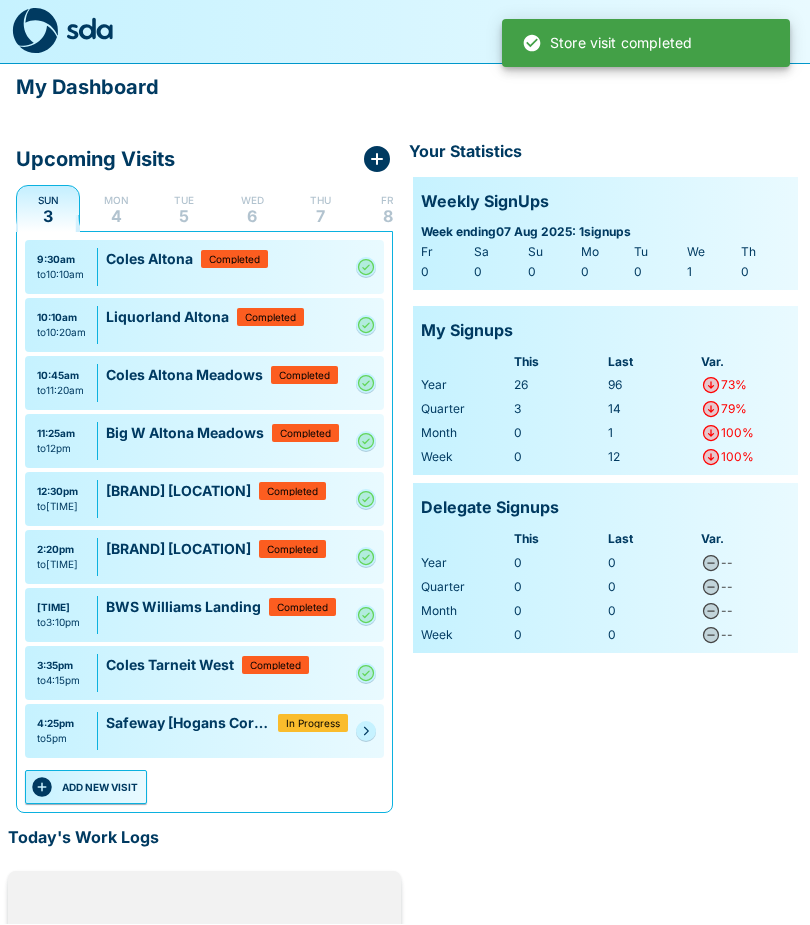 scroll, scrollTop: 1, scrollLeft: 0, axis: vertical 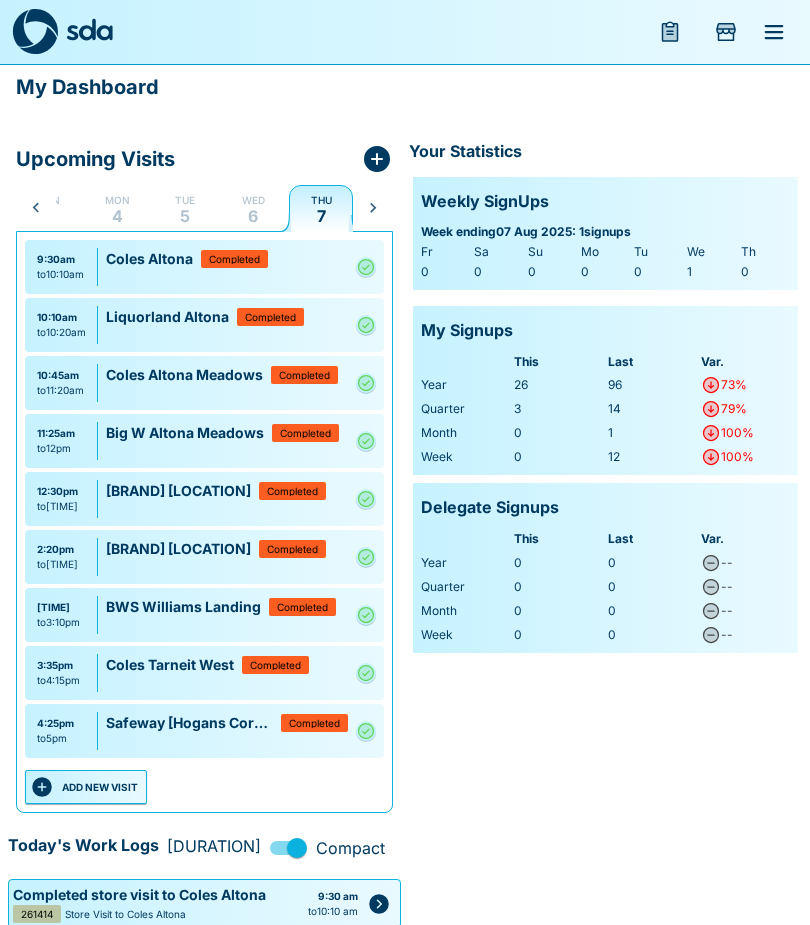 click 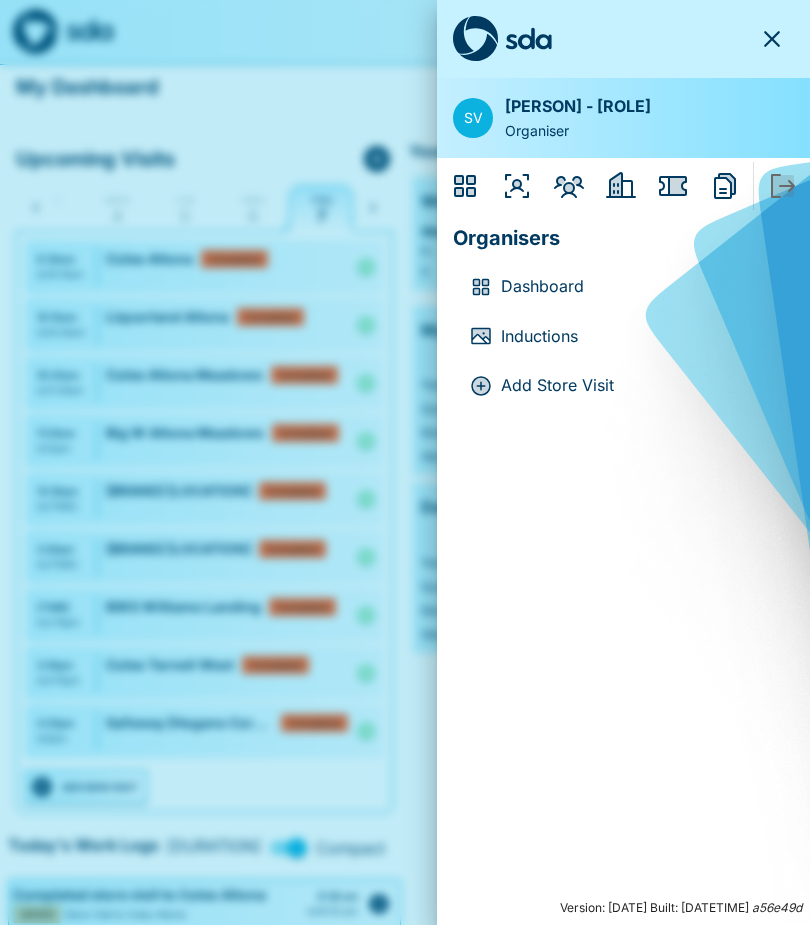 click on "Inductions" at bounding box center (639, 337) 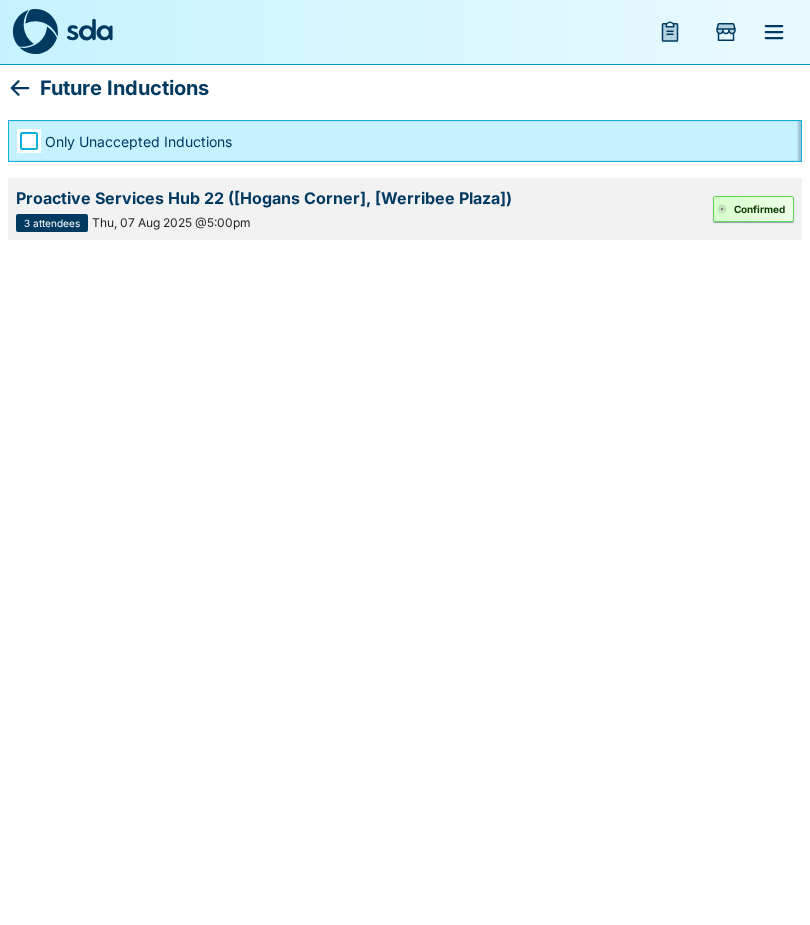 click on "Confirmed" at bounding box center (753, 209) 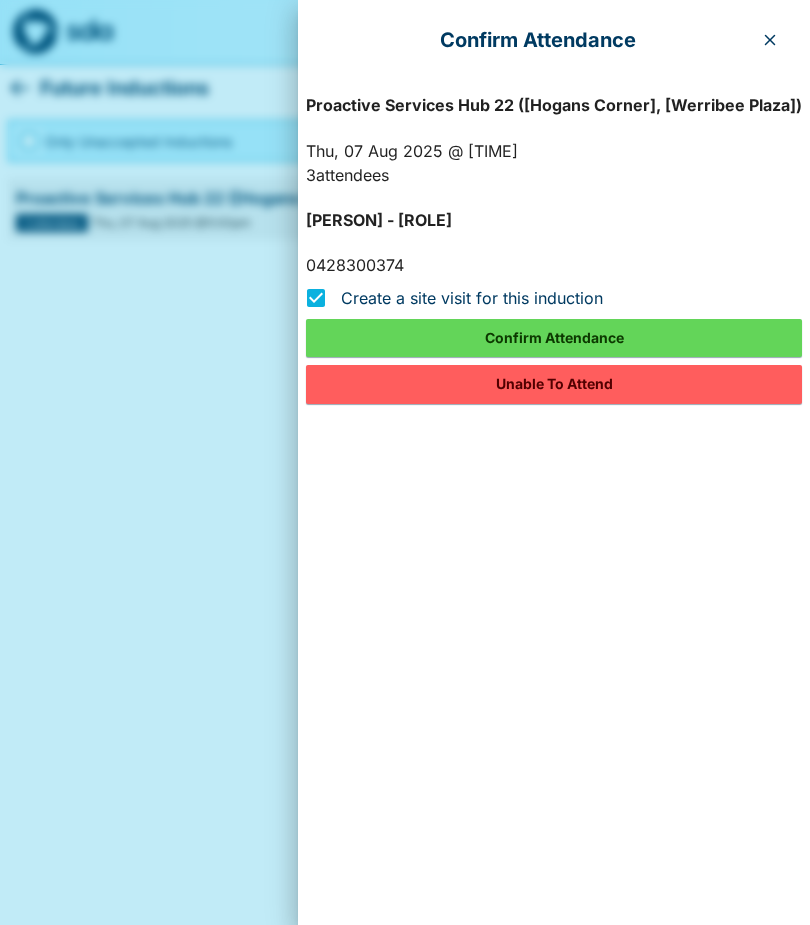click on "Confirm Attendance" at bounding box center (554, 338) 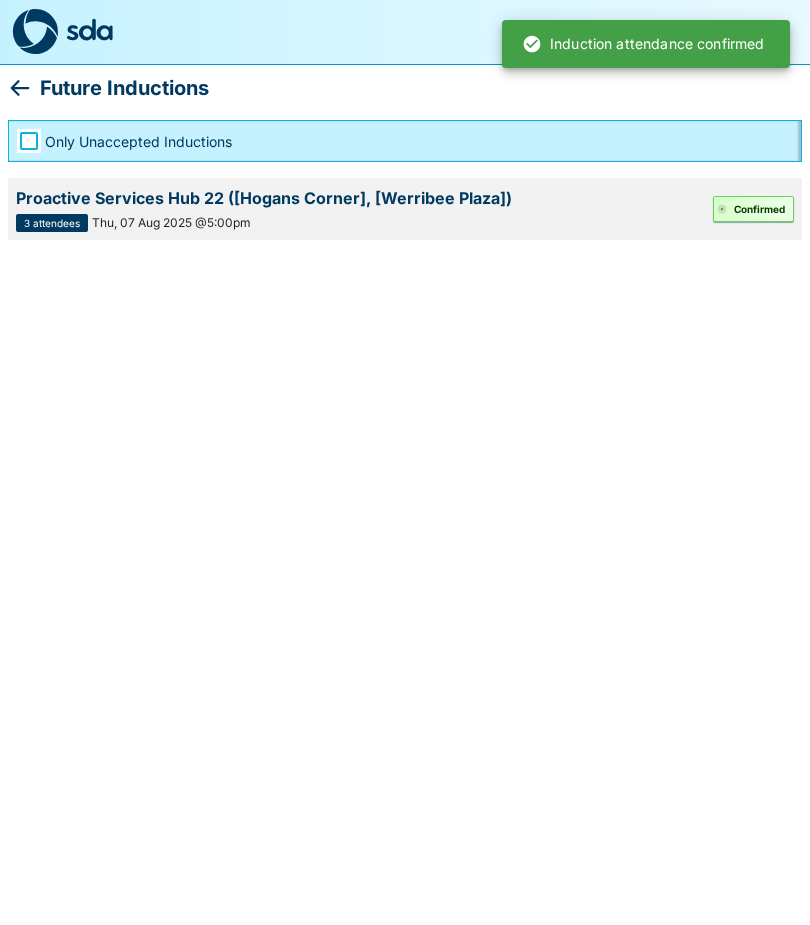 click 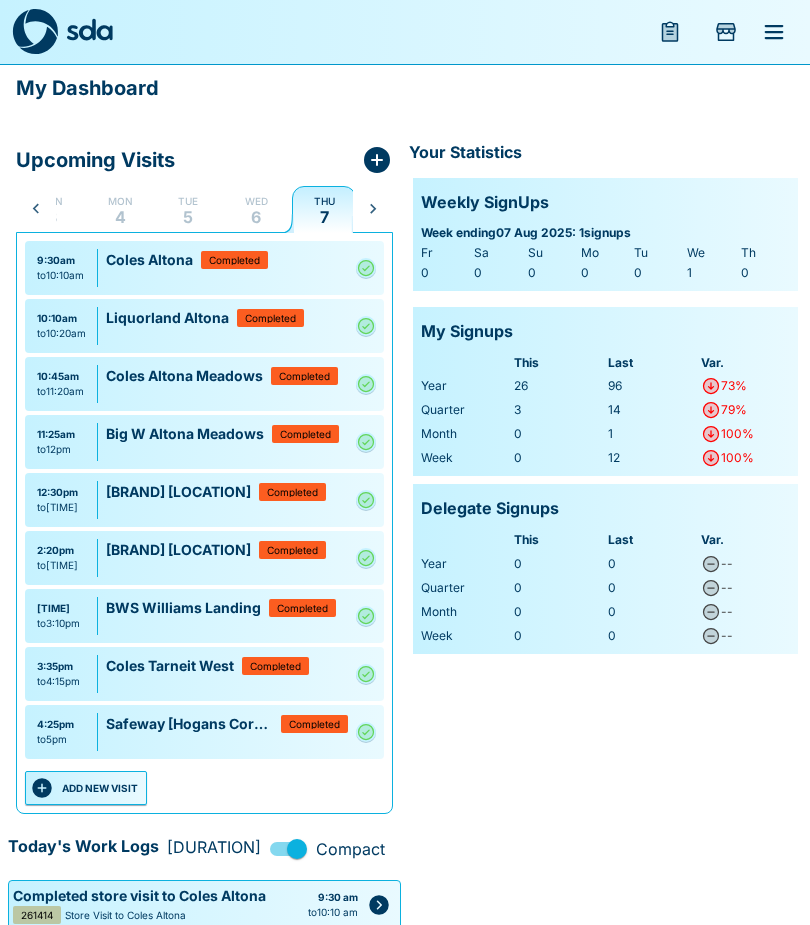scroll, scrollTop: 0, scrollLeft: 39, axis: horizontal 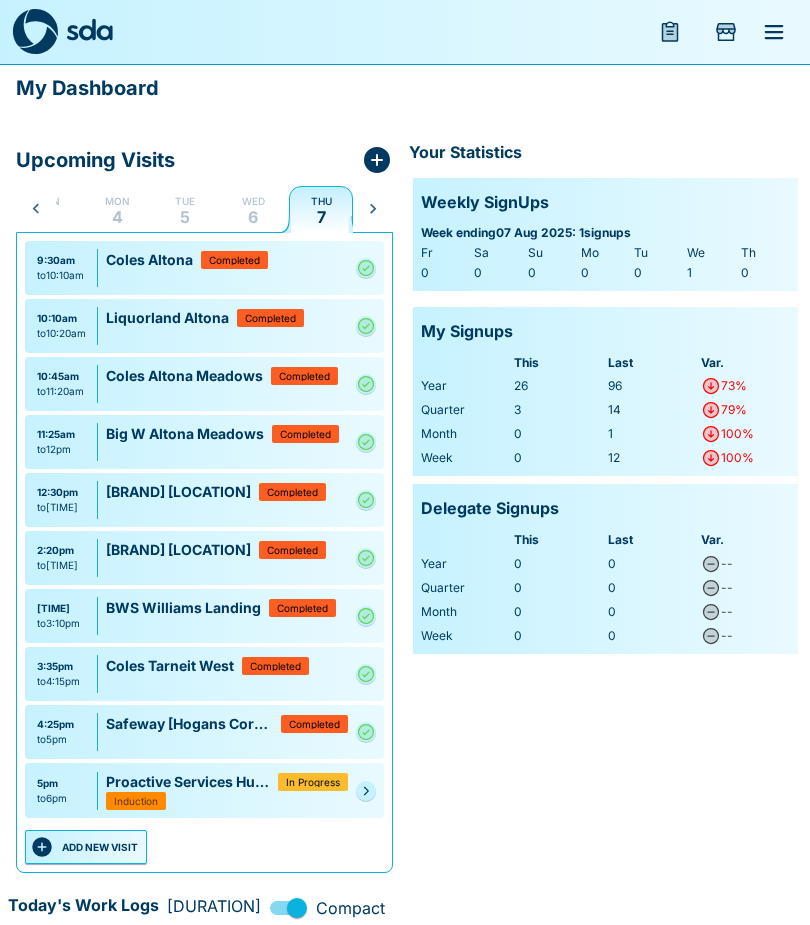 click at bounding box center (366, 791) 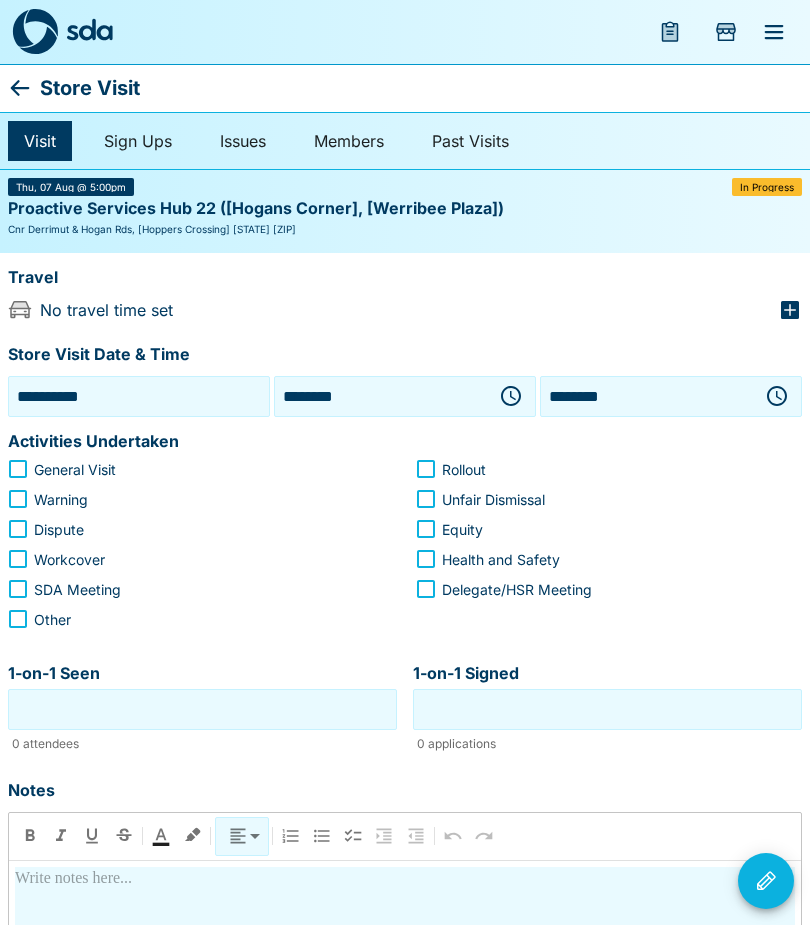 click 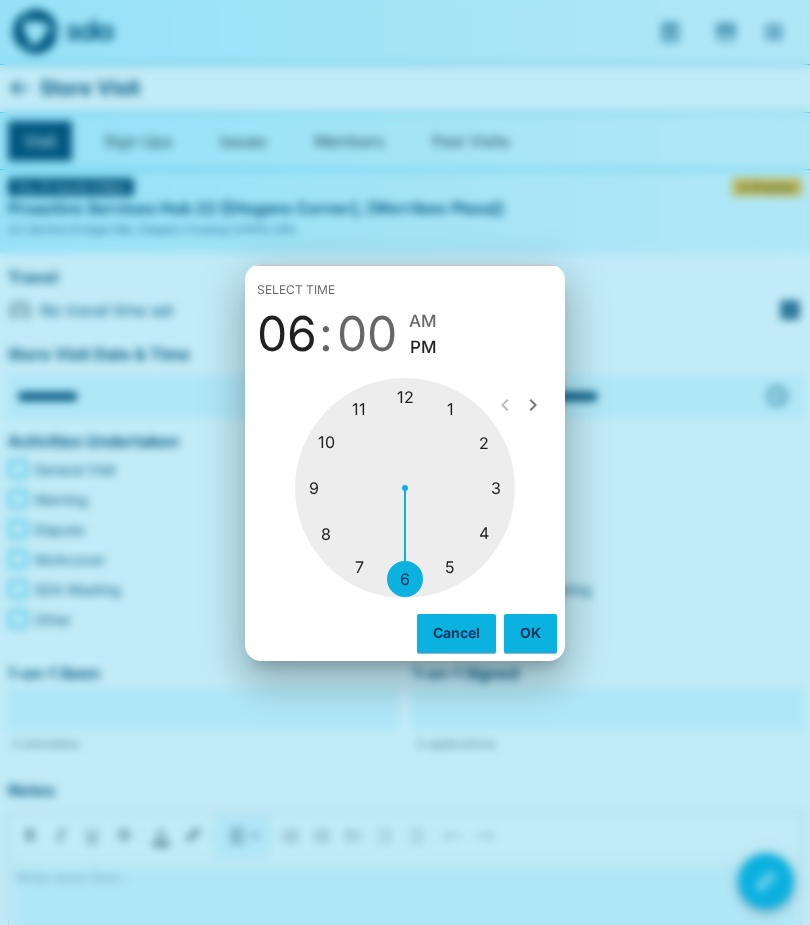 click at bounding box center [405, 488] 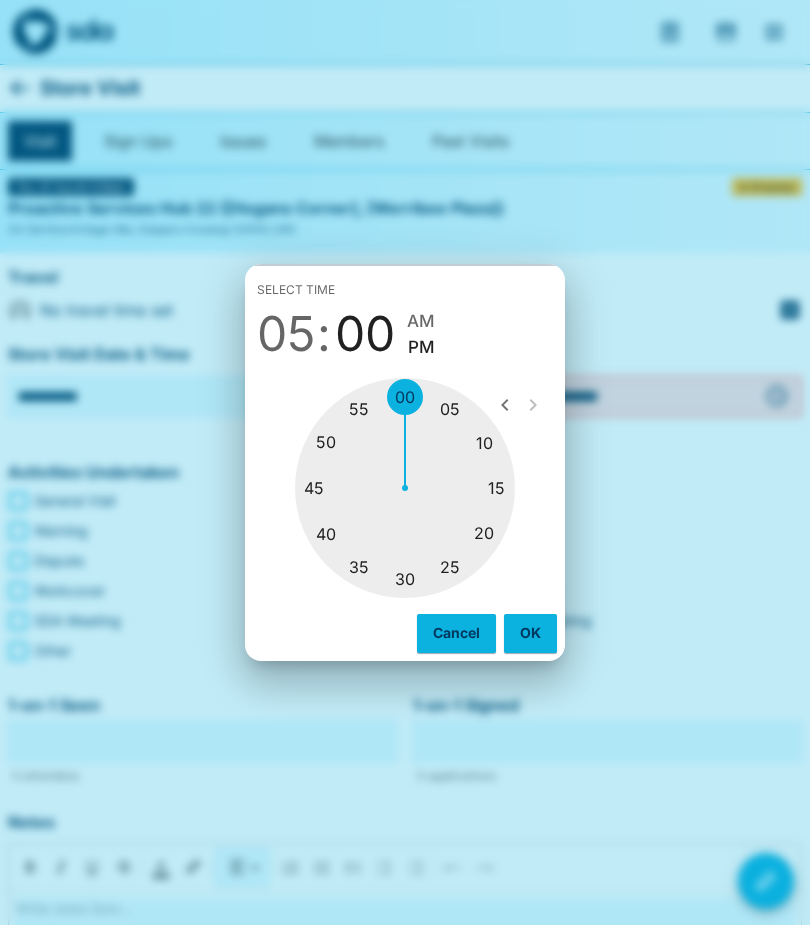click at bounding box center [405, 488] 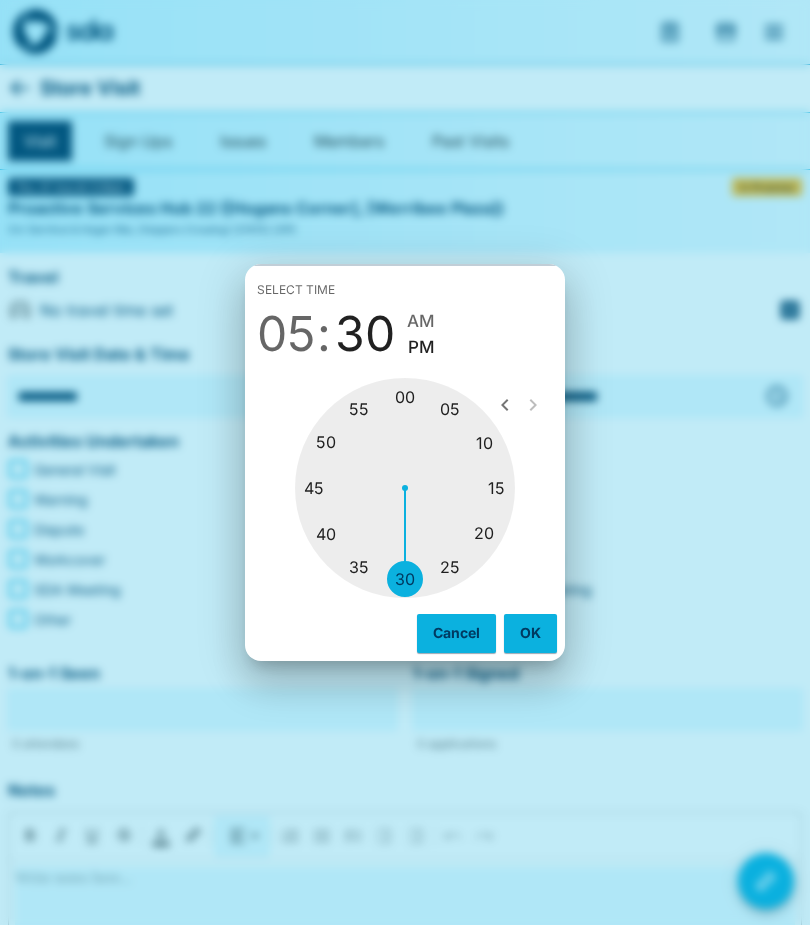 click on "OK" at bounding box center [530, 633] 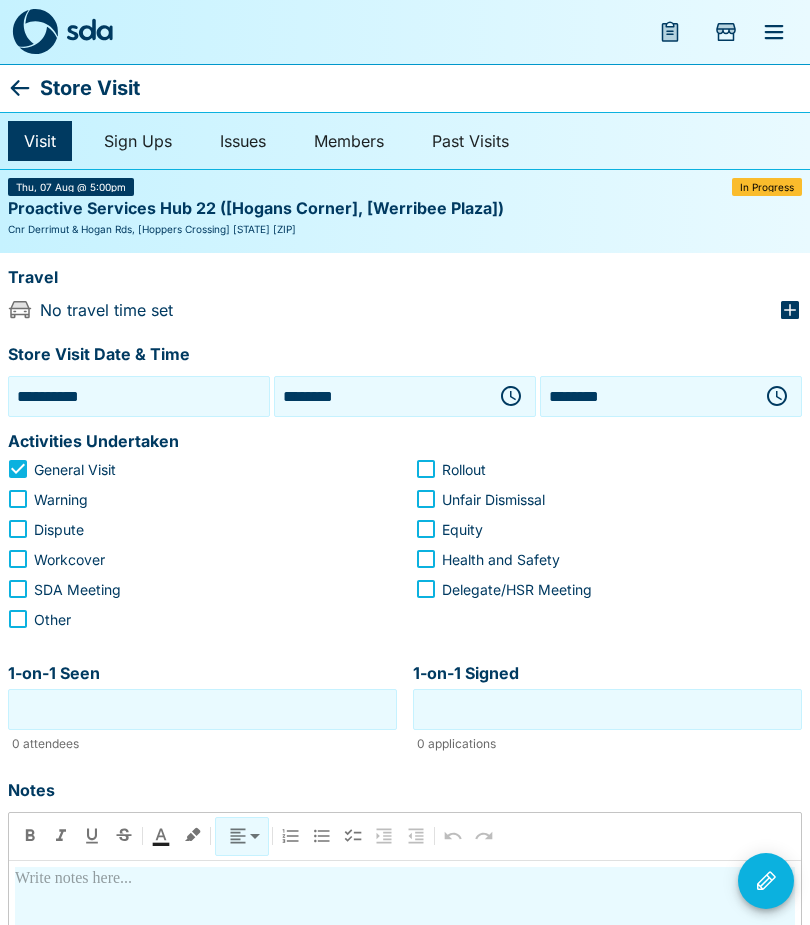 click on "1-on-1 Seen" at bounding box center [202, 709] 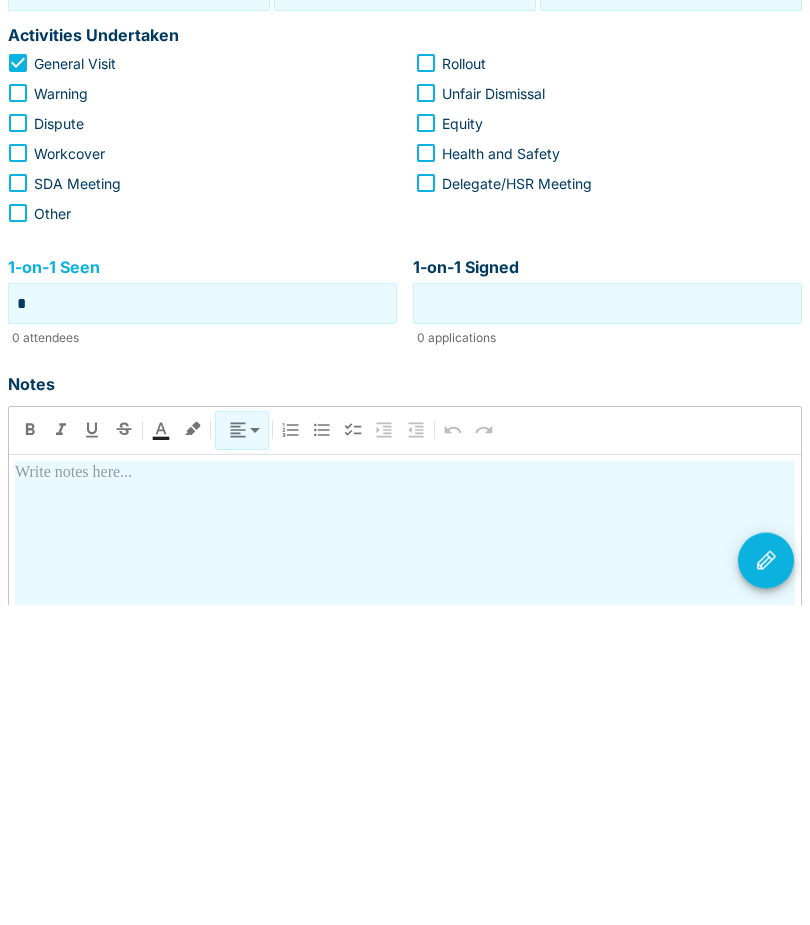 type on "*" 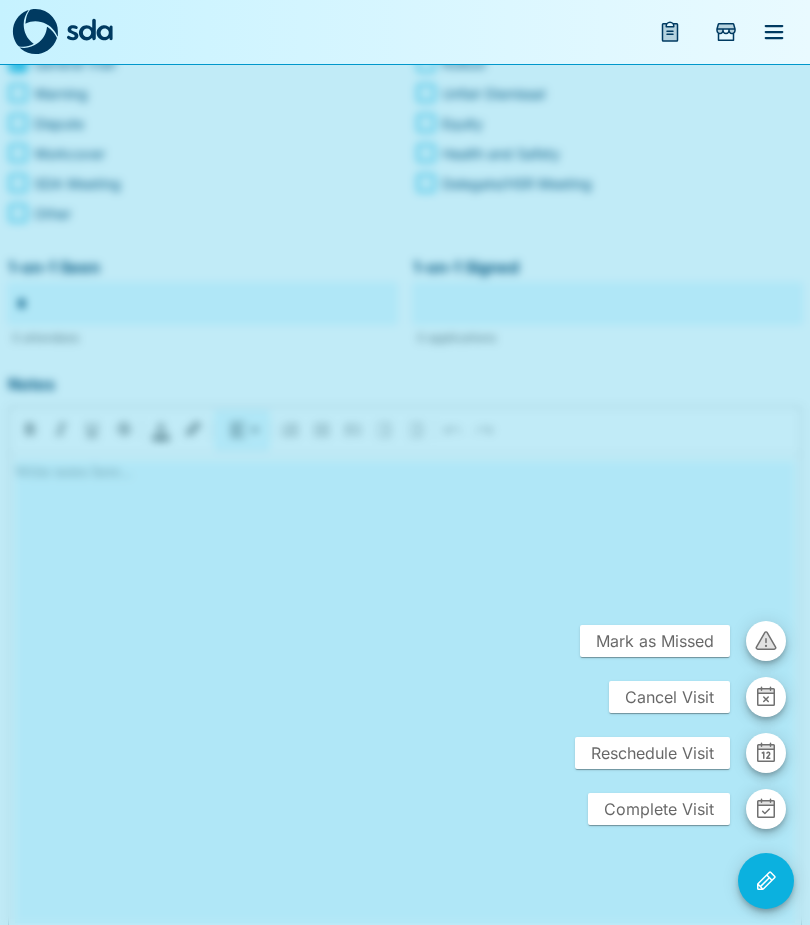 click on "Complete Visit" at bounding box center [659, 809] 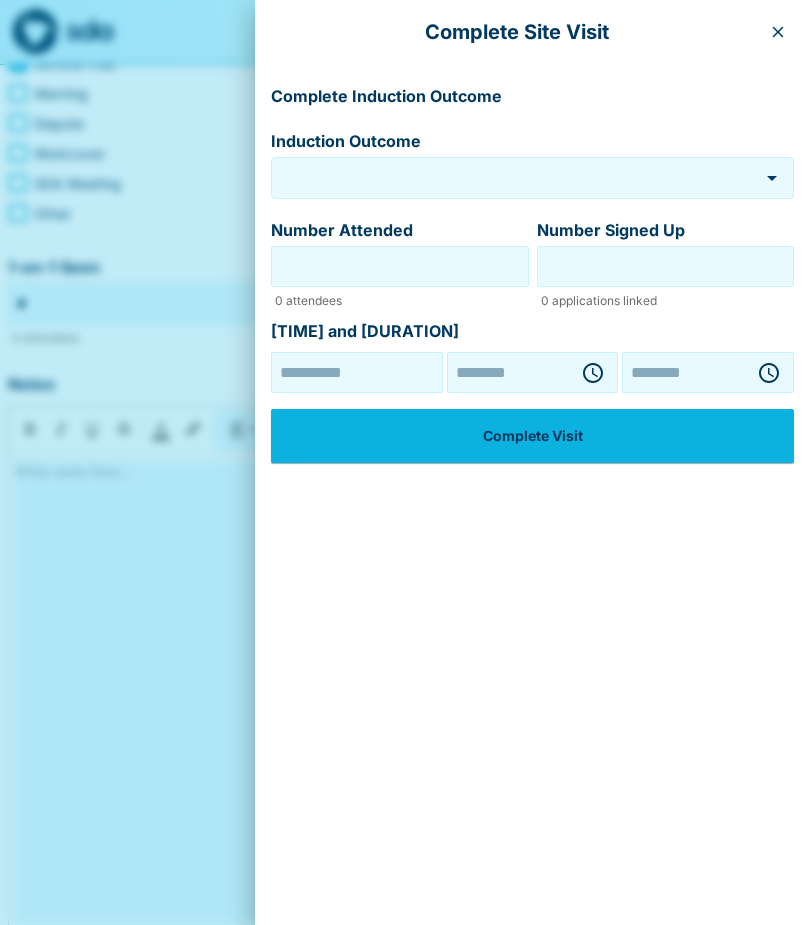 type on "********" 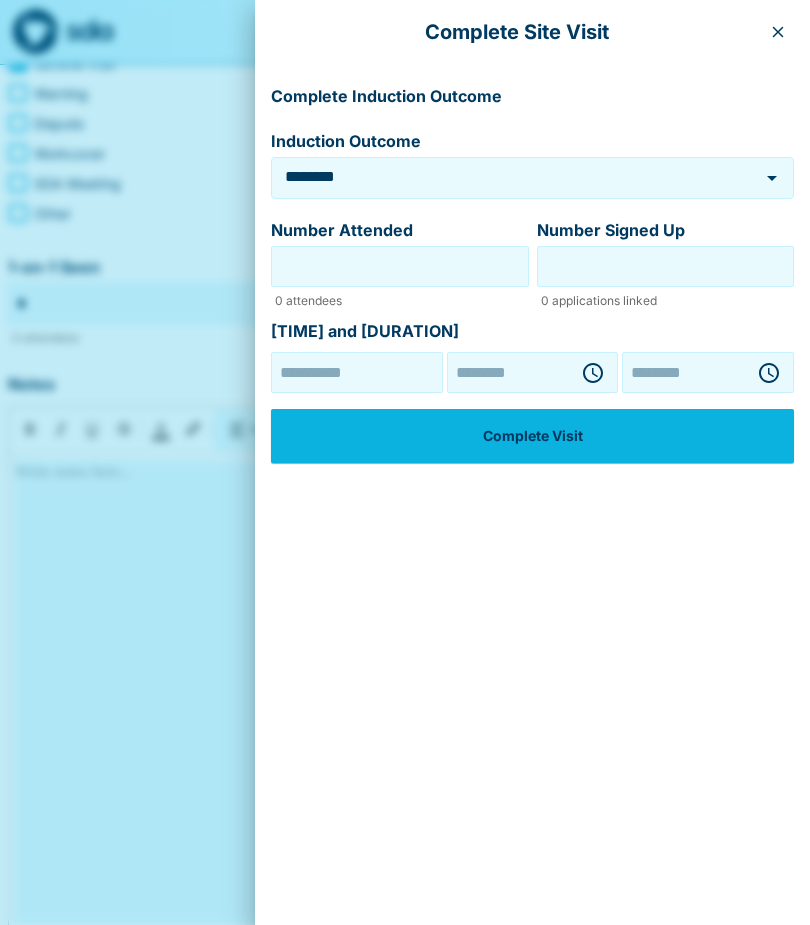 type on "**********" 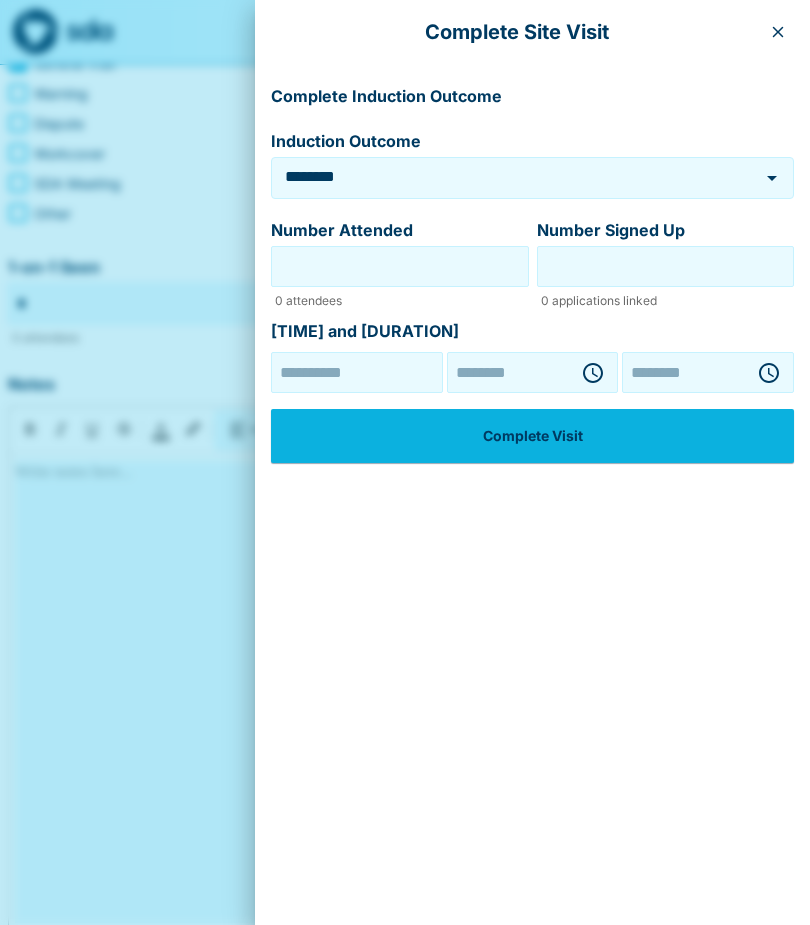 type on "********" 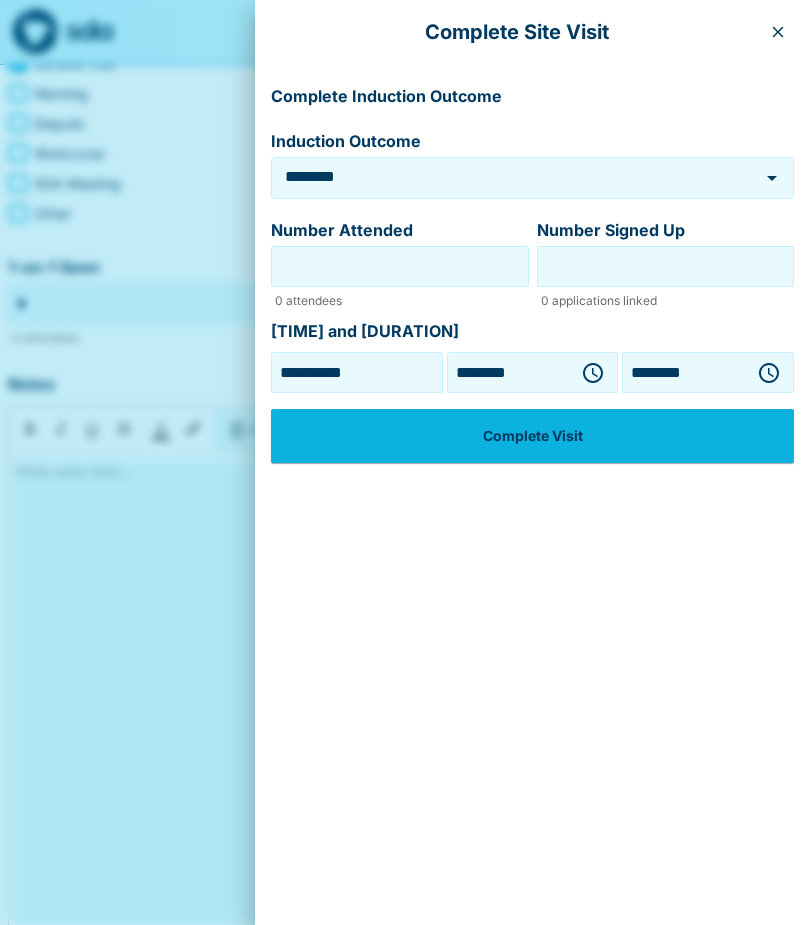 click on "Number Attended" at bounding box center [400, 266] 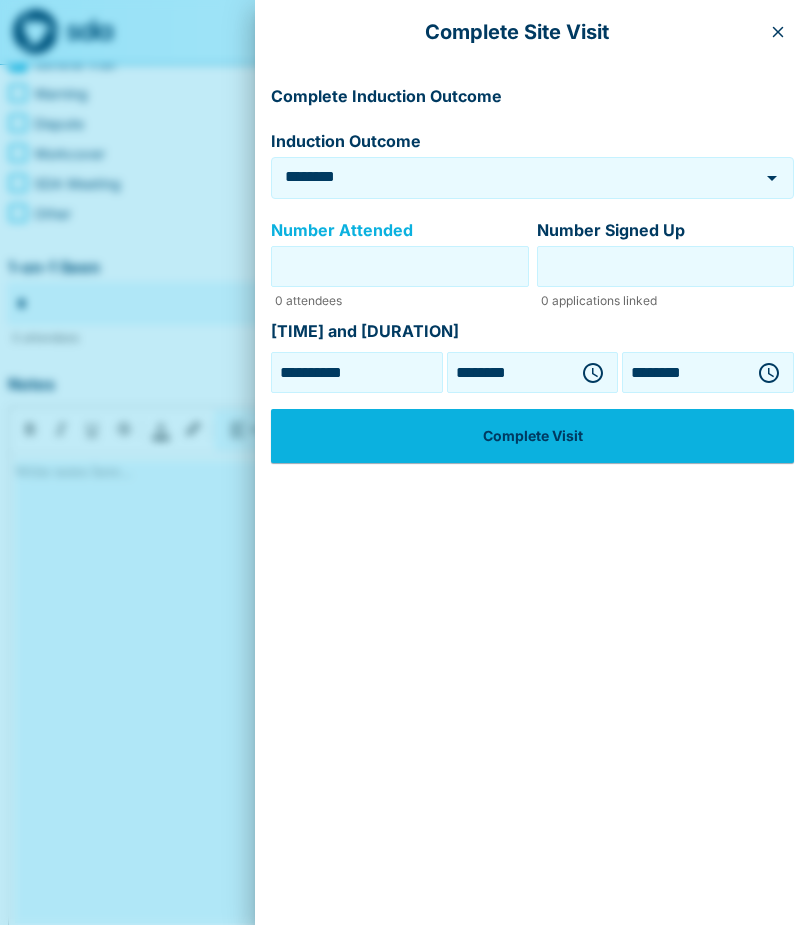 scroll, scrollTop: 405, scrollLeft: 0, axis: vertical 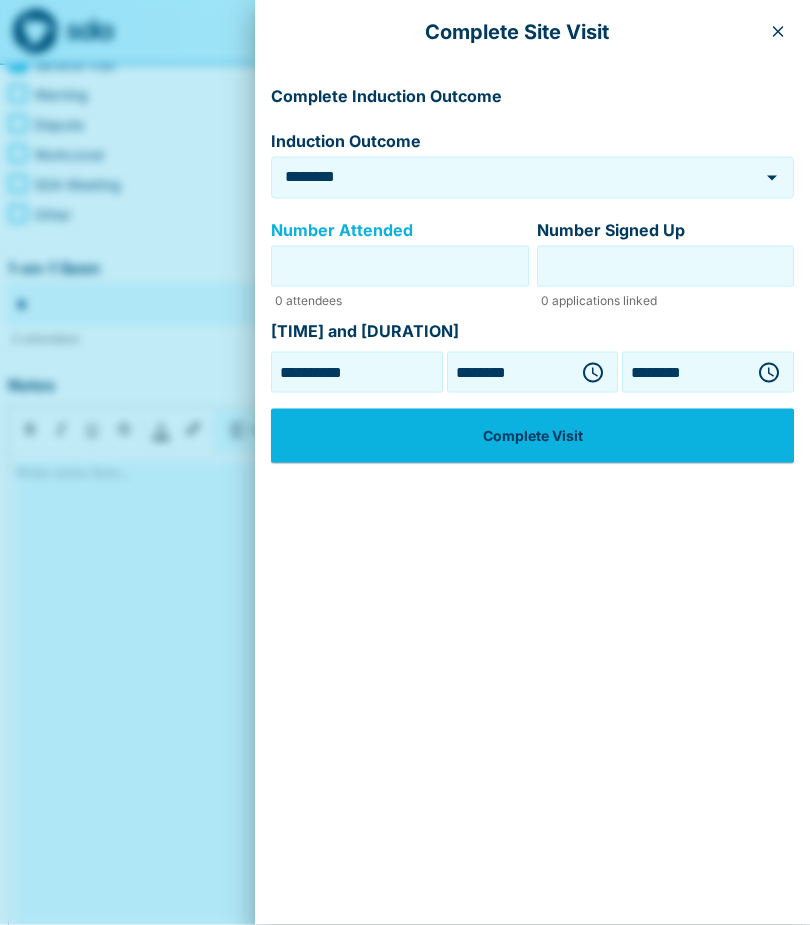type on "*" 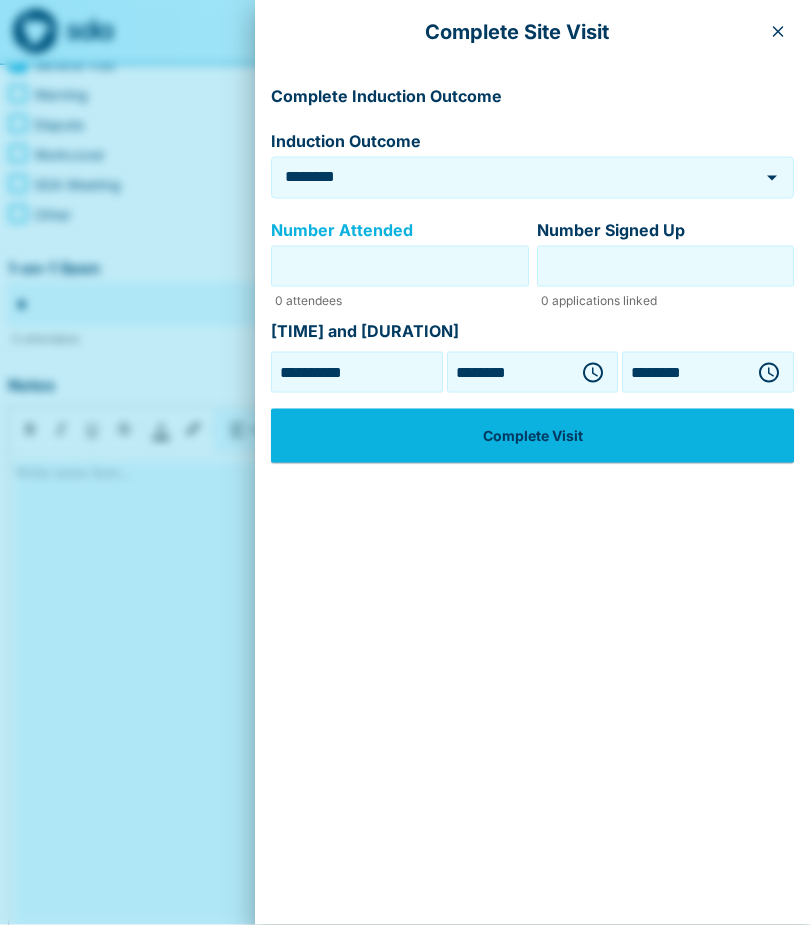 click at bounding box center (769, 373) 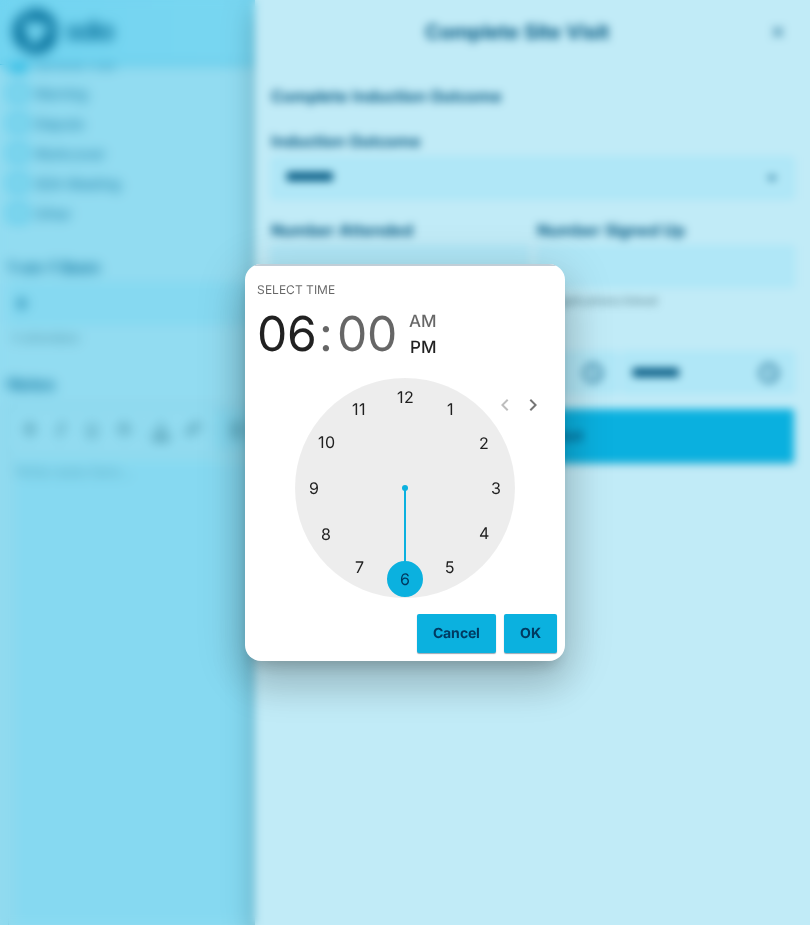 click at bounding box center [405, 488] 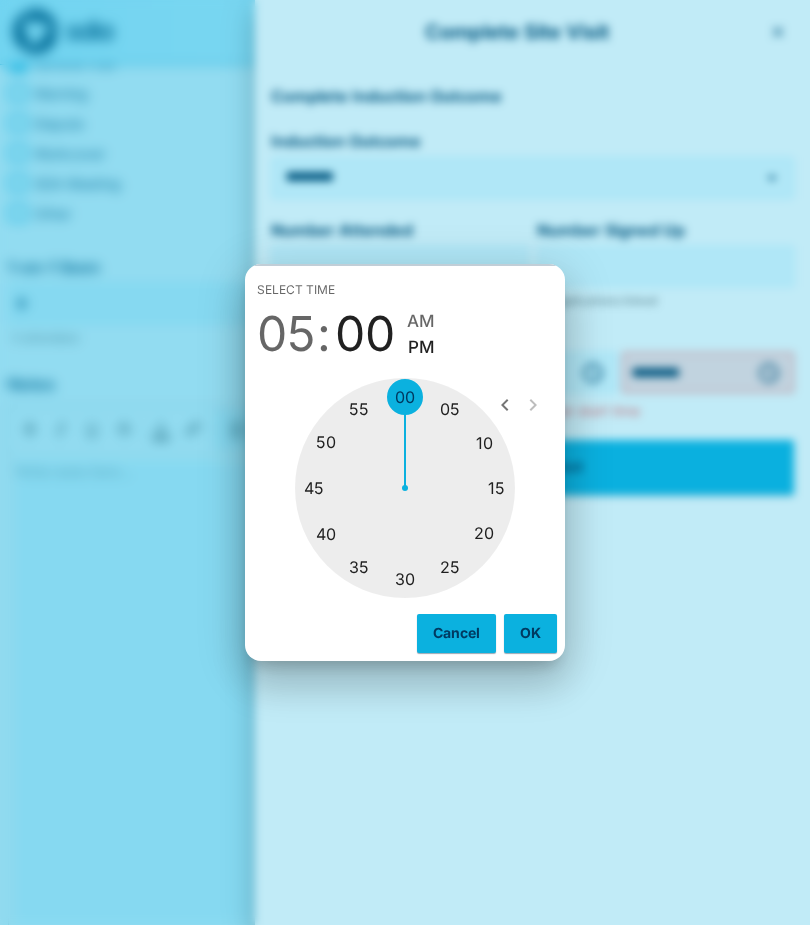 click at bounding box center [405, 488] 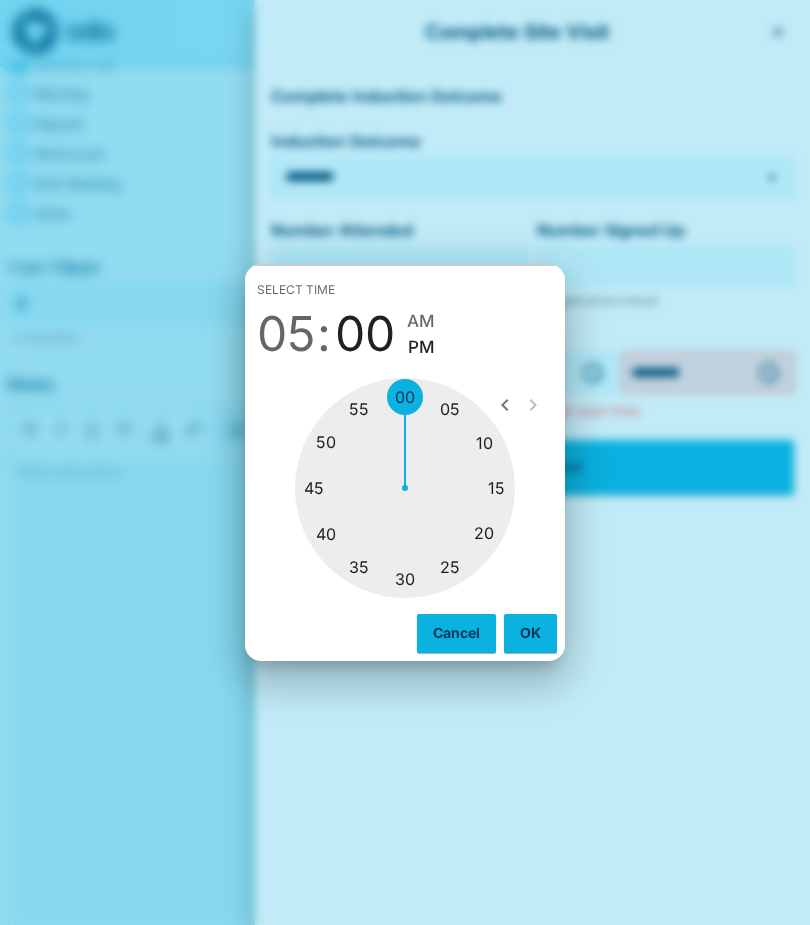 type on "********" 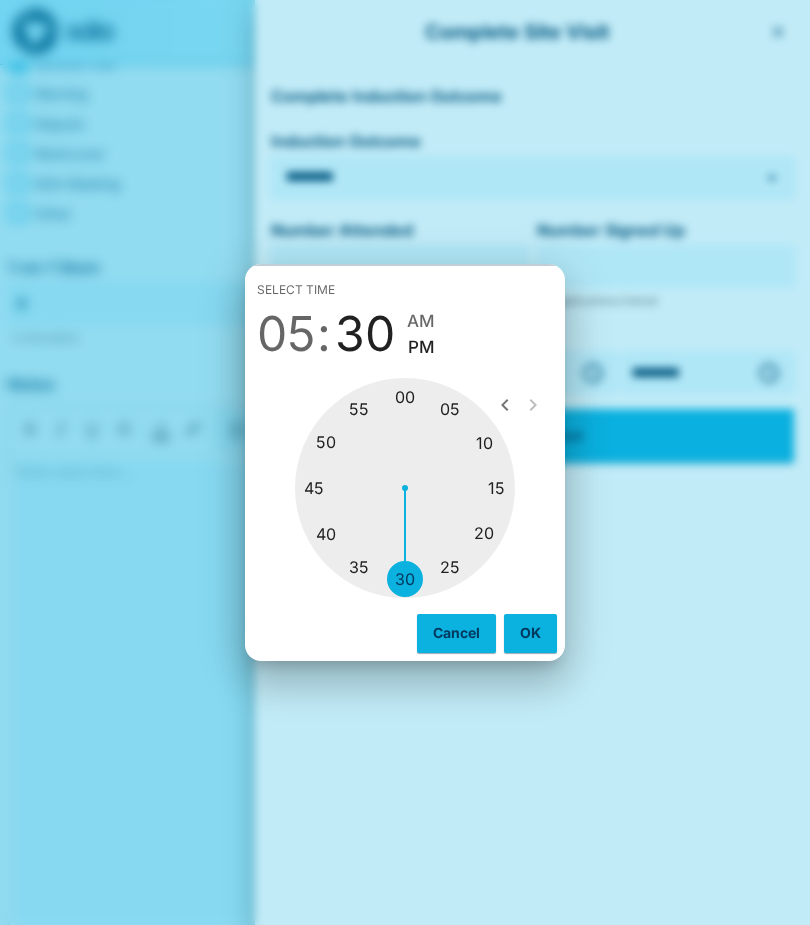 click on "OK" at bounding box center (530, 633) 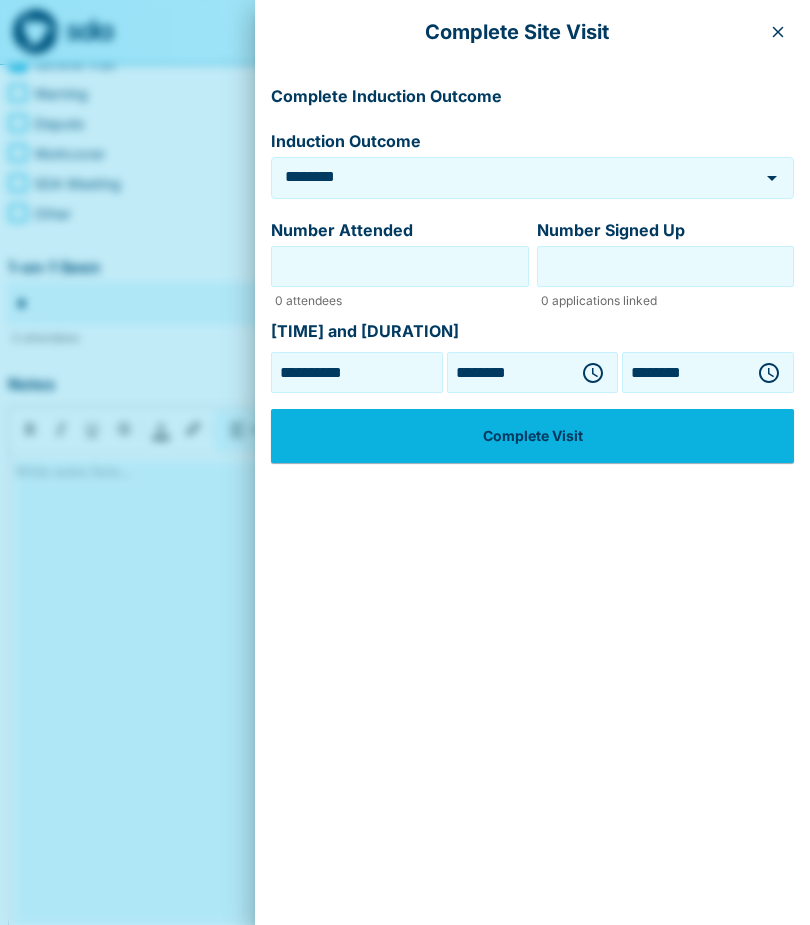 click on "Complete Visit" at bounding box center [532, 436] 